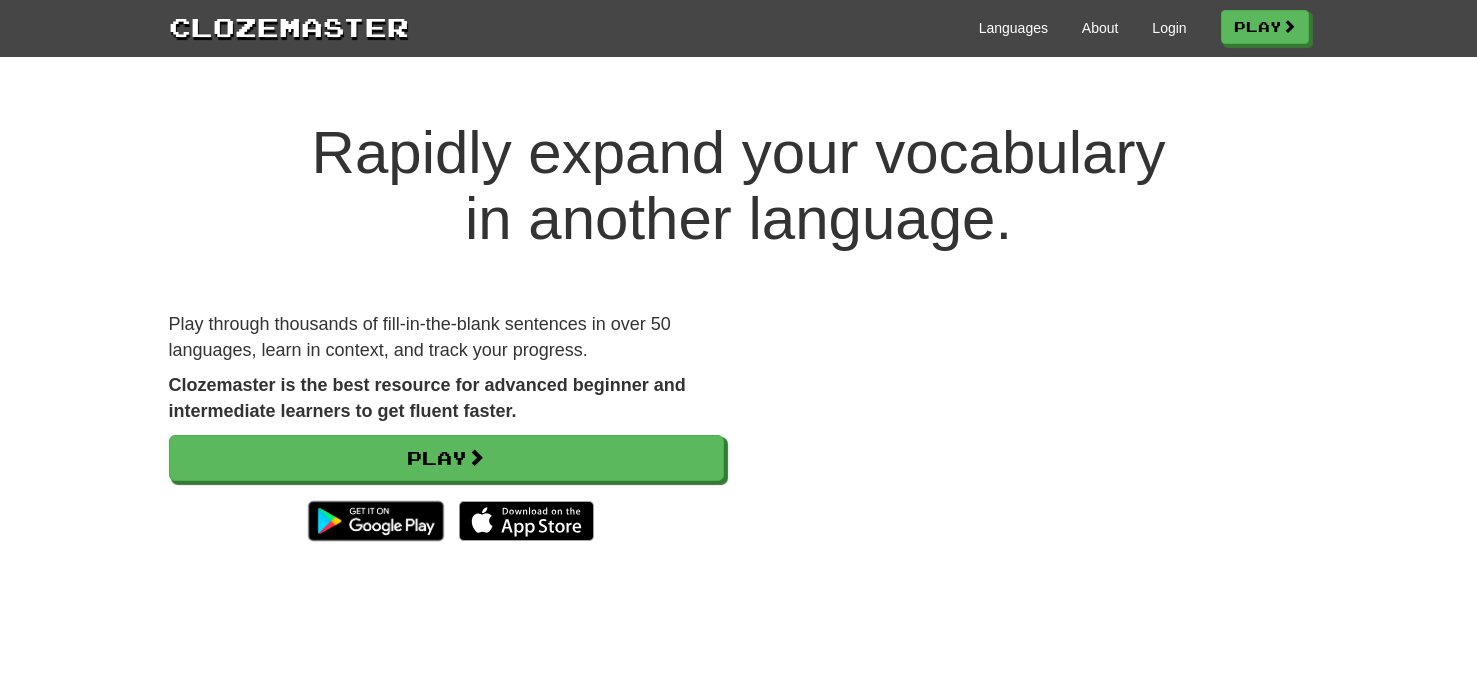 scroll, scrollTop: 0, scrollLeft: 0, axis: both 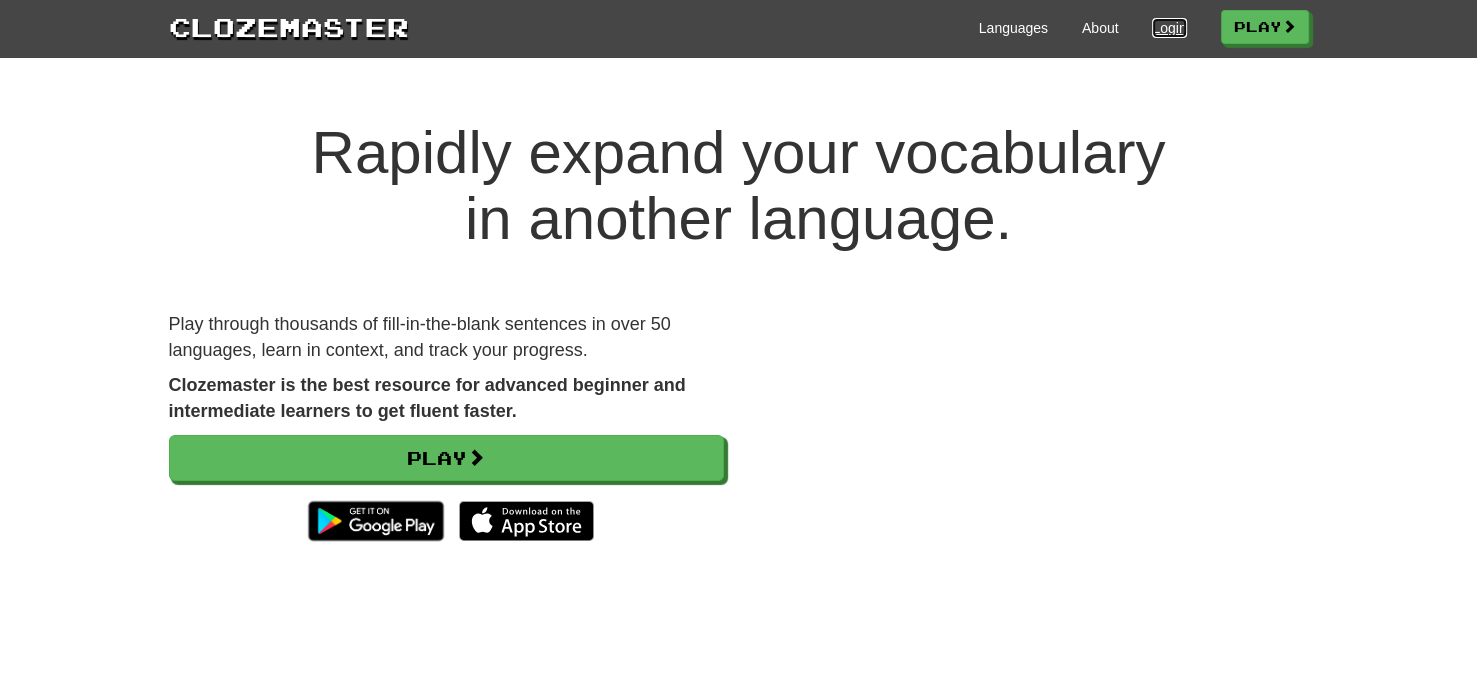 click on "Login" at bounding box center (1169, 28) 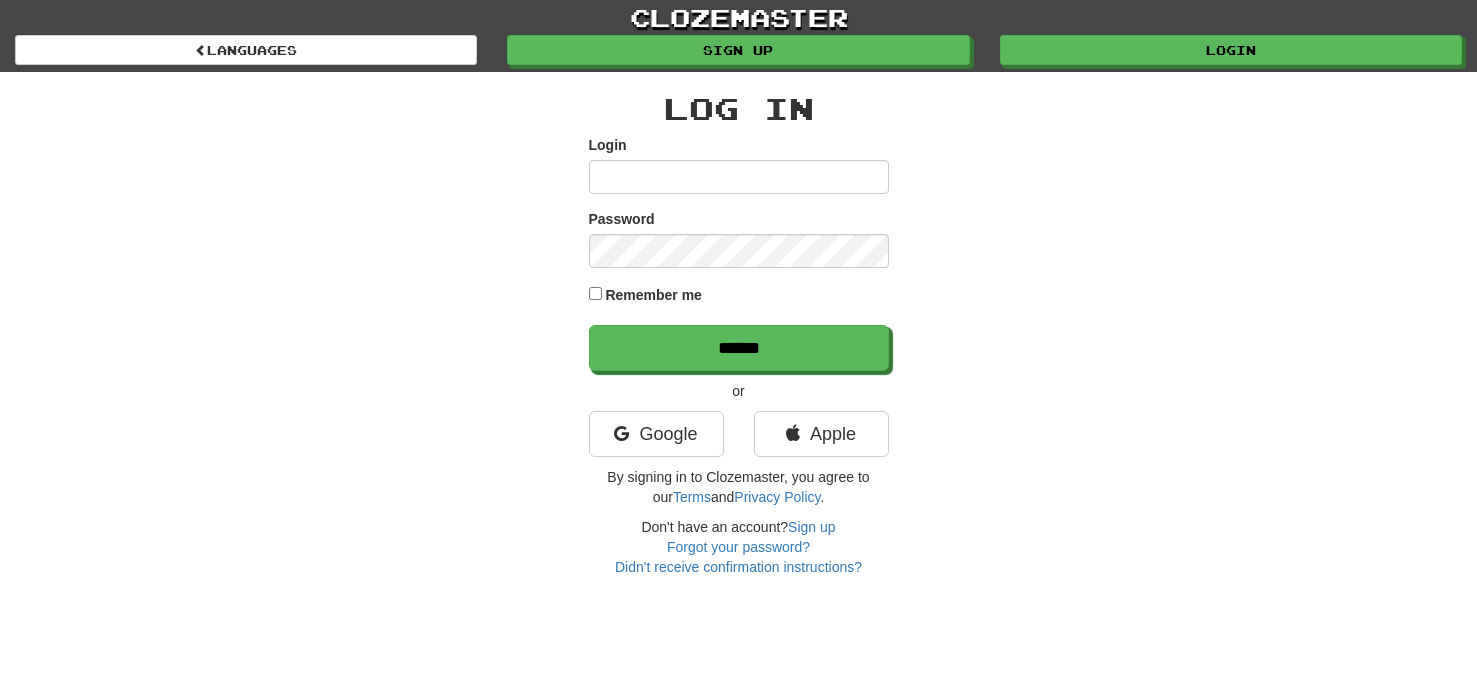 scroll, scrollTop: 0, scrollLeft: 0, axis: both 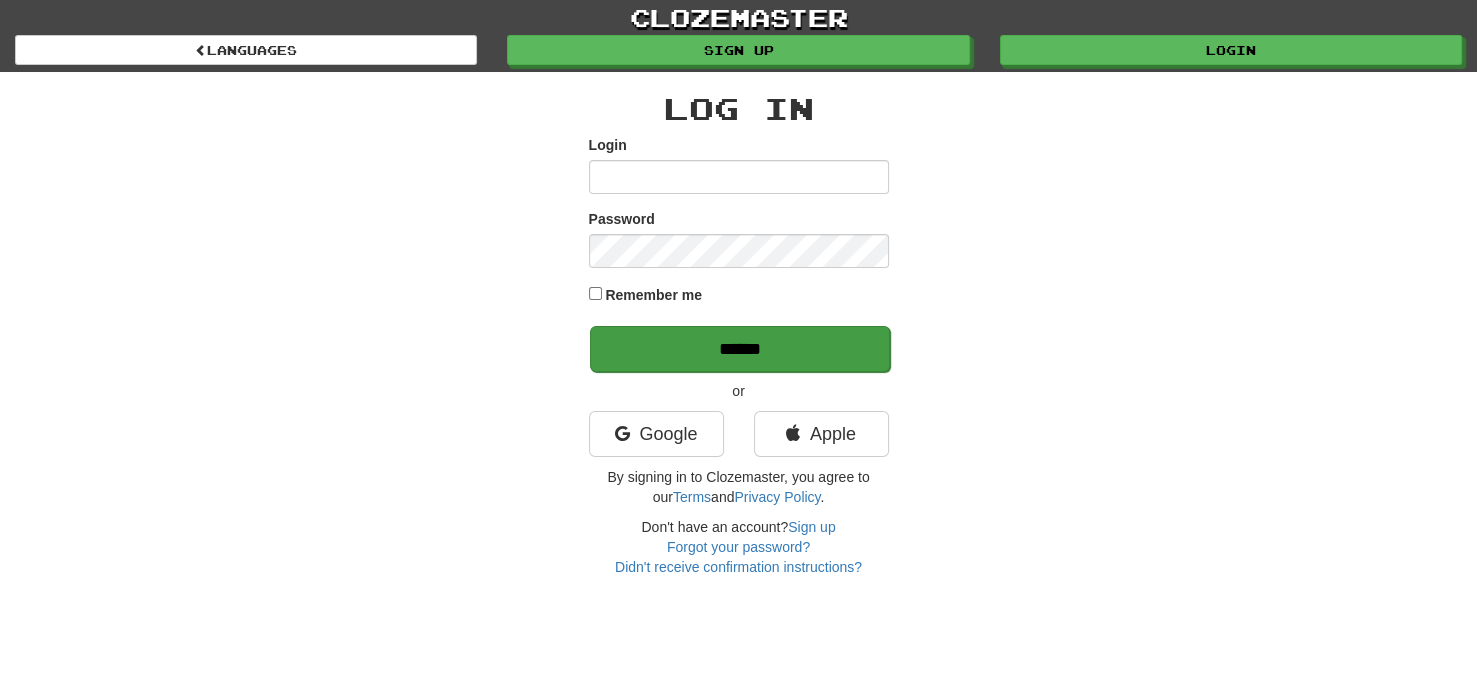 type on "**********" 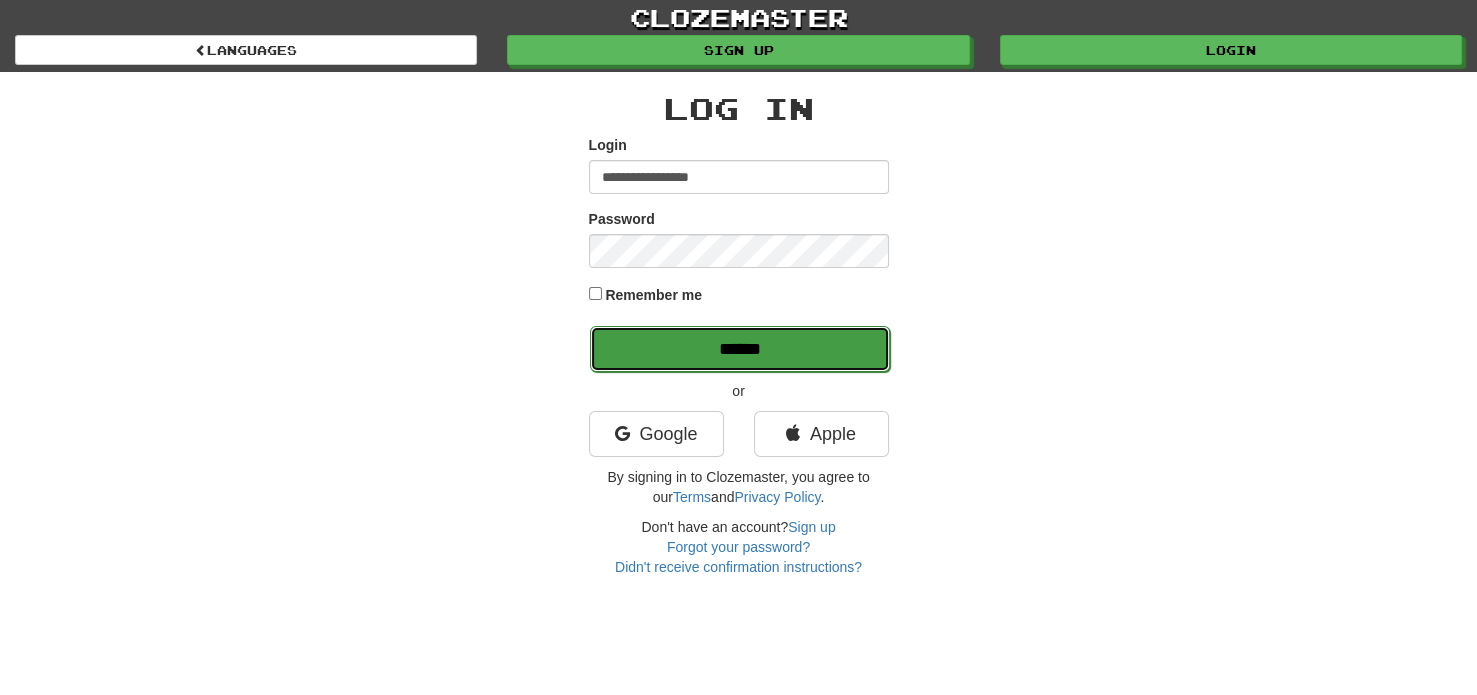 click on "******" at bounding box center (740, 349) 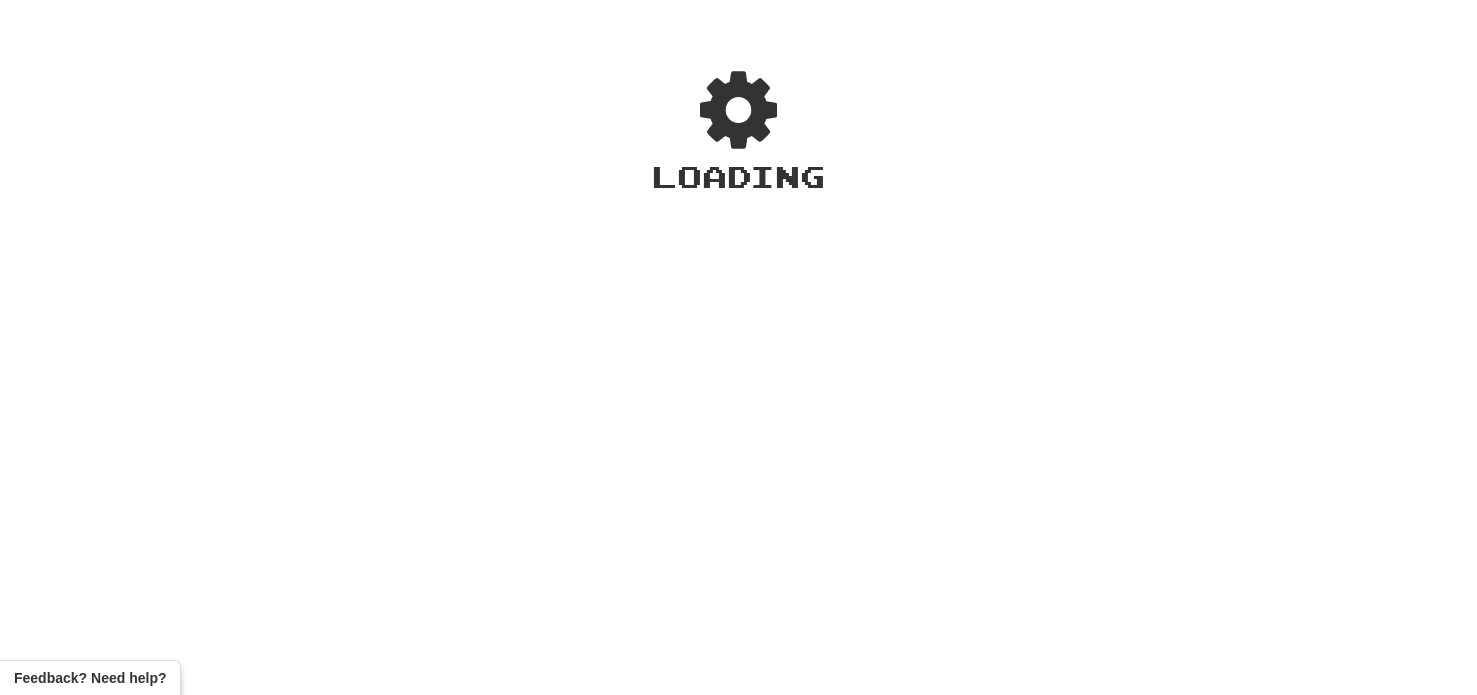 scroll, scrollTop: 0, scrollLeft: 0, axis: both 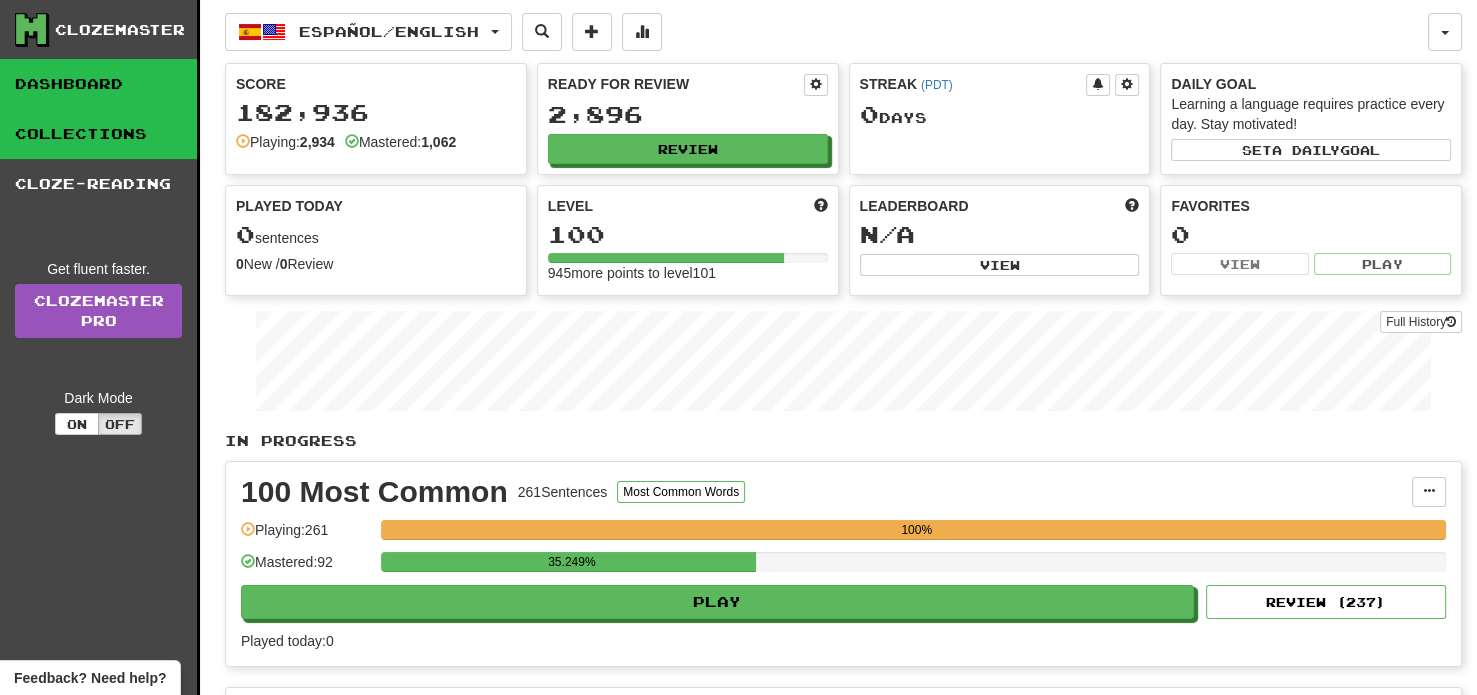 click on "Collections" at bounding box center (98, 134) 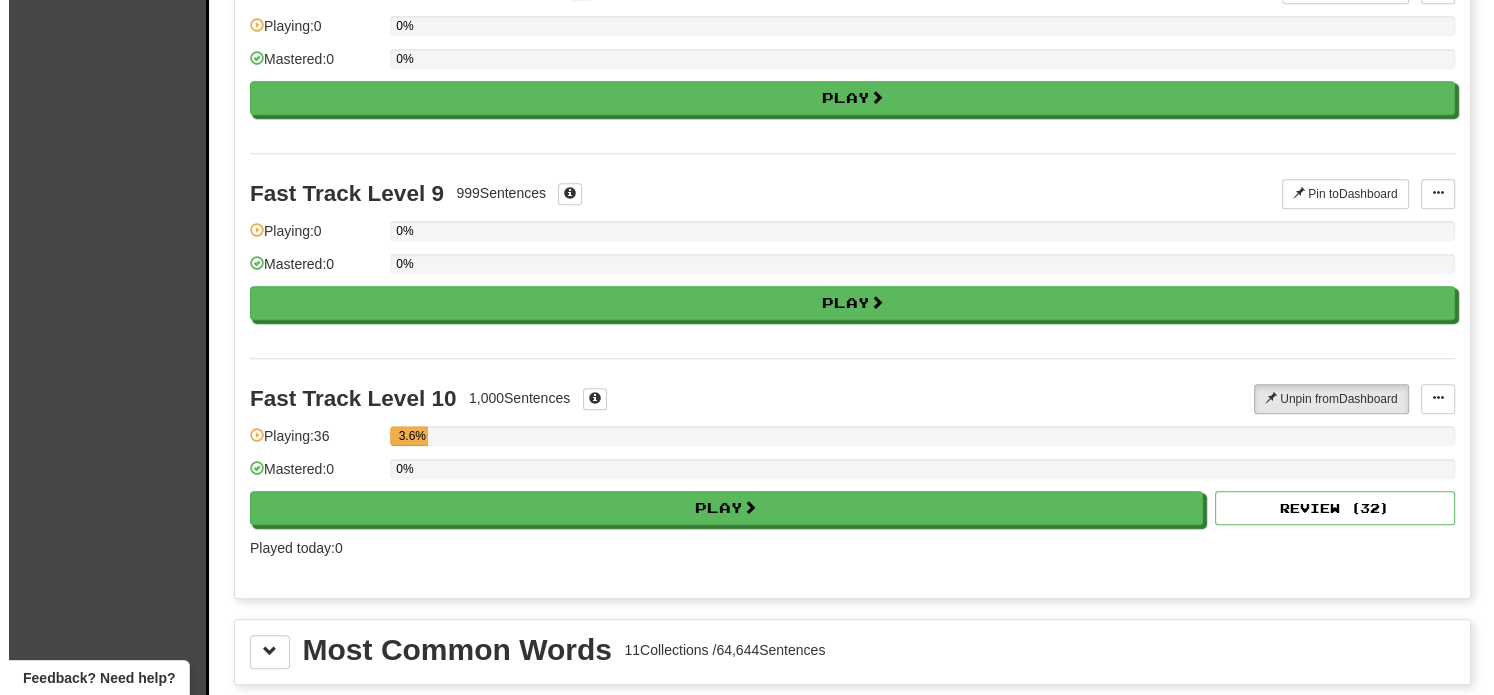 scroll, scrollTop: 1732, scrollLeft: 0, axis: vertical 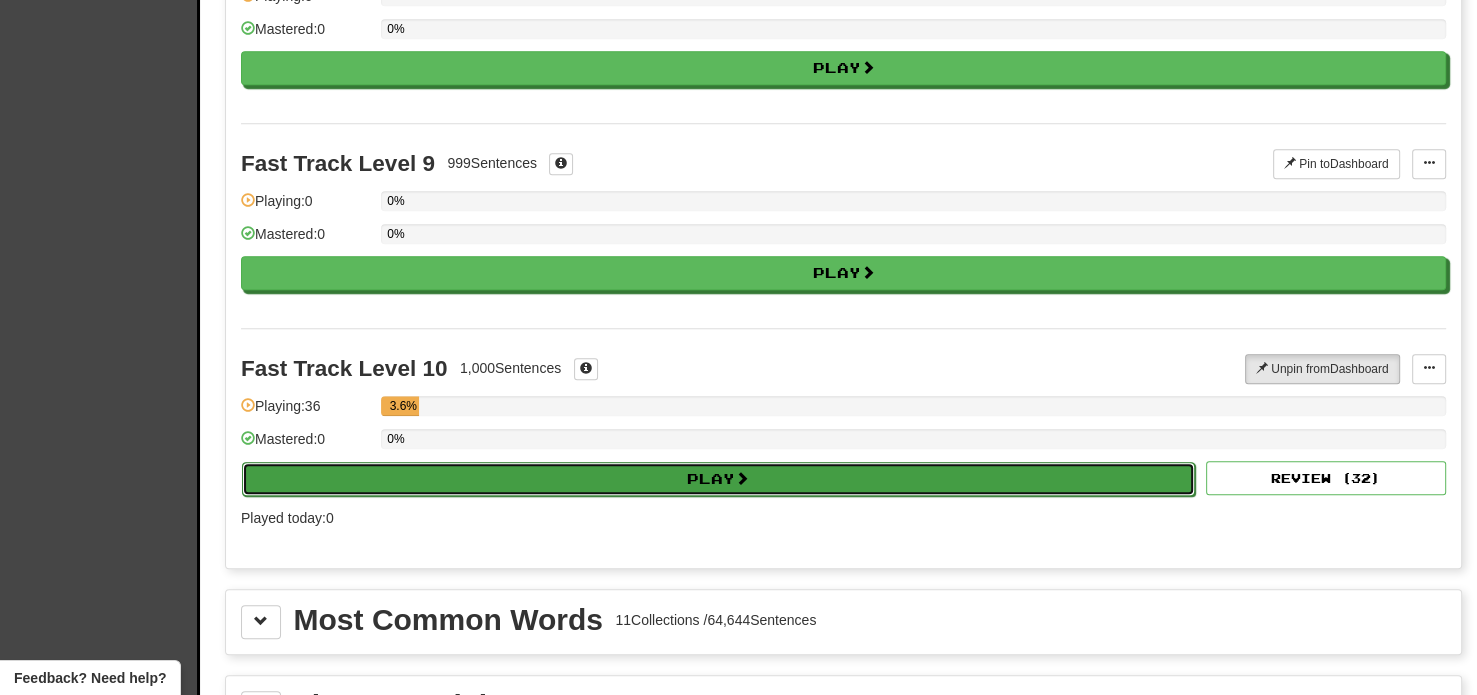 click on "Play" at bounding box center (718, 479) 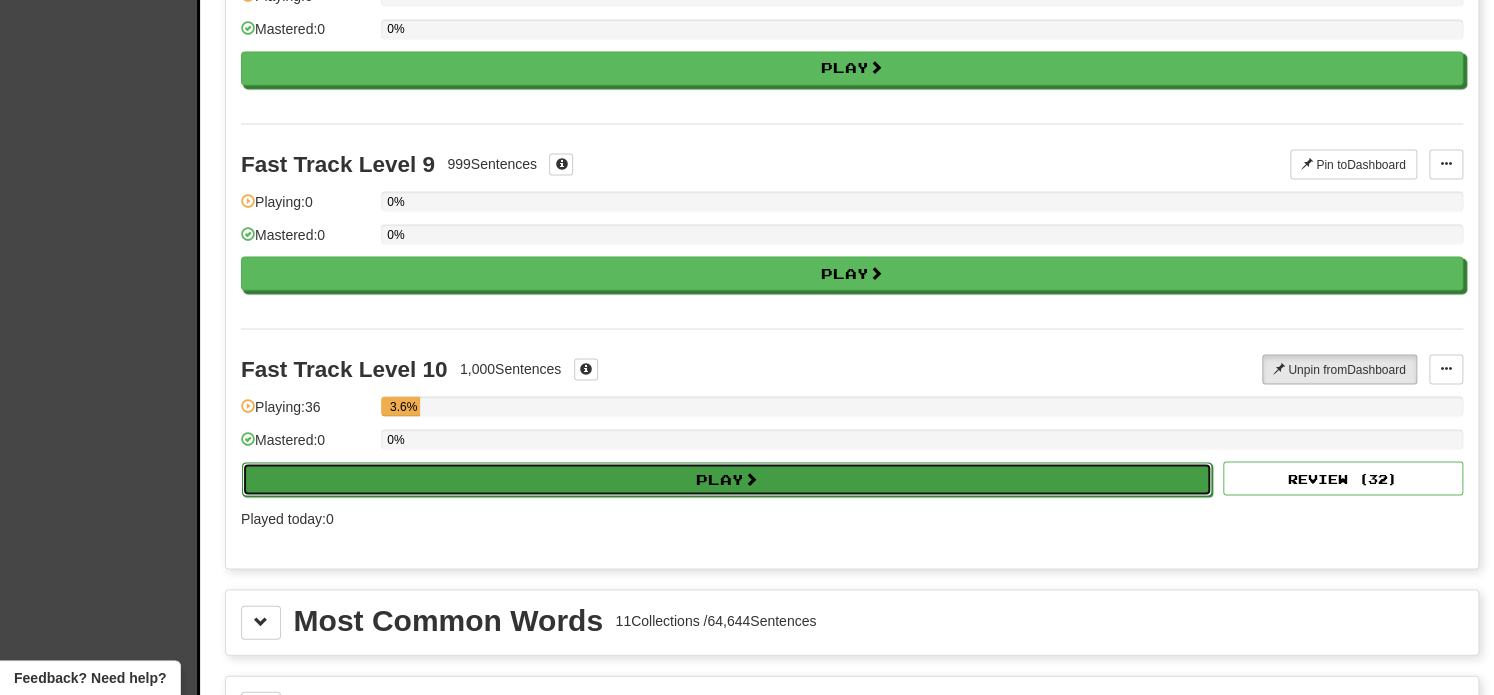 select on "**" 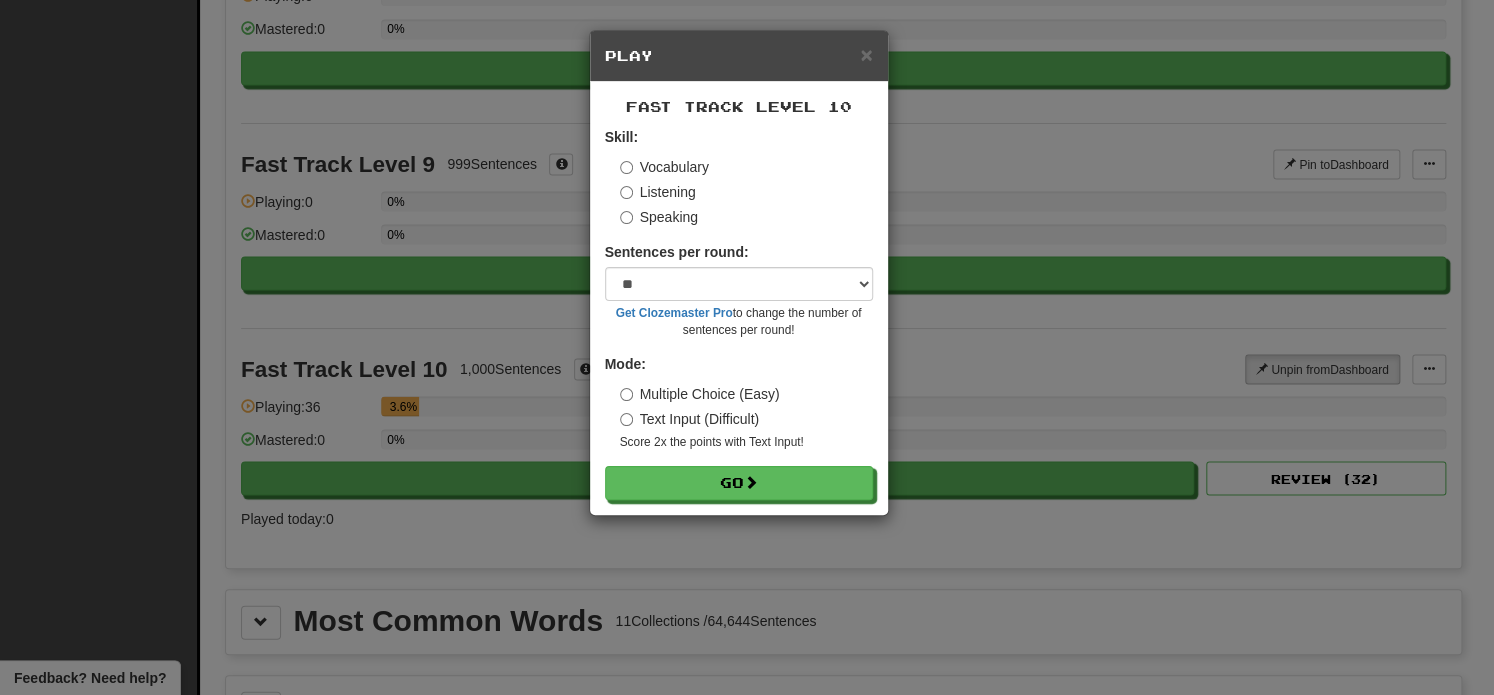 click on "Listening" at bounding box center (658, 192) 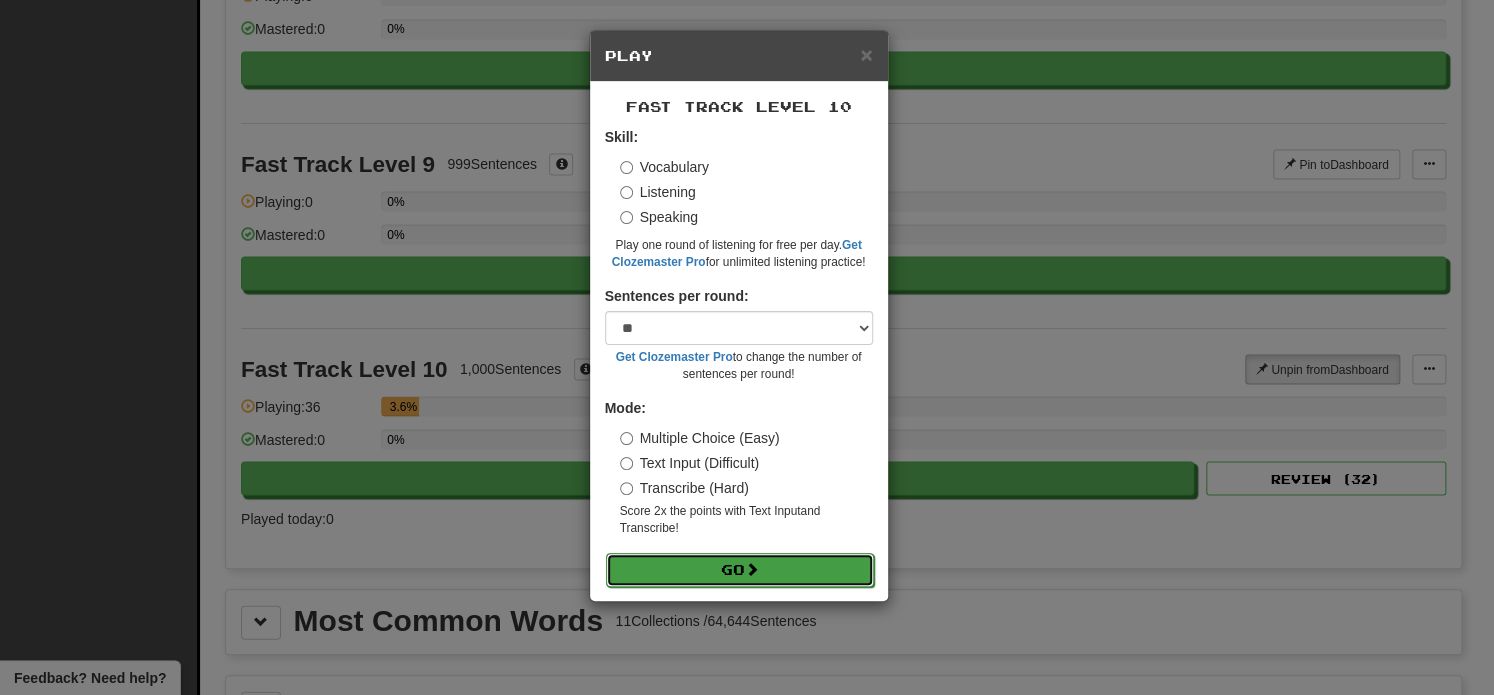 click on "Go" at bounding box center (740, 570) 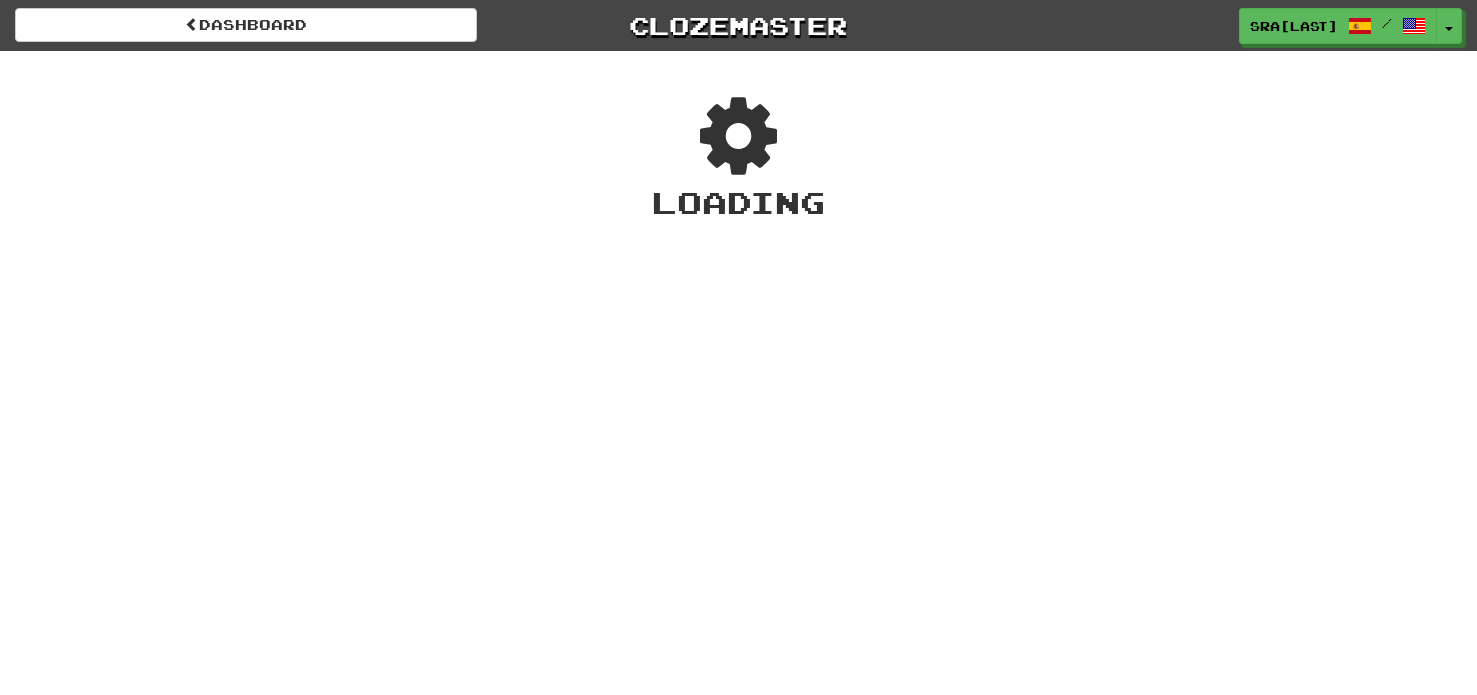 scroll, scrollTop: 0, scrollLeft: 0, axis: both 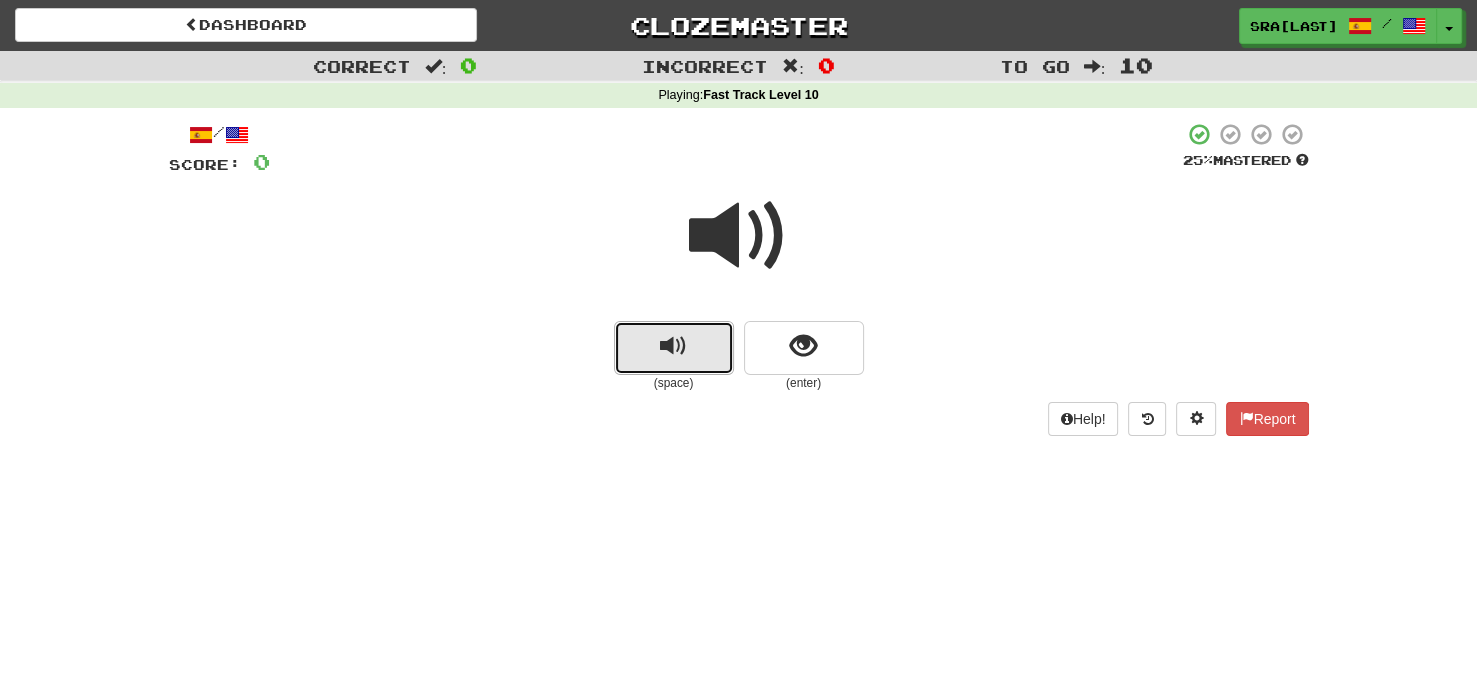 click at bounding box center (673, 346) 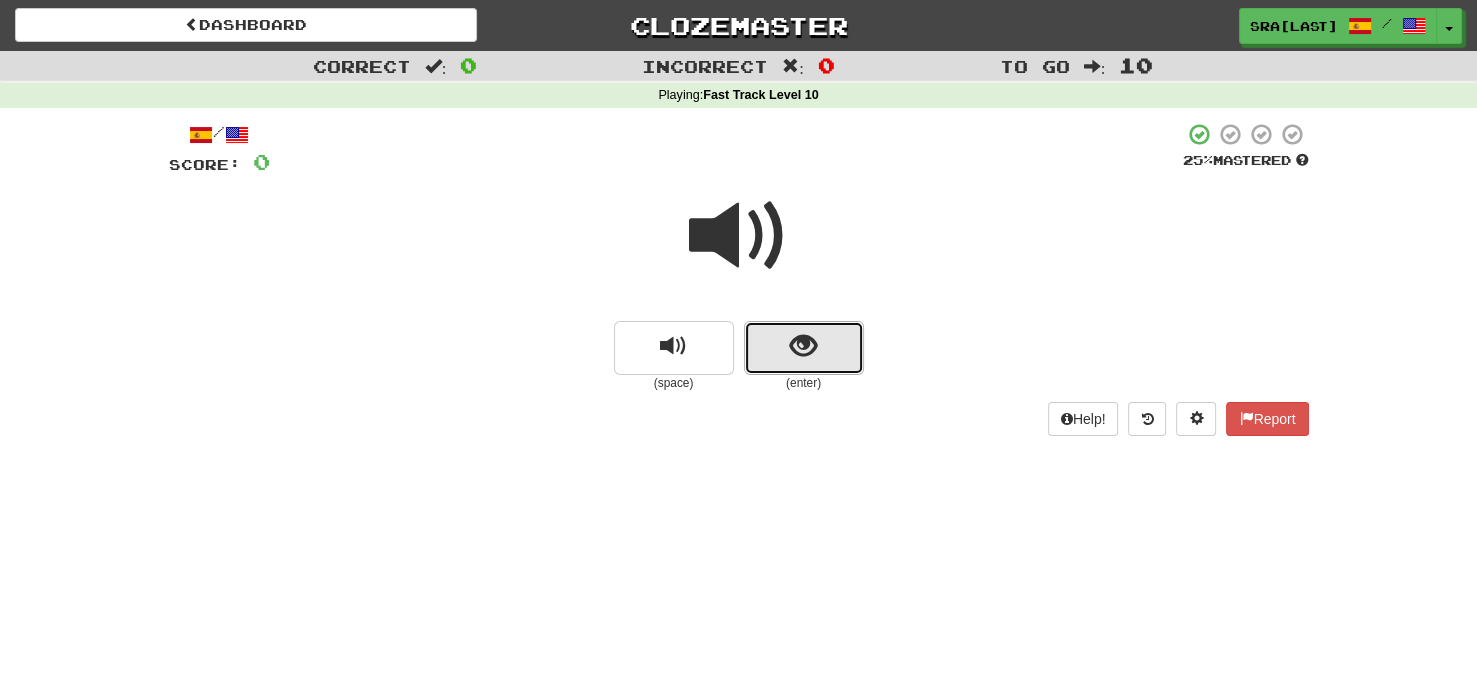 click at bounding box center [804, 348] 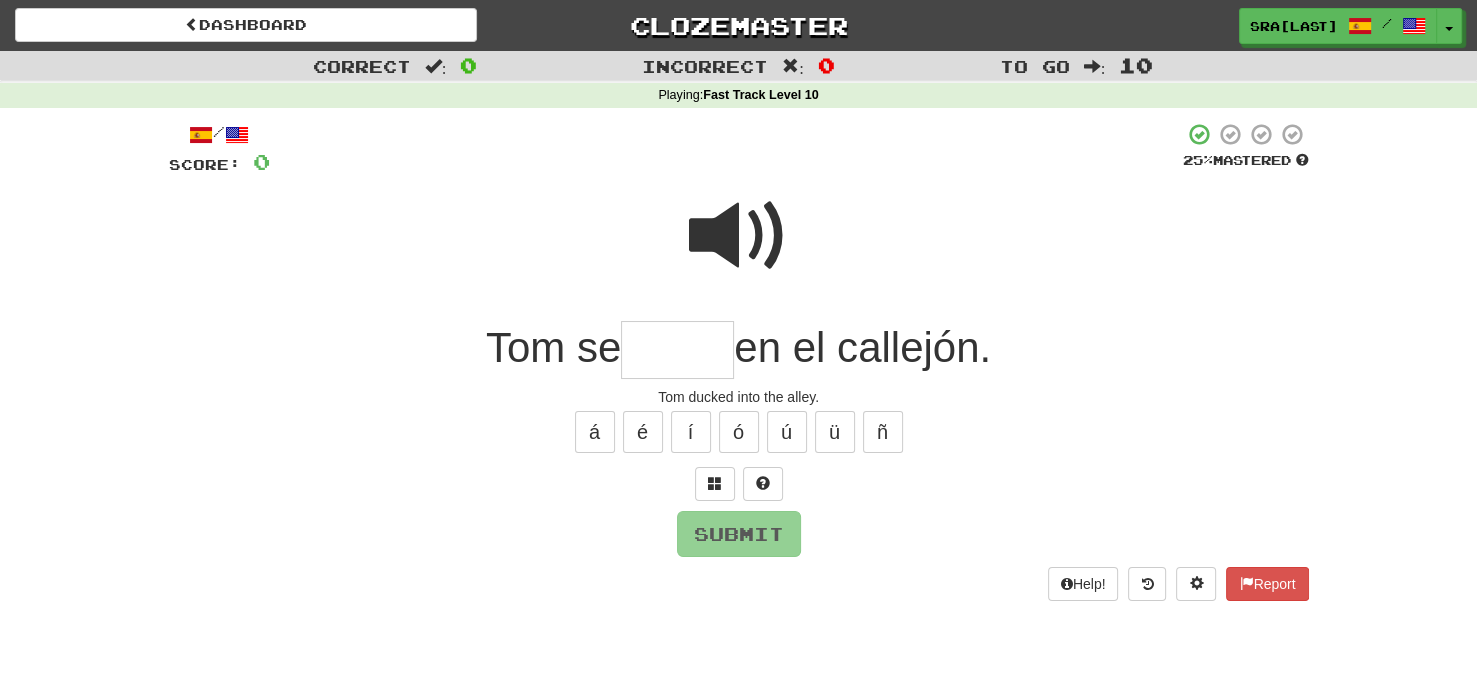 click at bounding box center (739, 236) 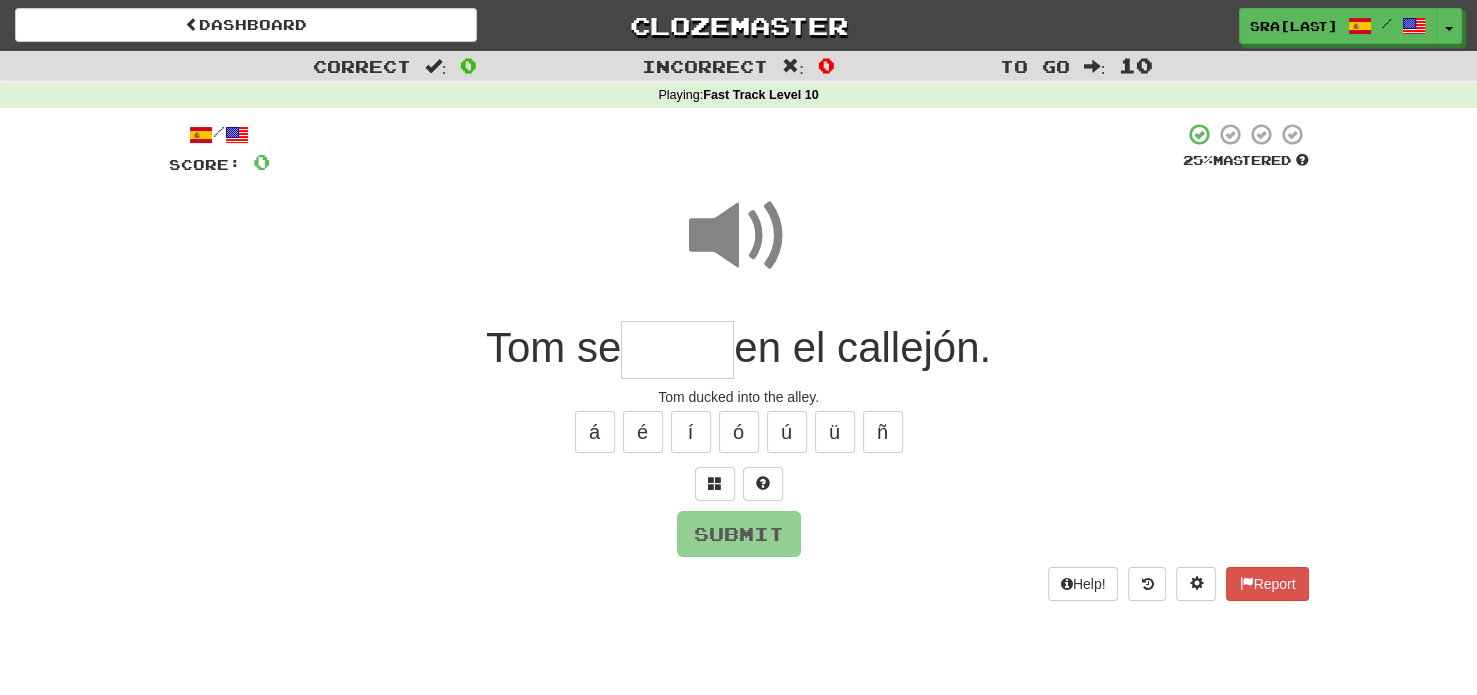 click at bounding box center (677, 350) 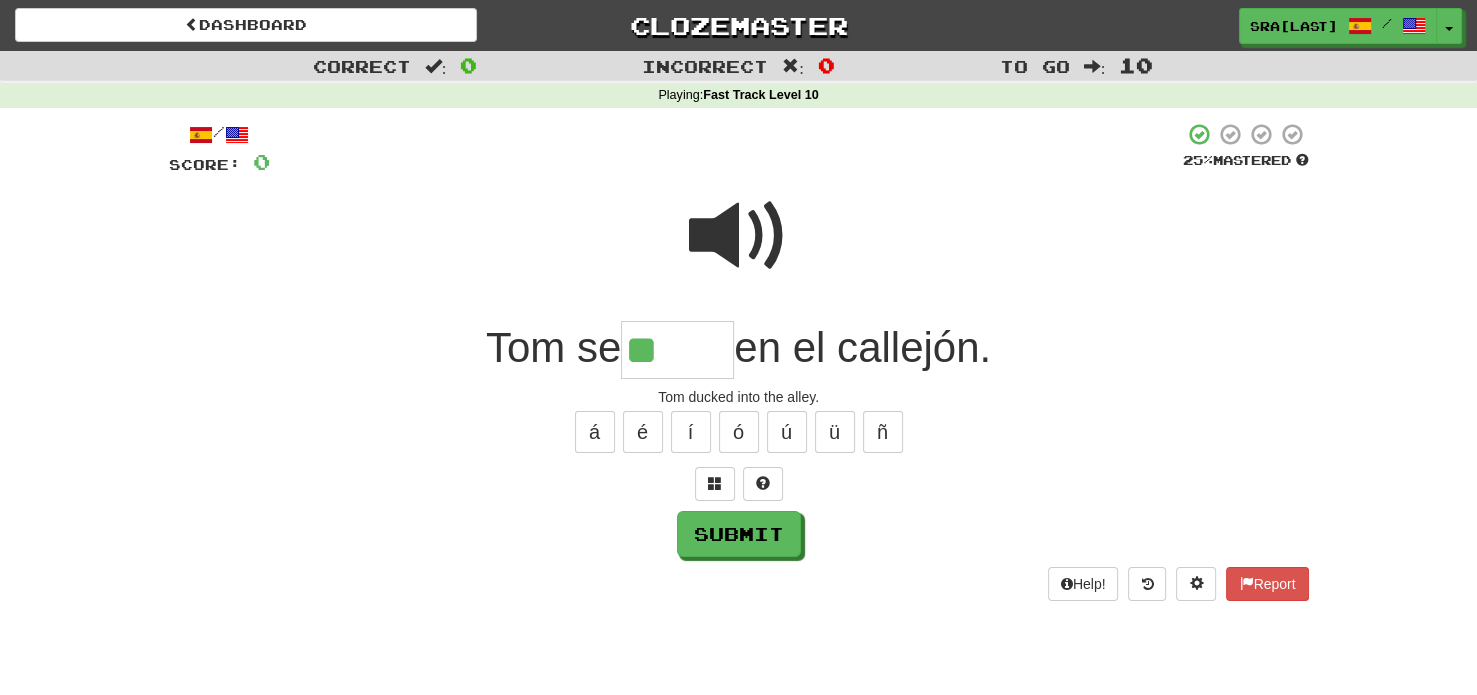 type on "*****" 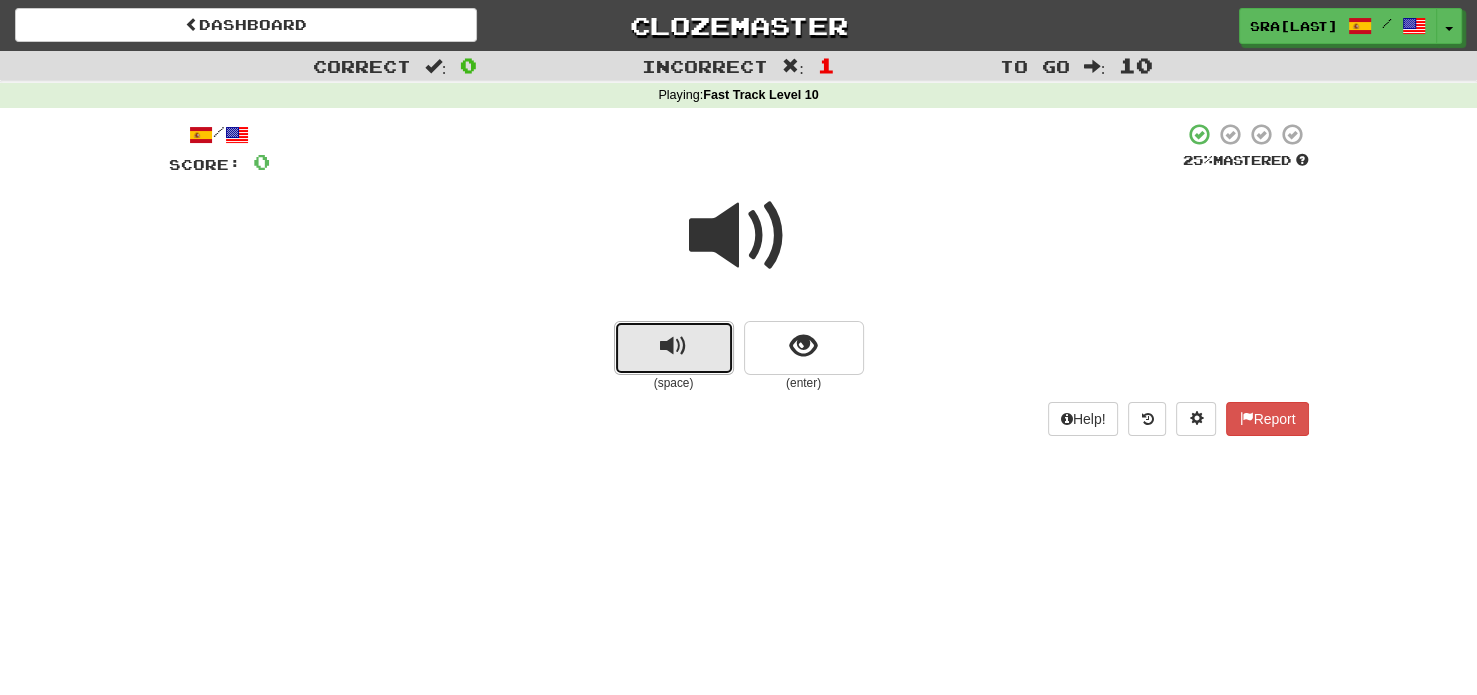 click at bounding box center (673, 346) 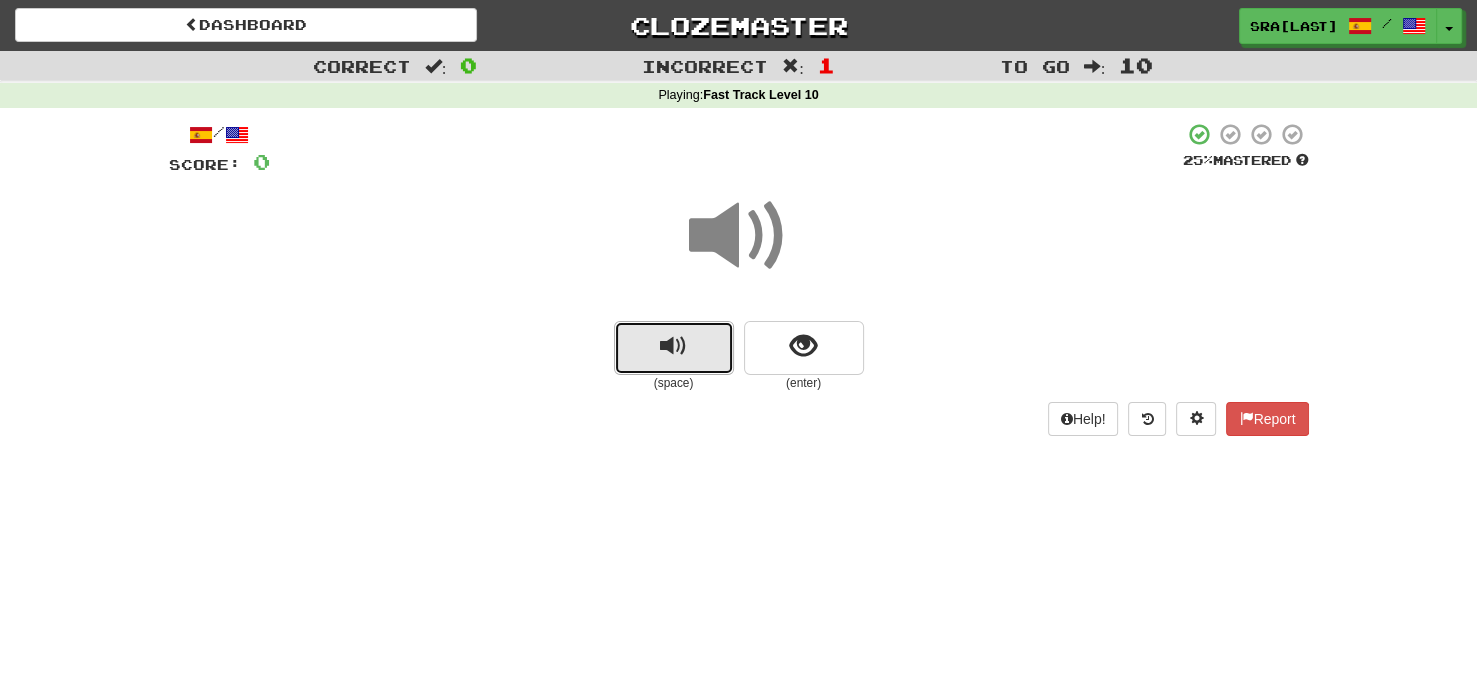 click at bounding box center (673, 346) 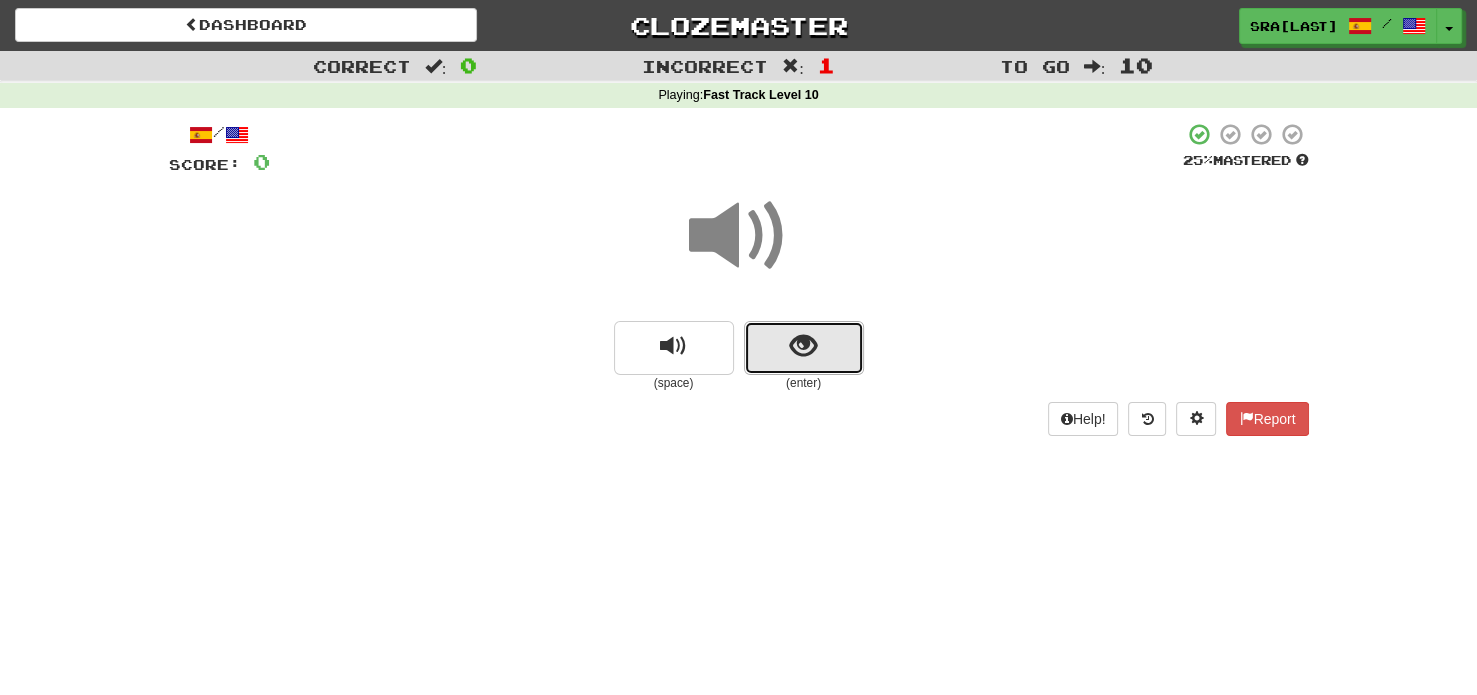 click at bounding box center (803, 346) 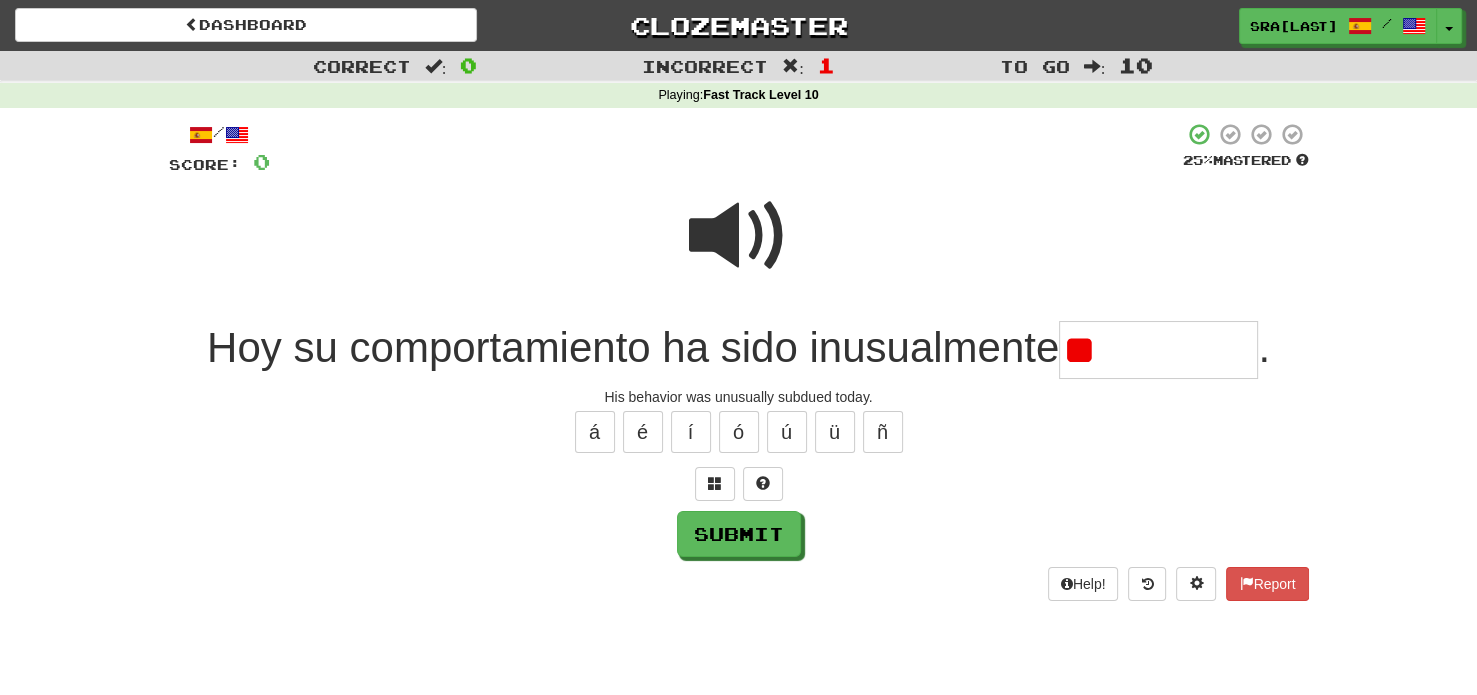 type on "*" 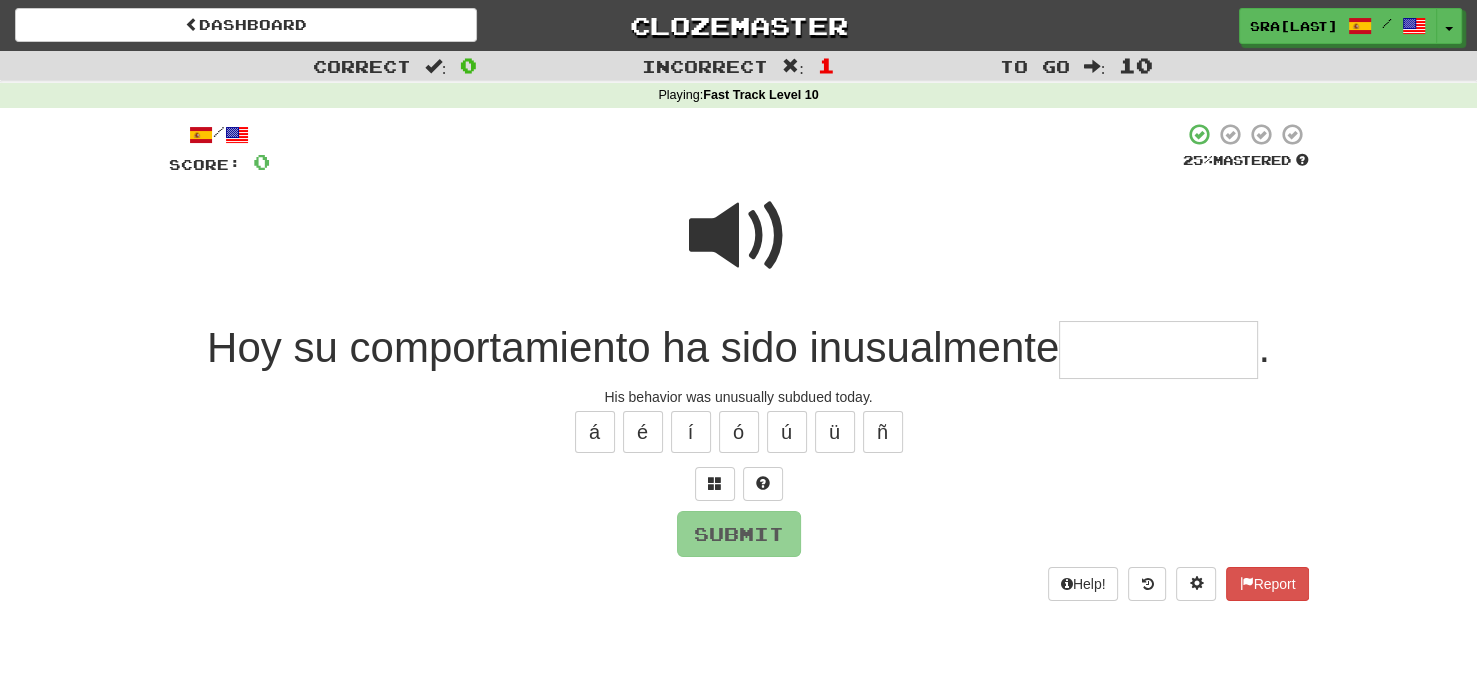 type on "*" 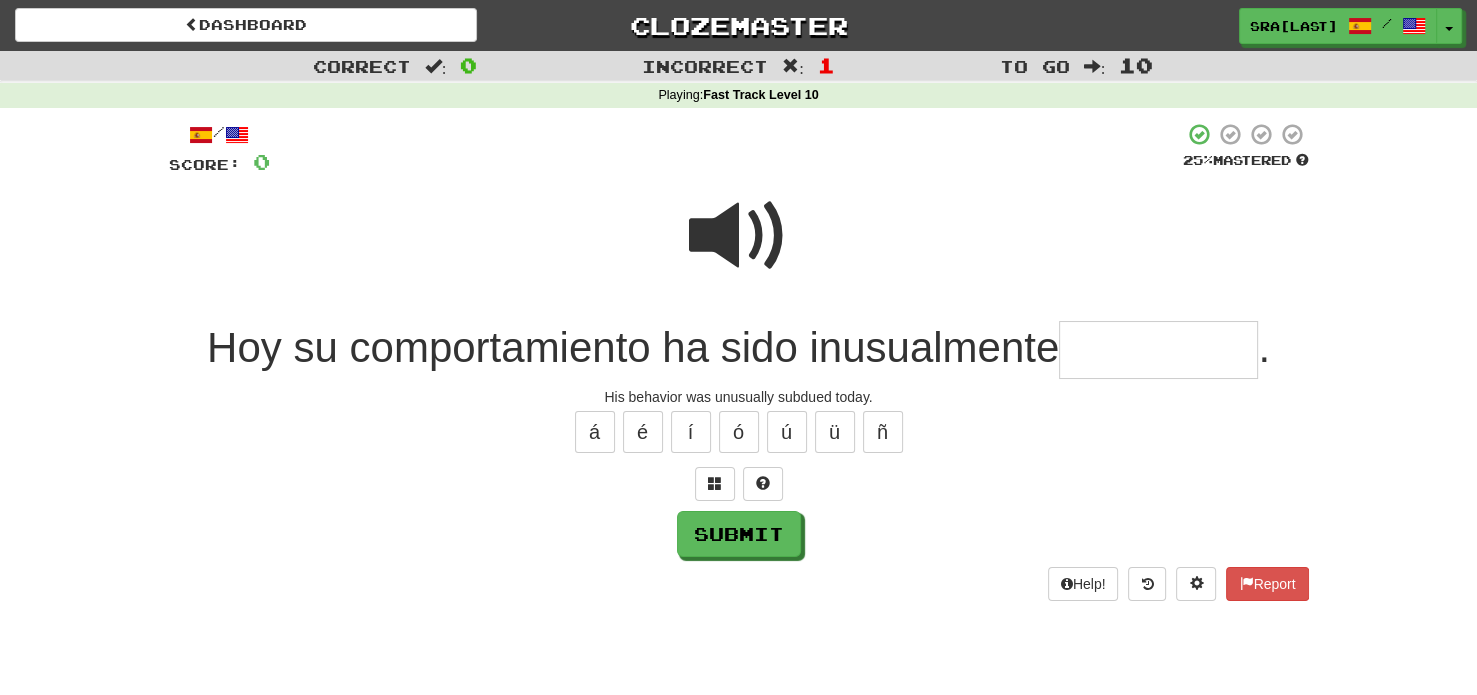 type on "*" 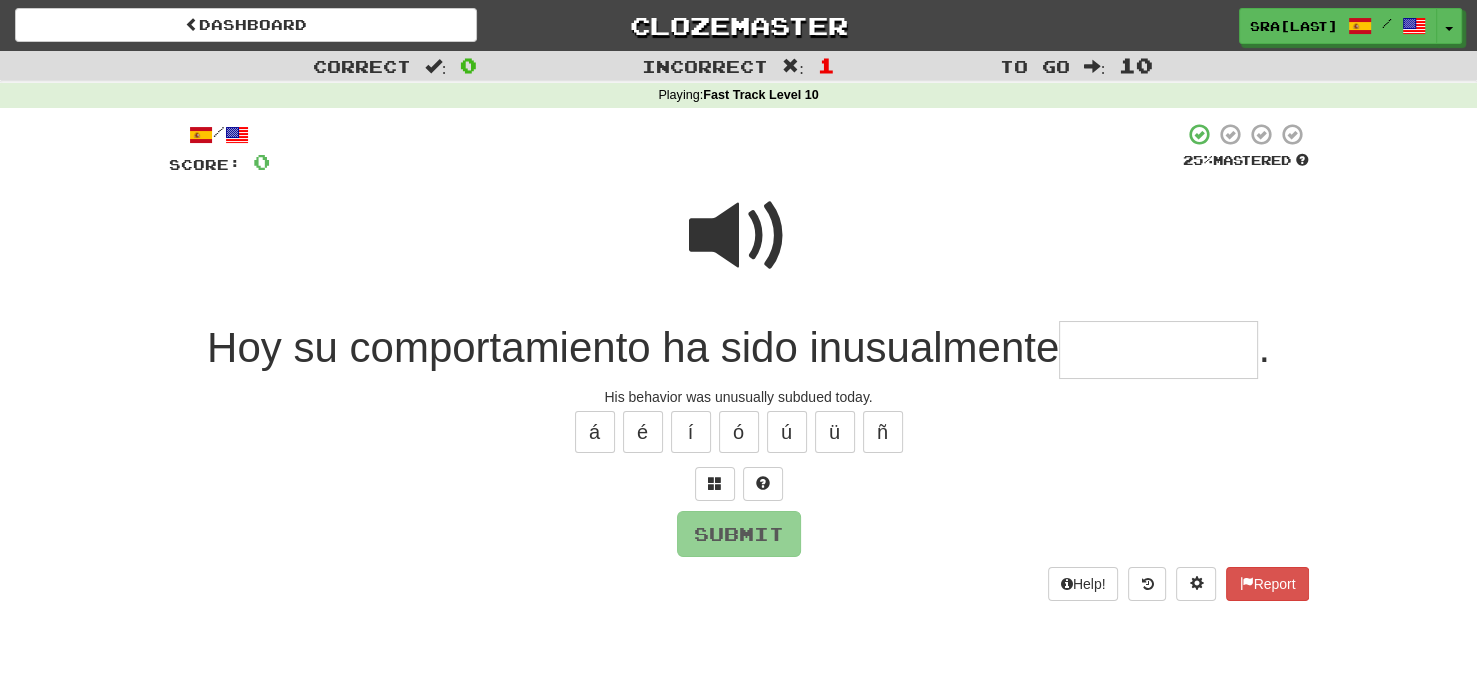 type on "*" 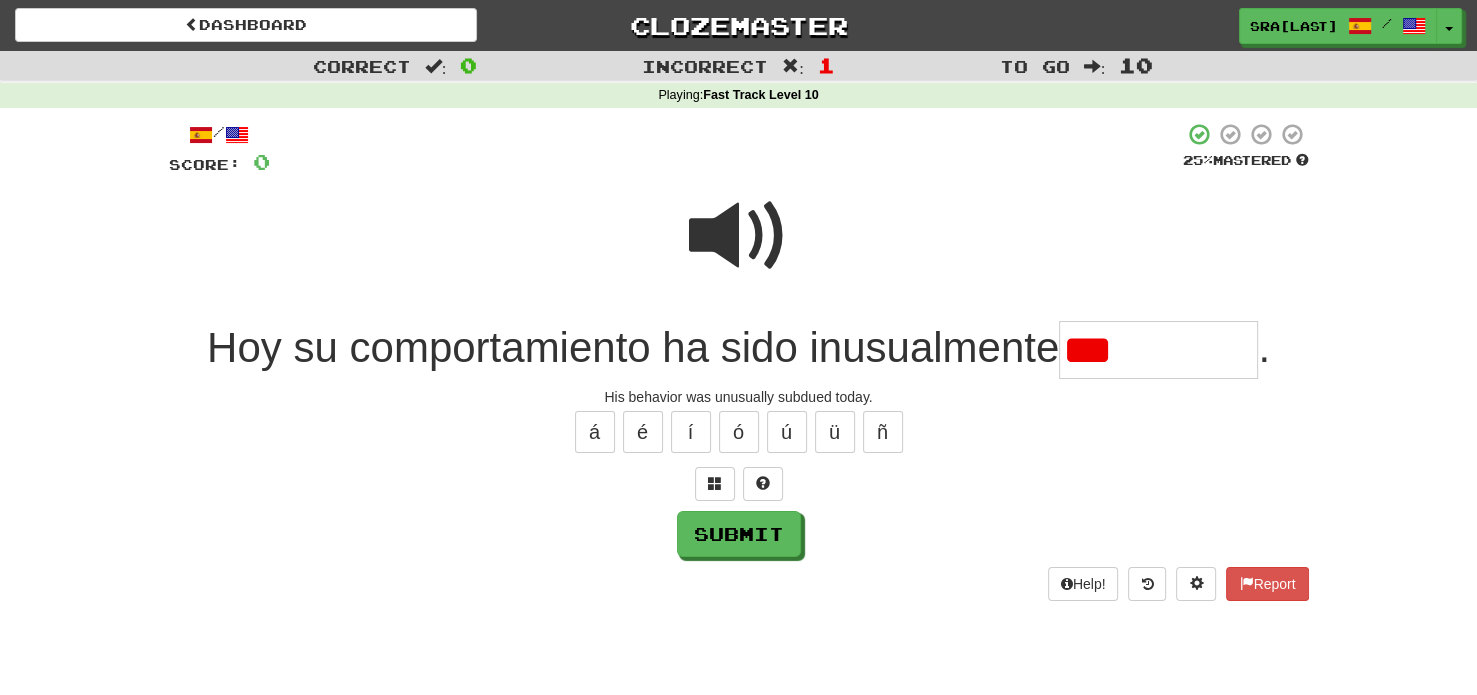 click at bounding box center (739, 236) 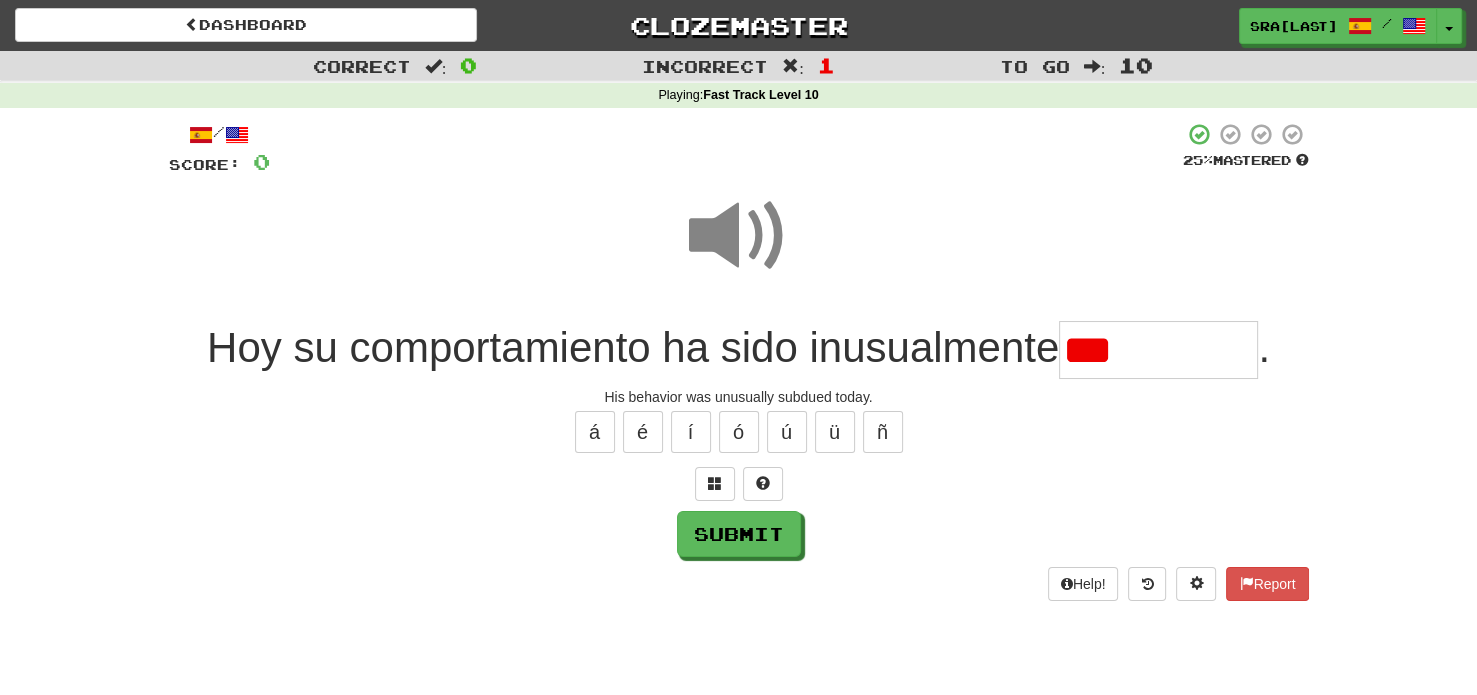 click on "***" at bounding box center (1158, 350) 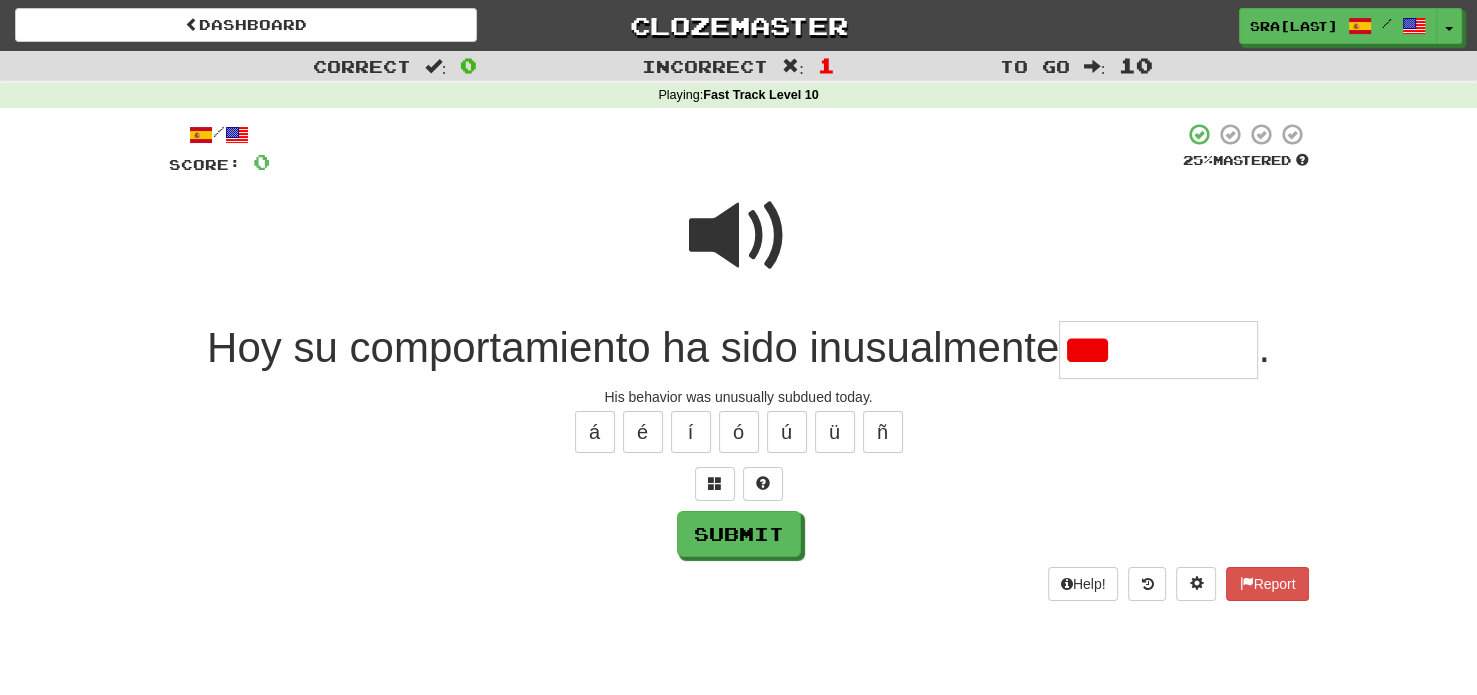 type on "********" 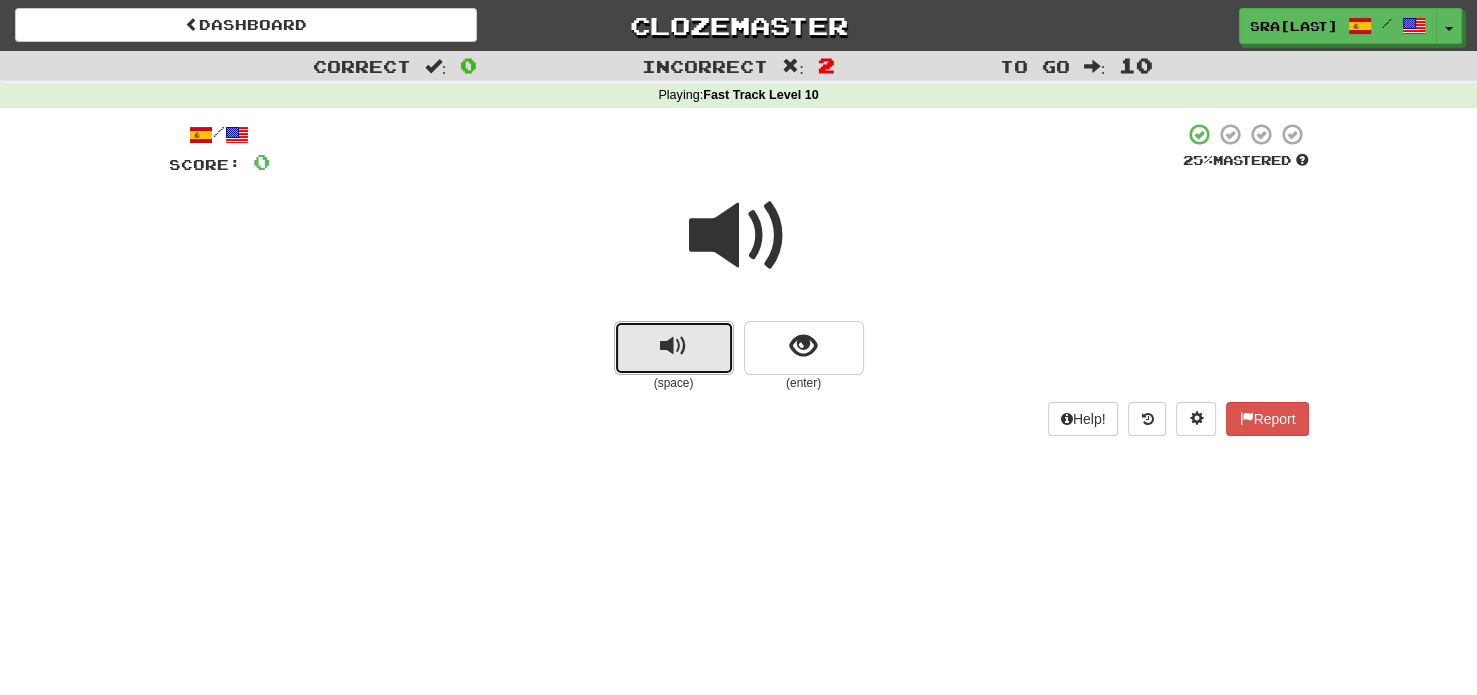 click at bounding box center (674, 348) 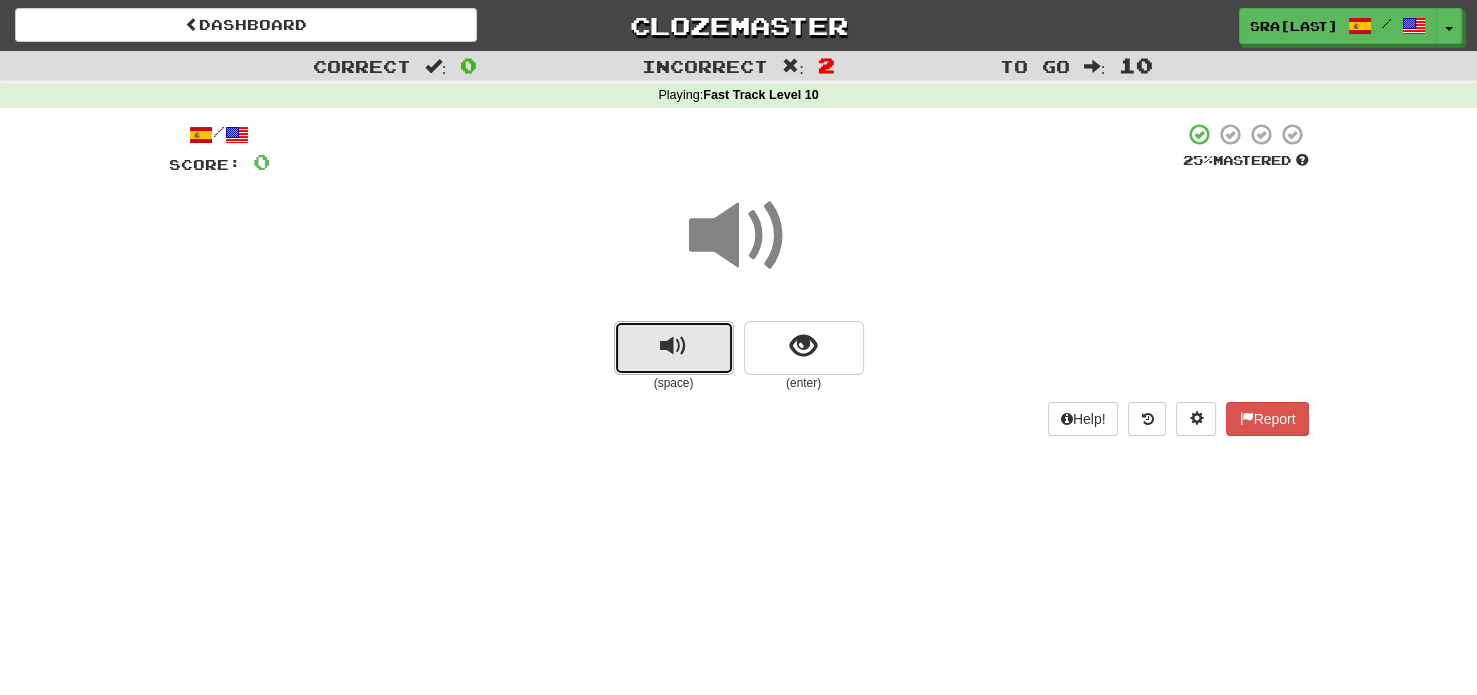 click at bounding box center (674, 348) 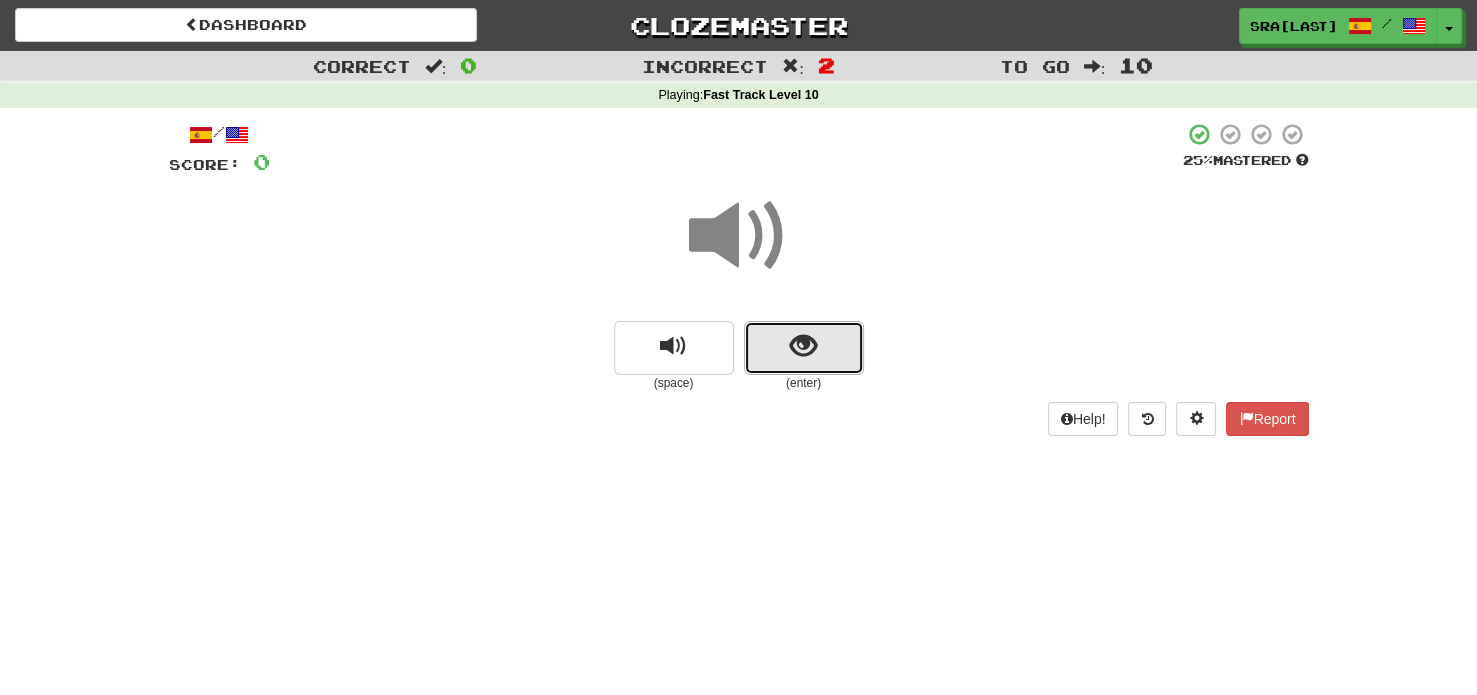 click at bounding box center (804, 348) 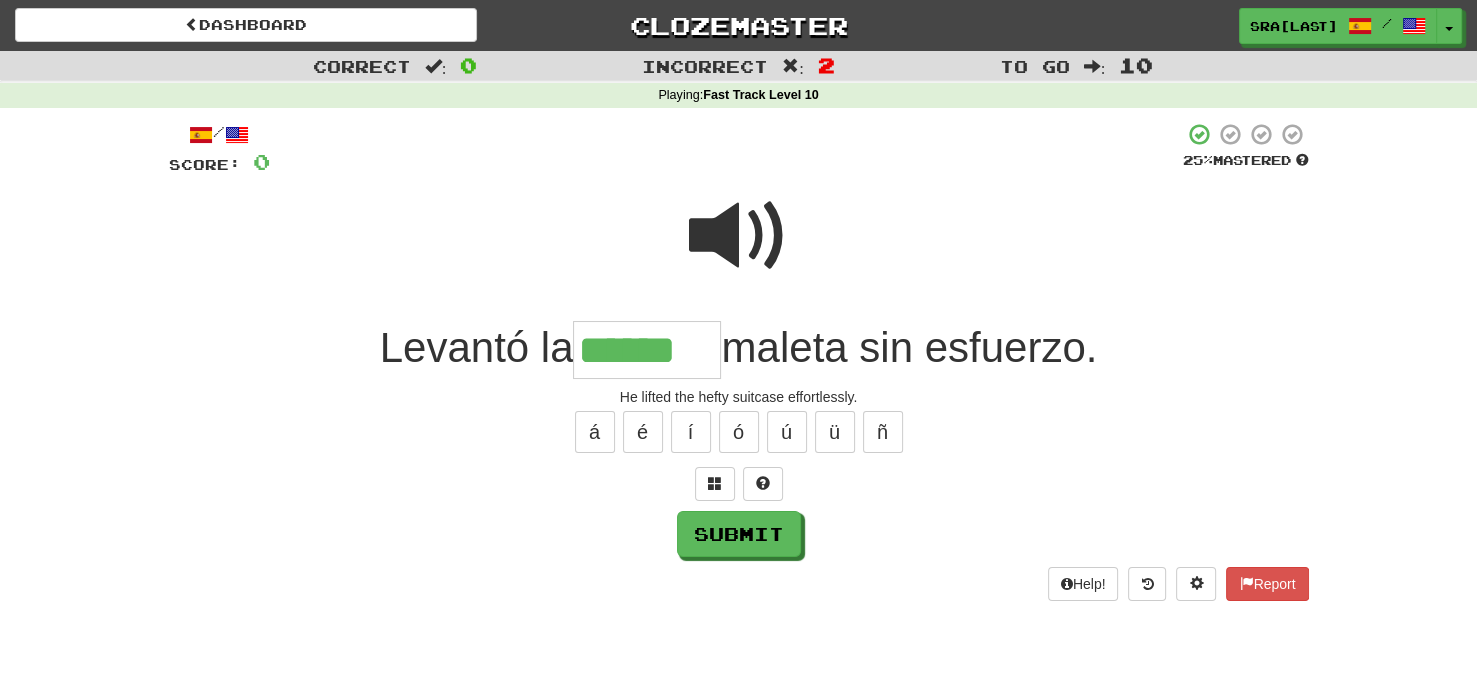 type on "******" 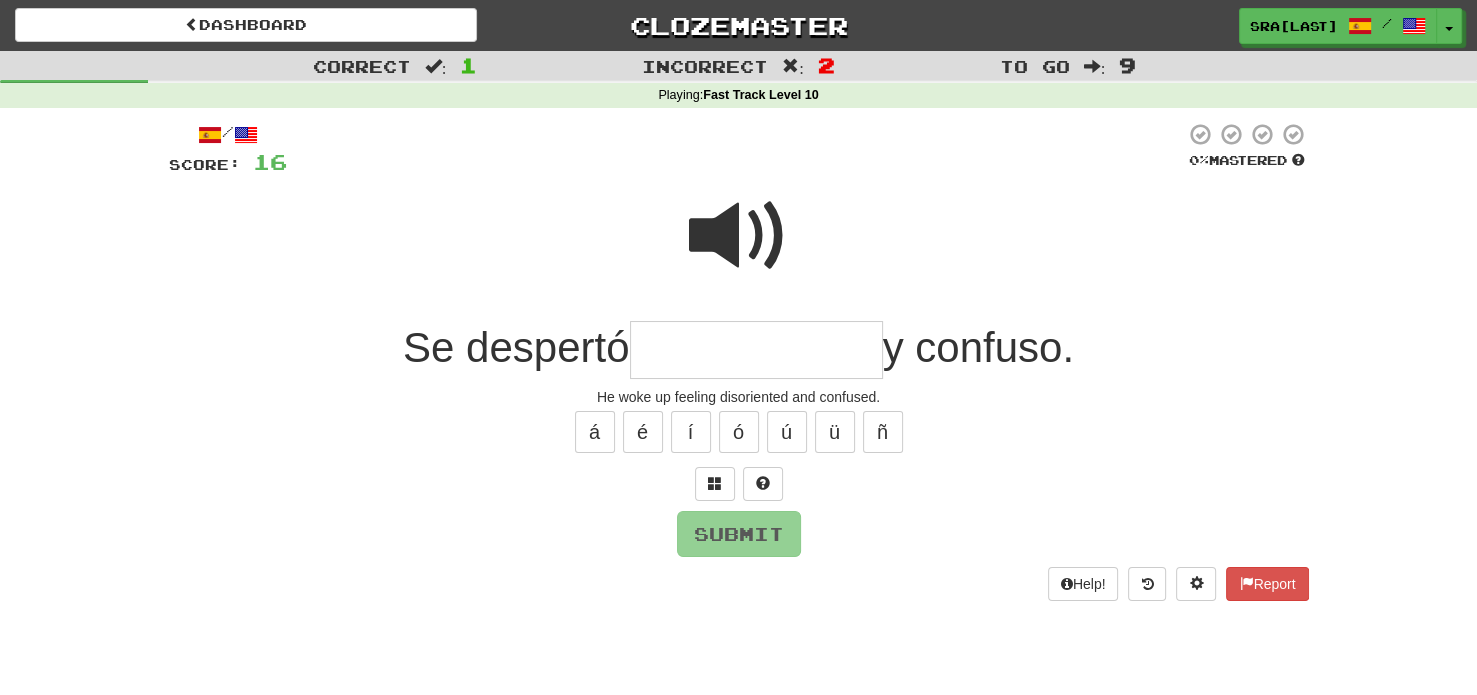 type on "*" 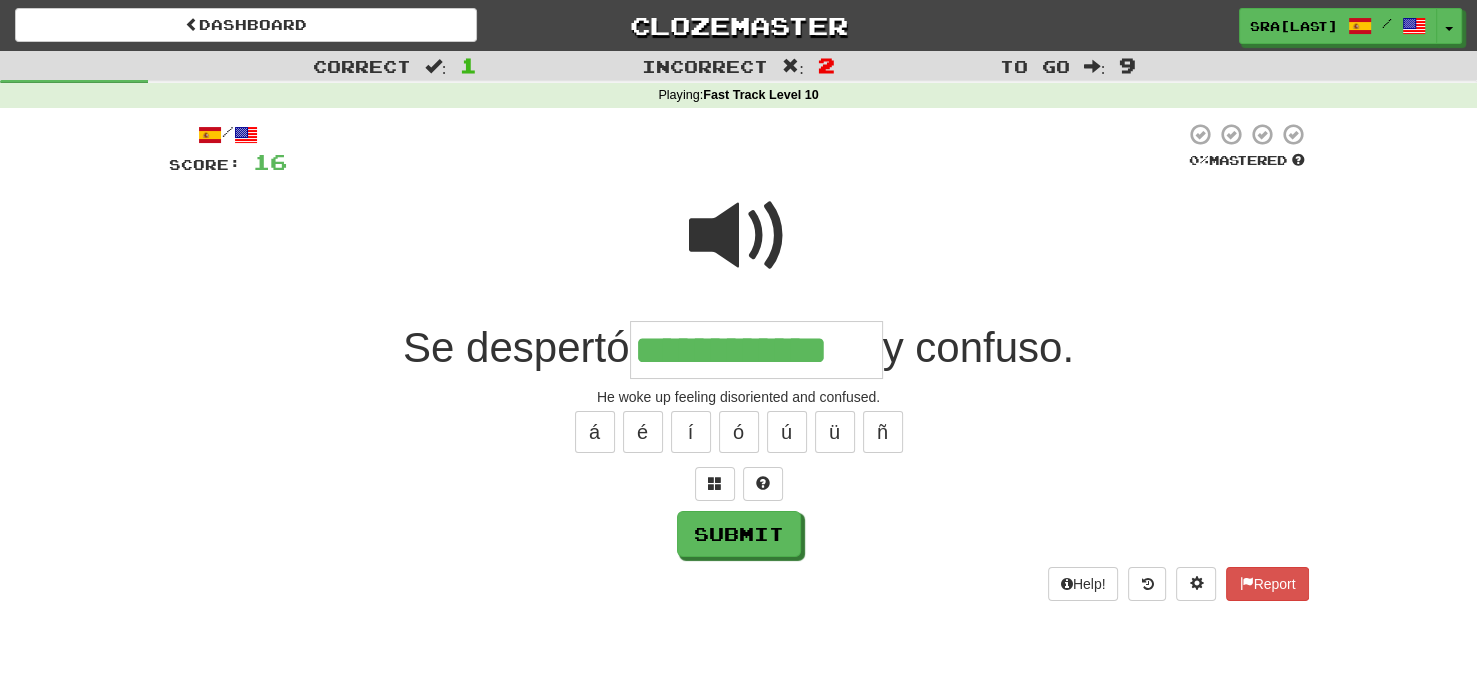 type on "**********" 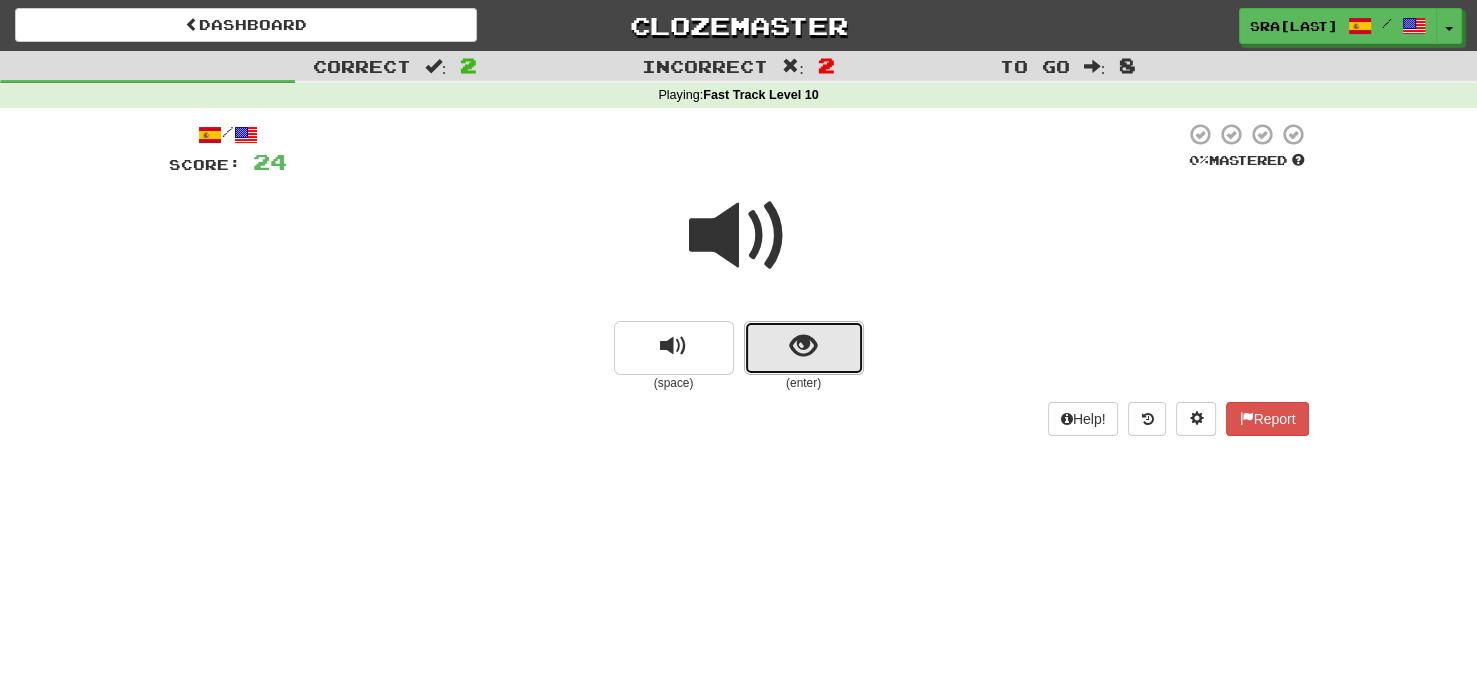 click at bounding box center (803, 346) 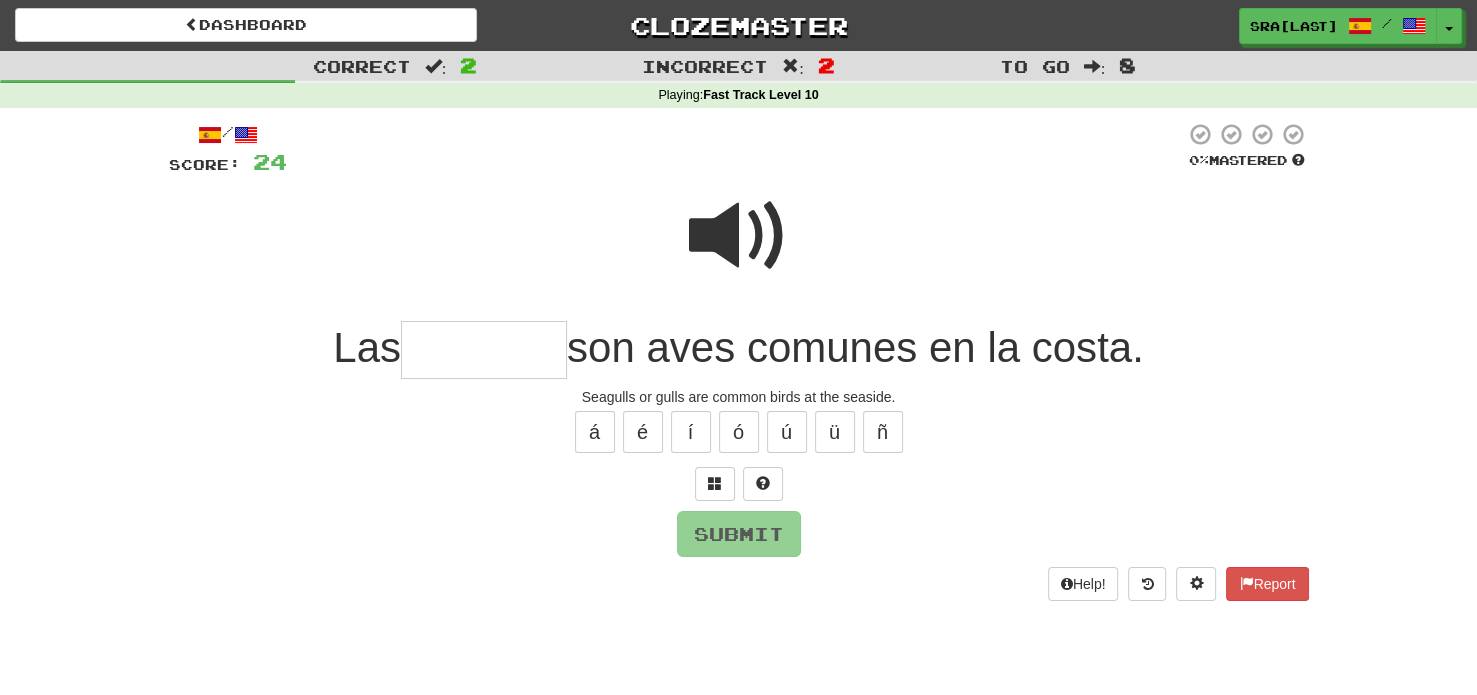 type on "*" 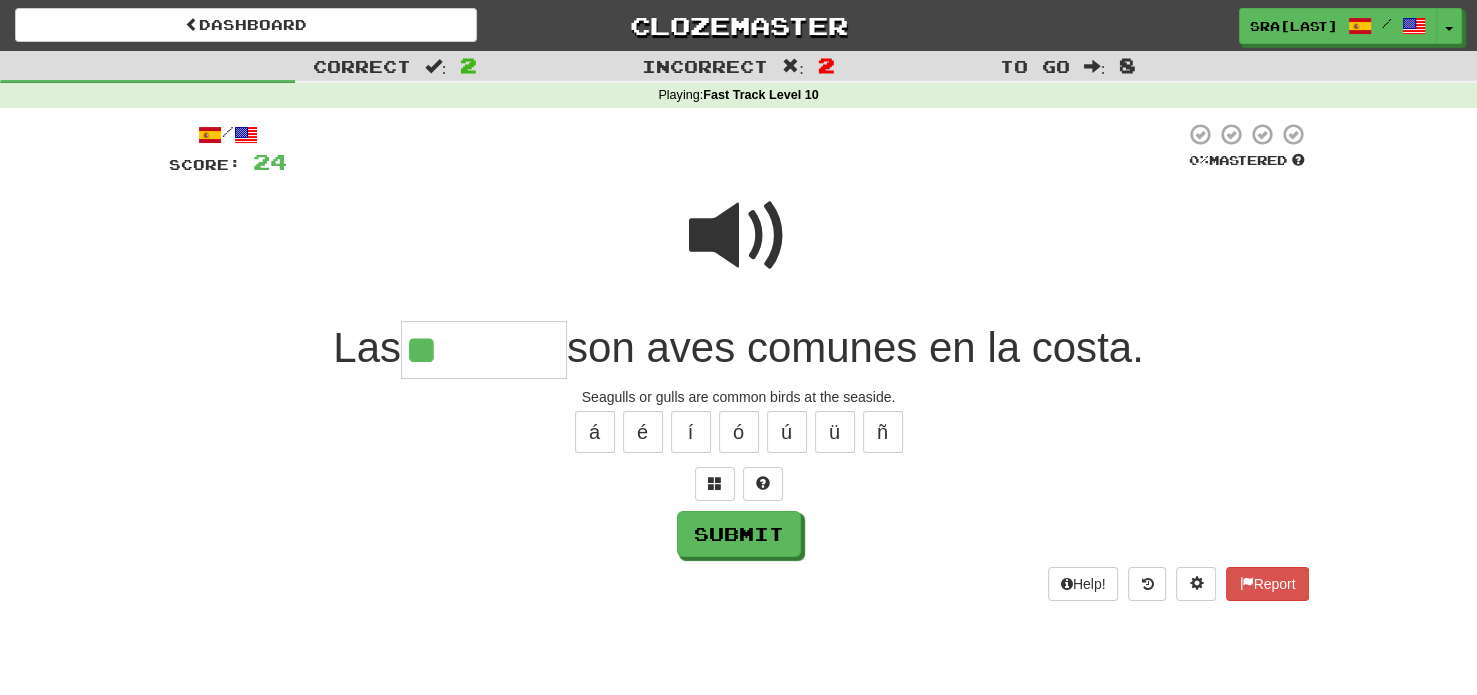 click at bounding box center [739, 236] 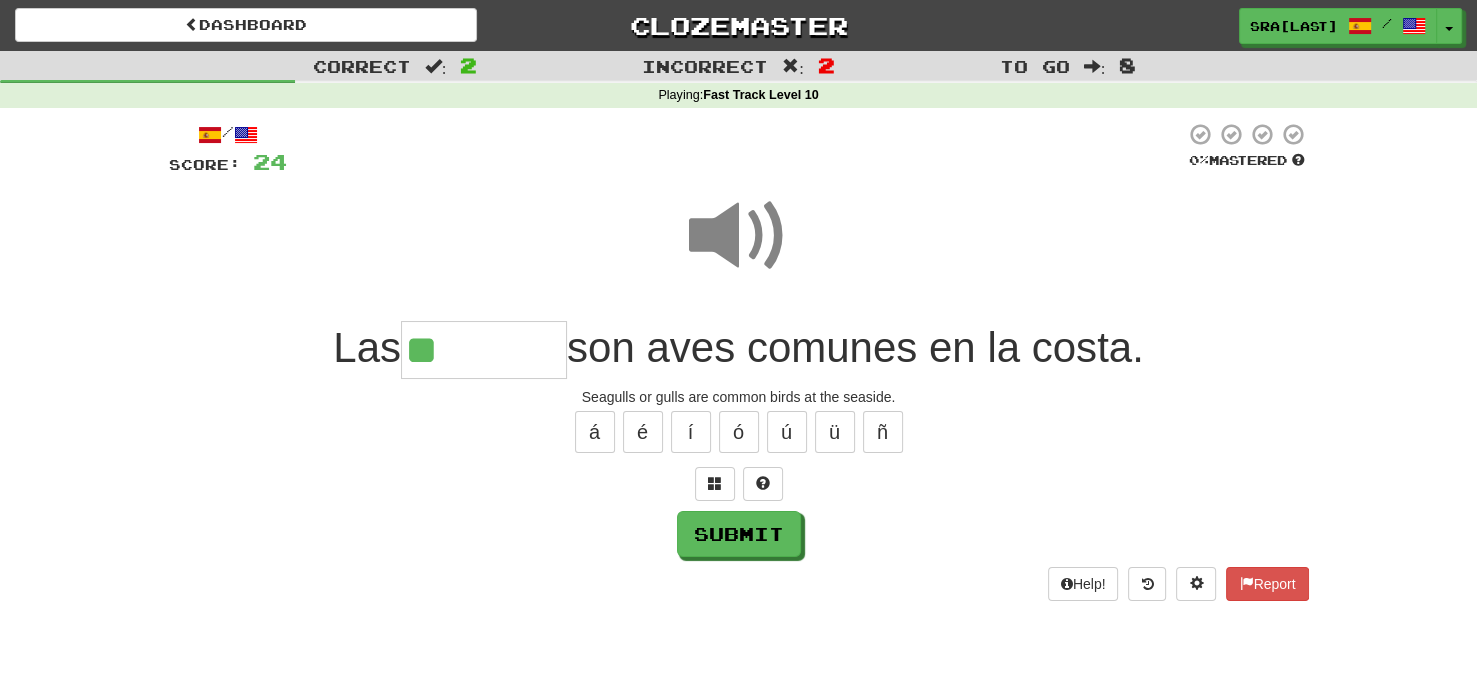 click on "**" at bounding box center (484, 350) 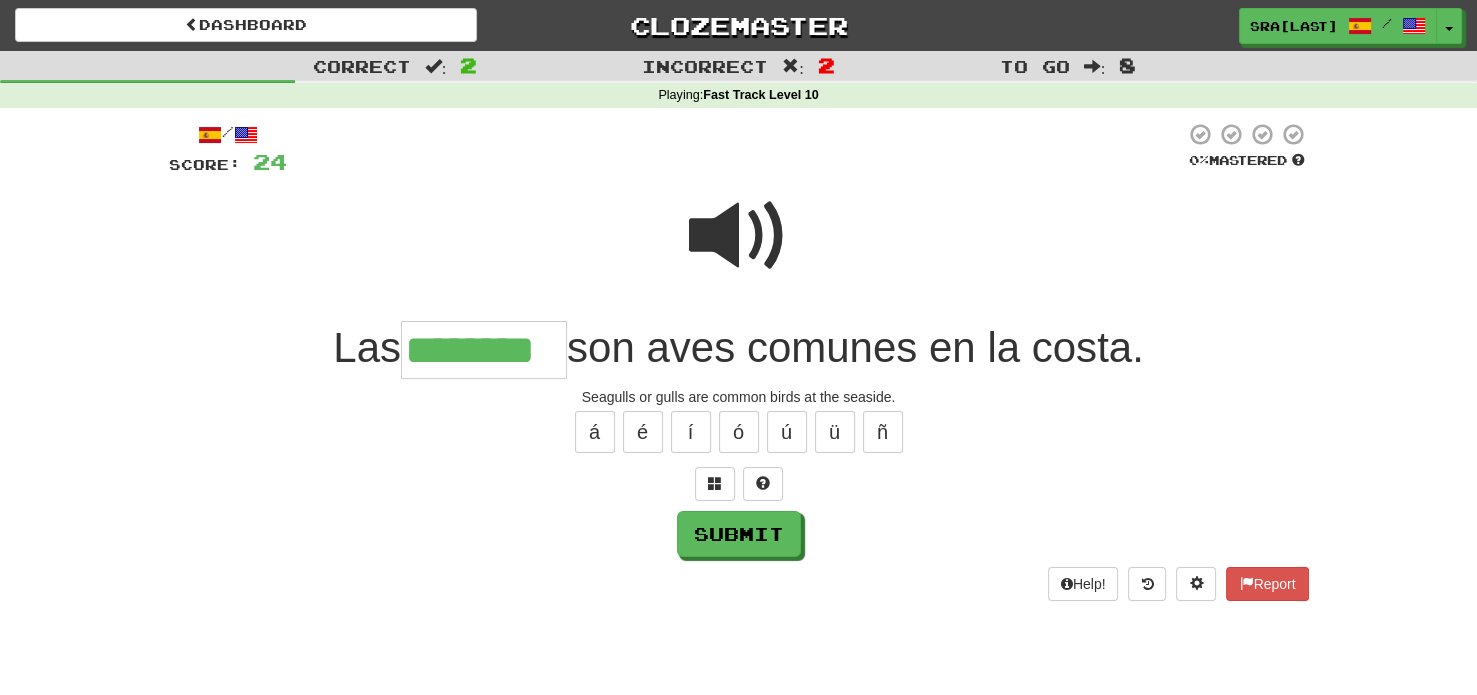 type on "********" 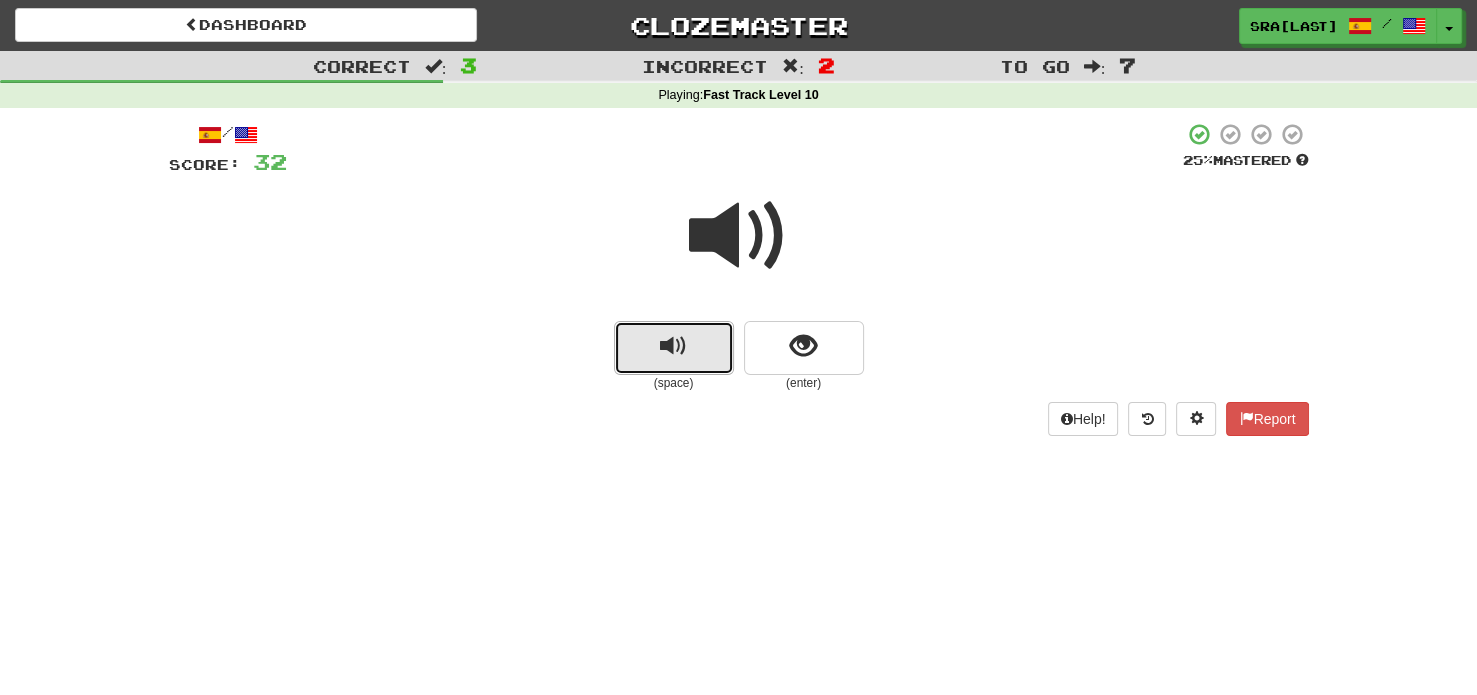 click at bounding box center (673, 346) 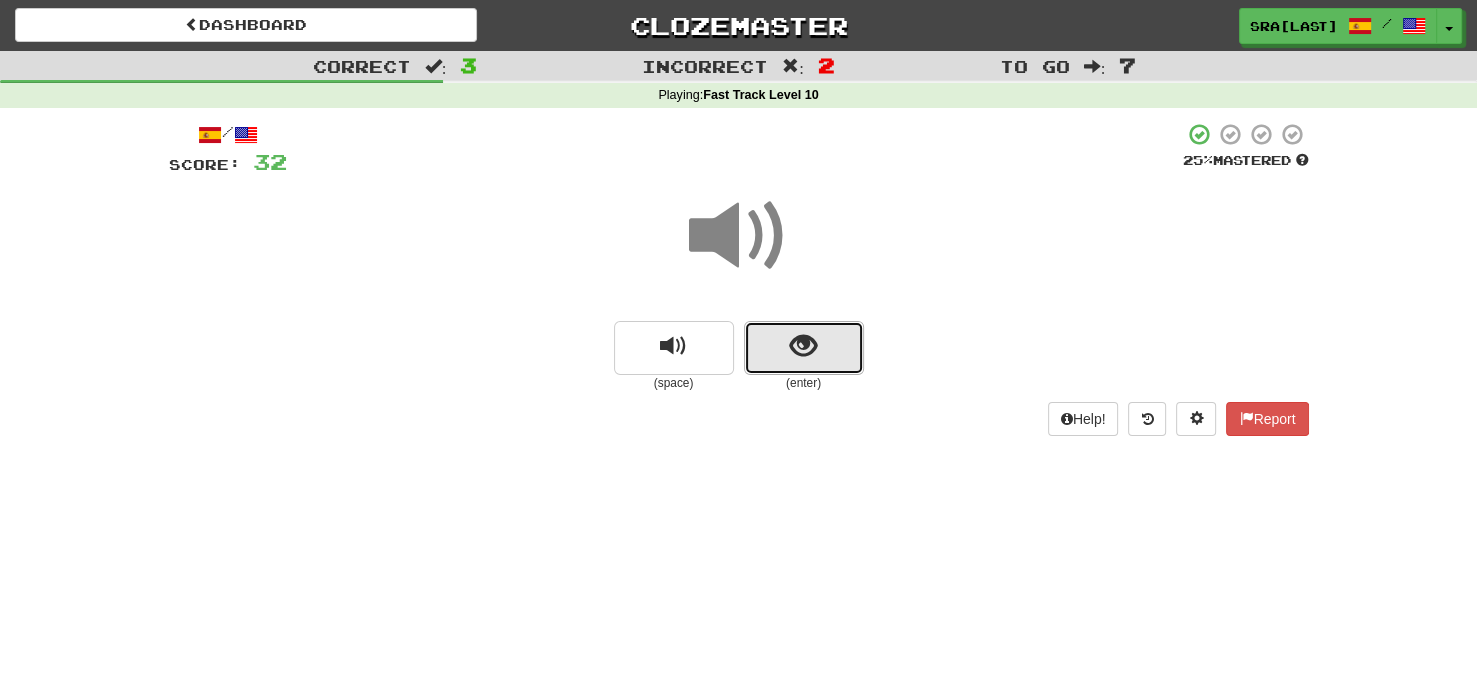 click at bounding box center [804, 348] 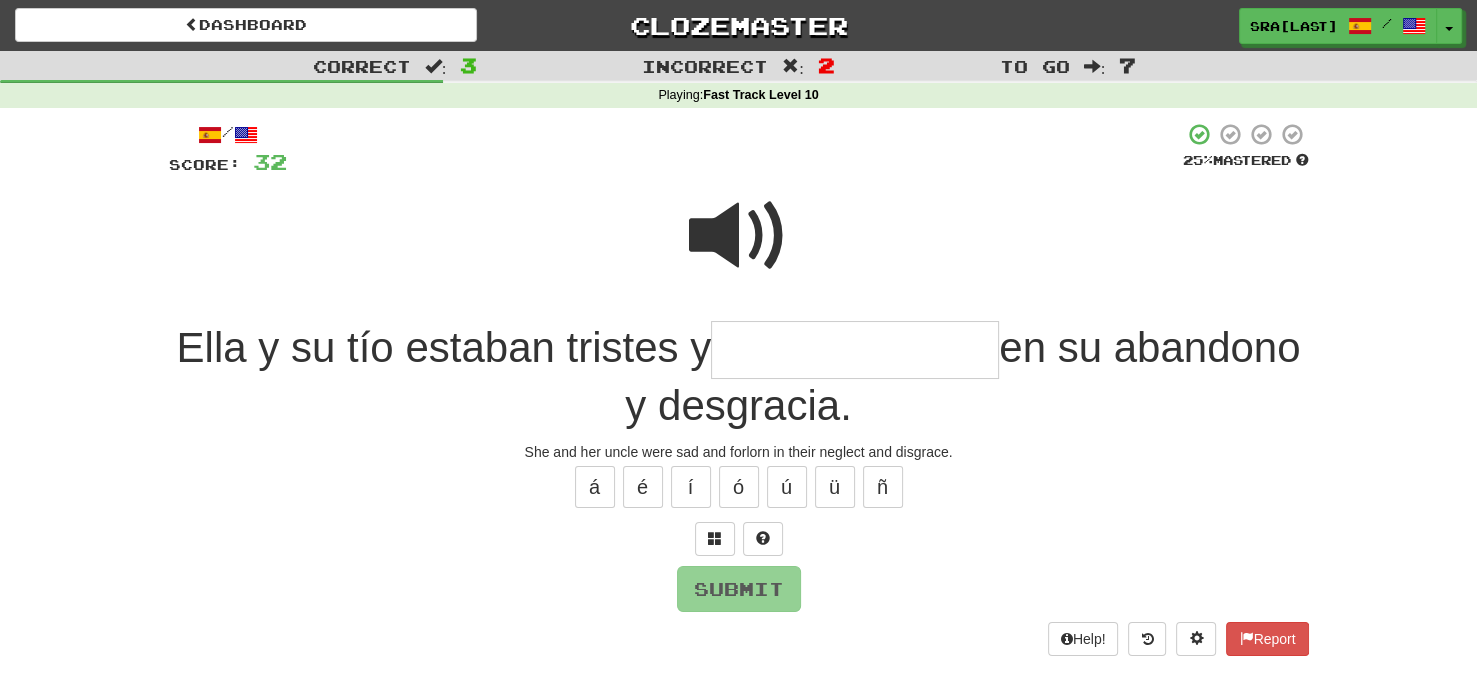 click at bounding box center [739, 236] 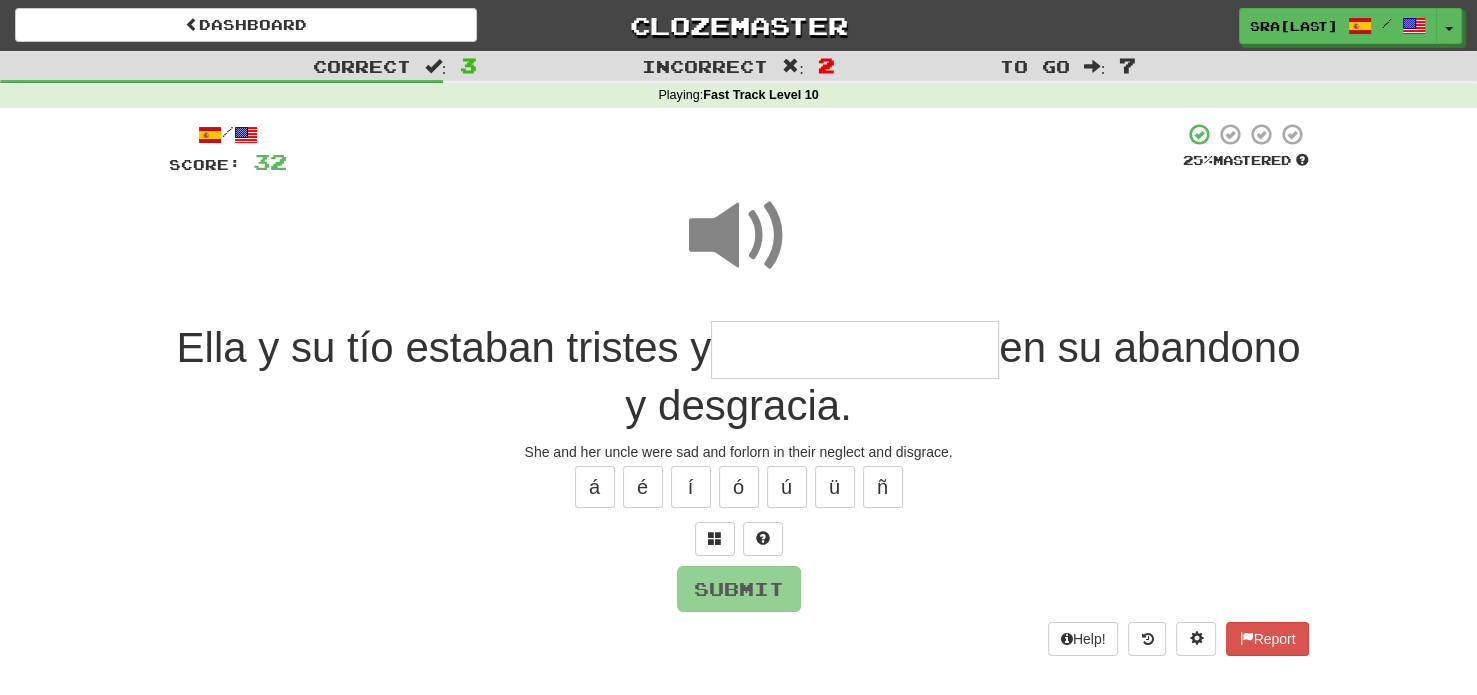 click at bounding box center (855, 350) 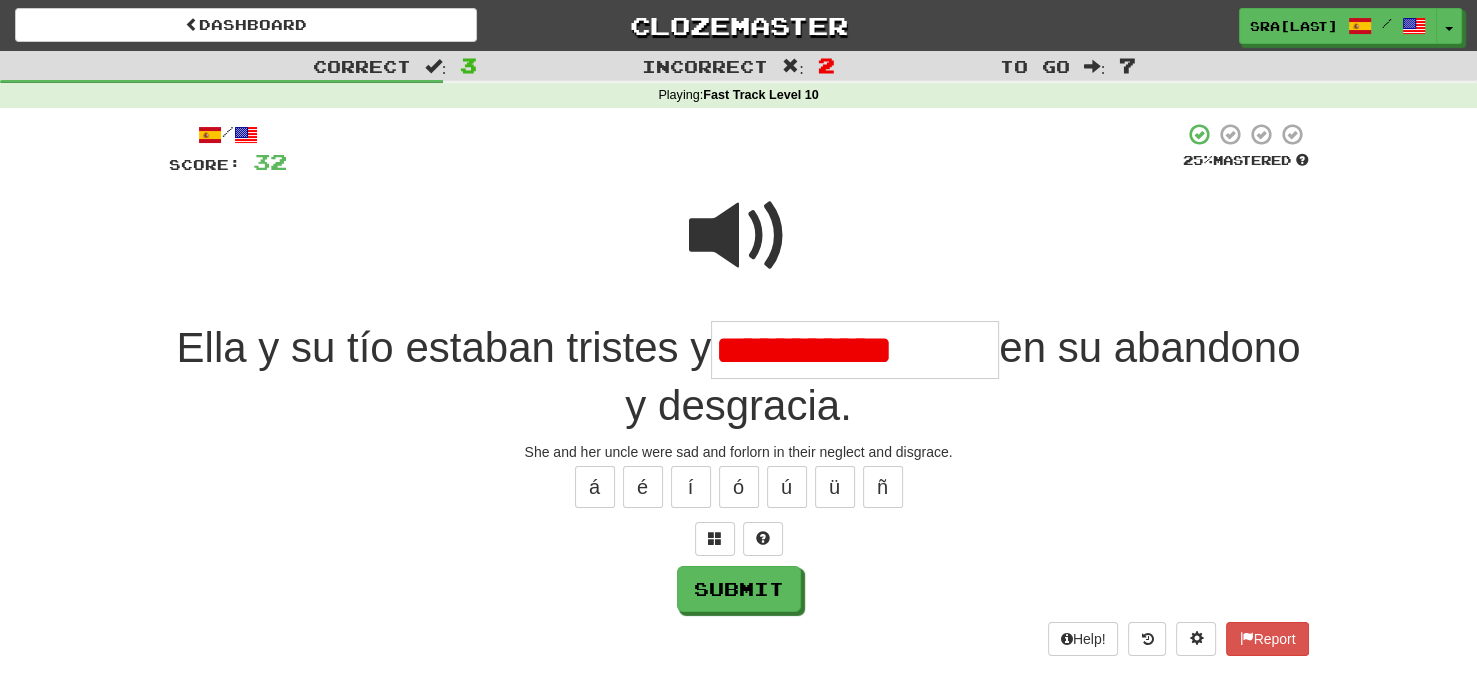 type on "**********" 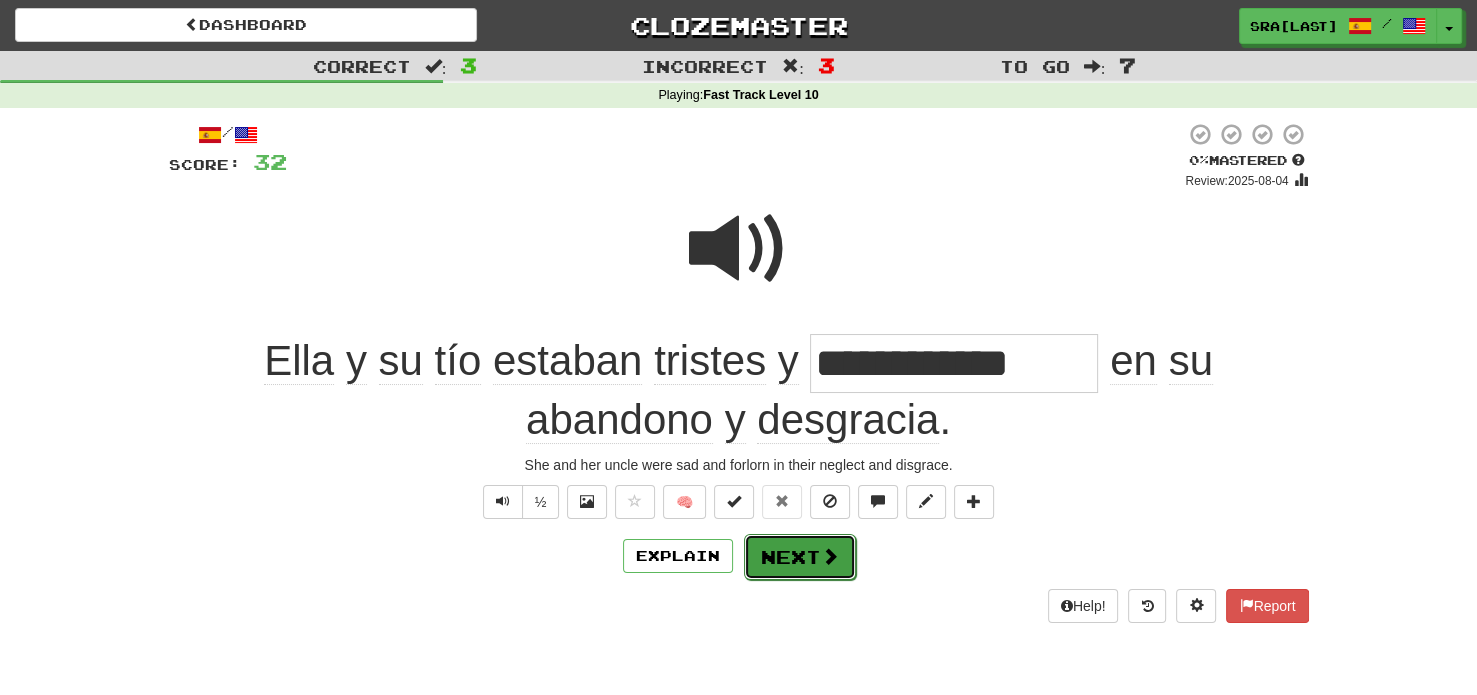click on "Next" at bounding box center (800, 557) 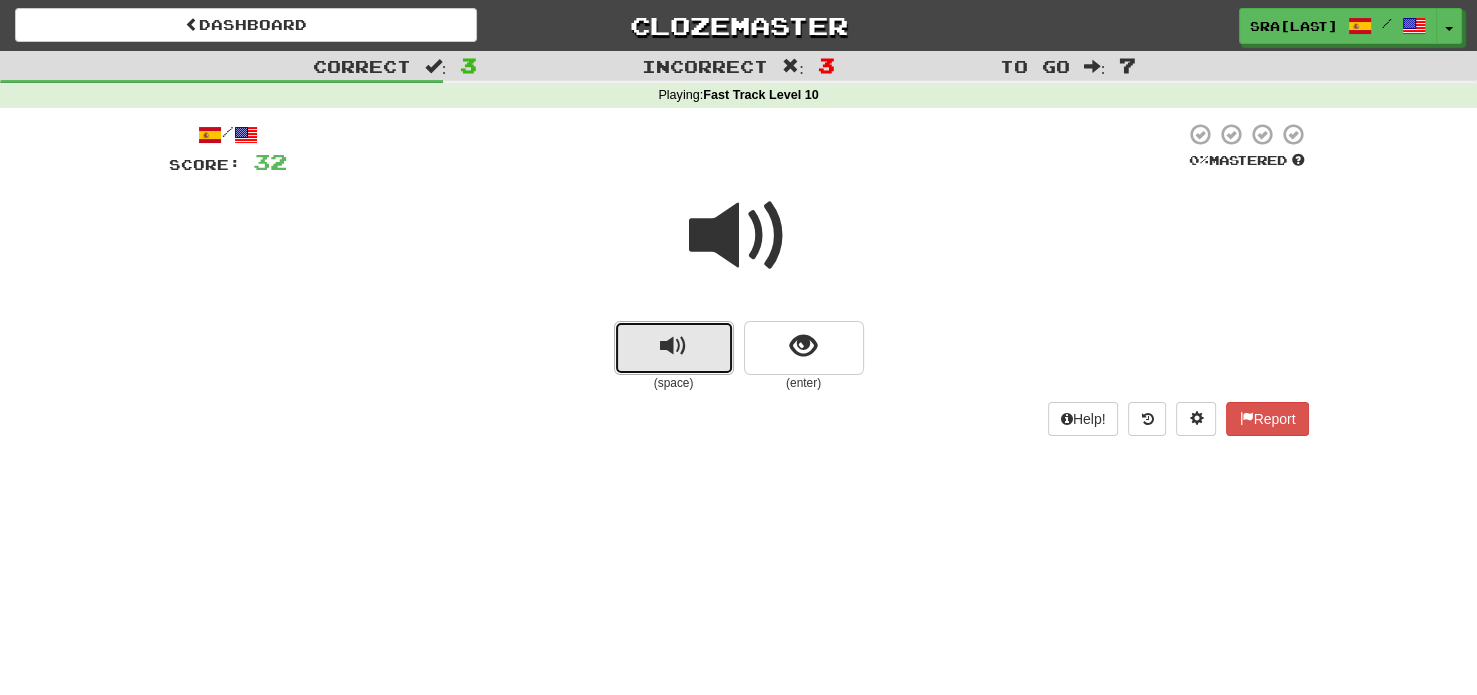 click at bounding box center (673, 346) 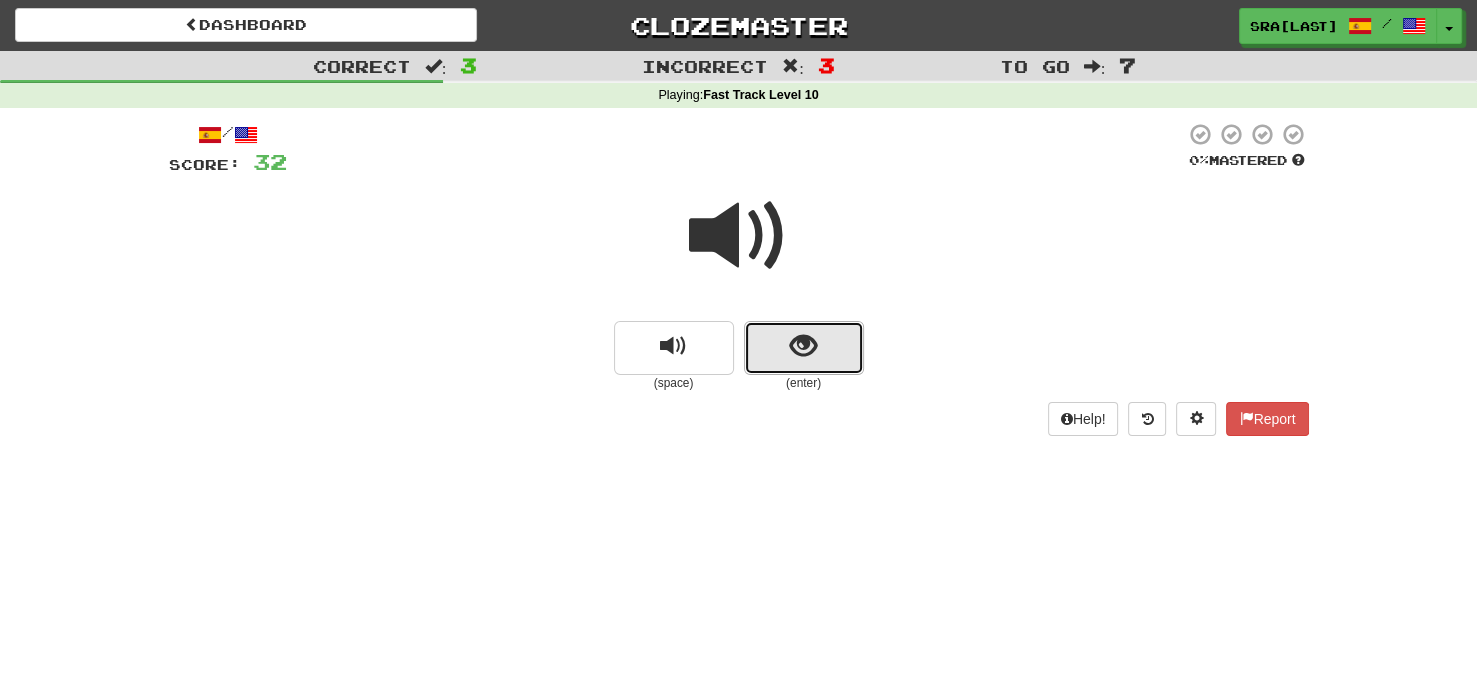 click at bounding box center (803, 346) 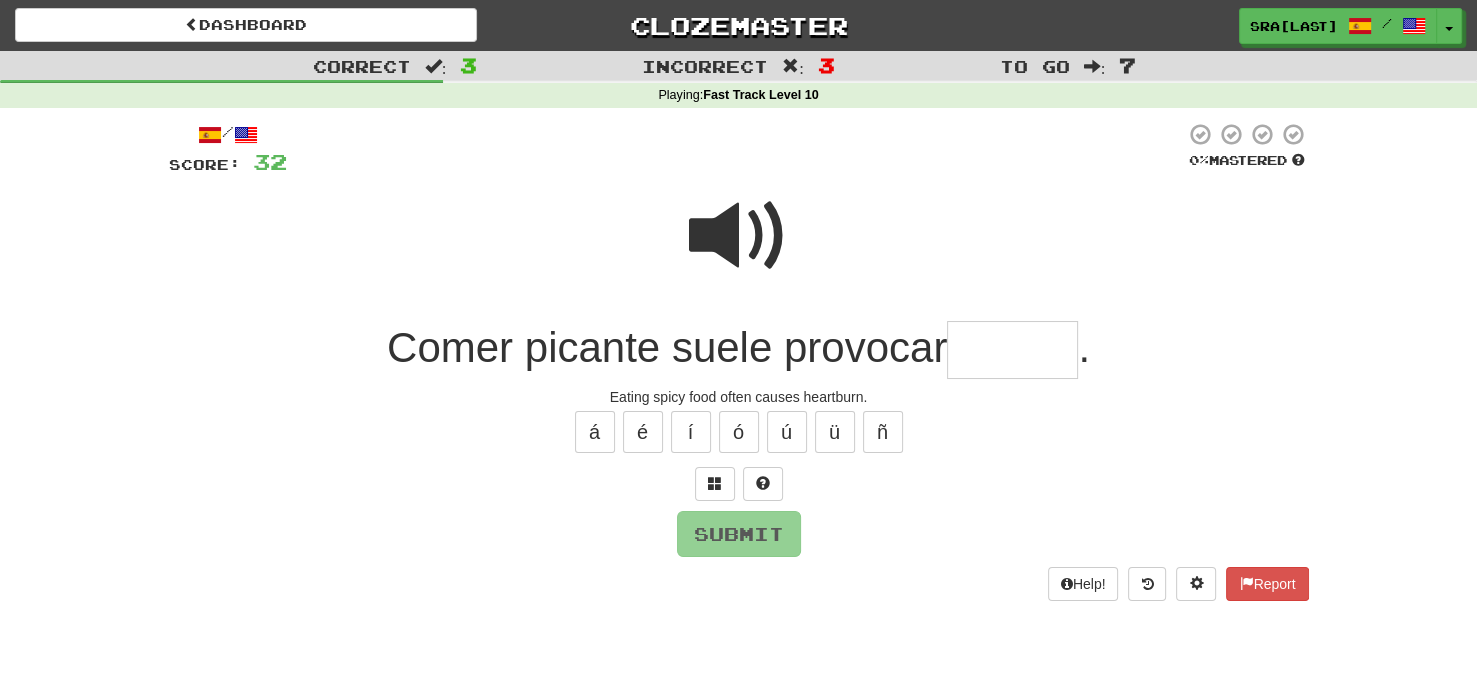 click at bounding box center (739, 236) 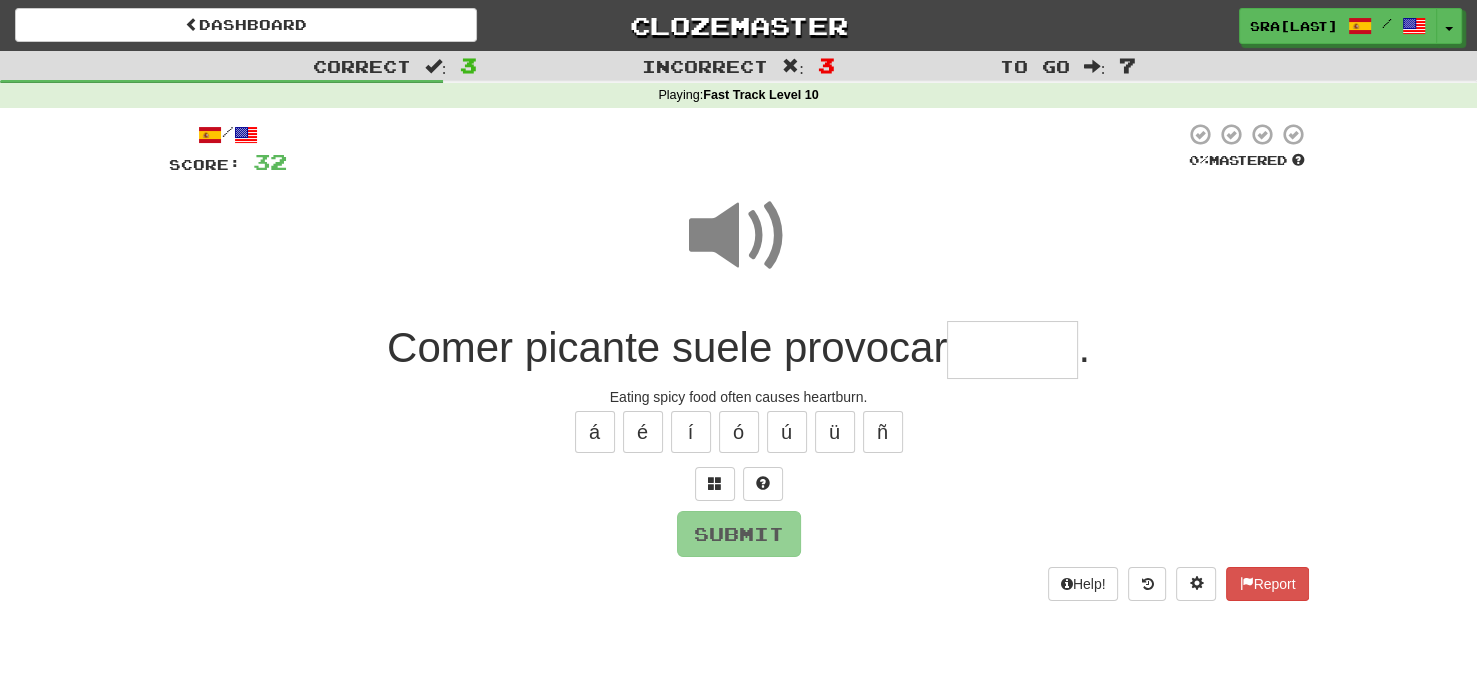 click at bounding box center [1012, 350] 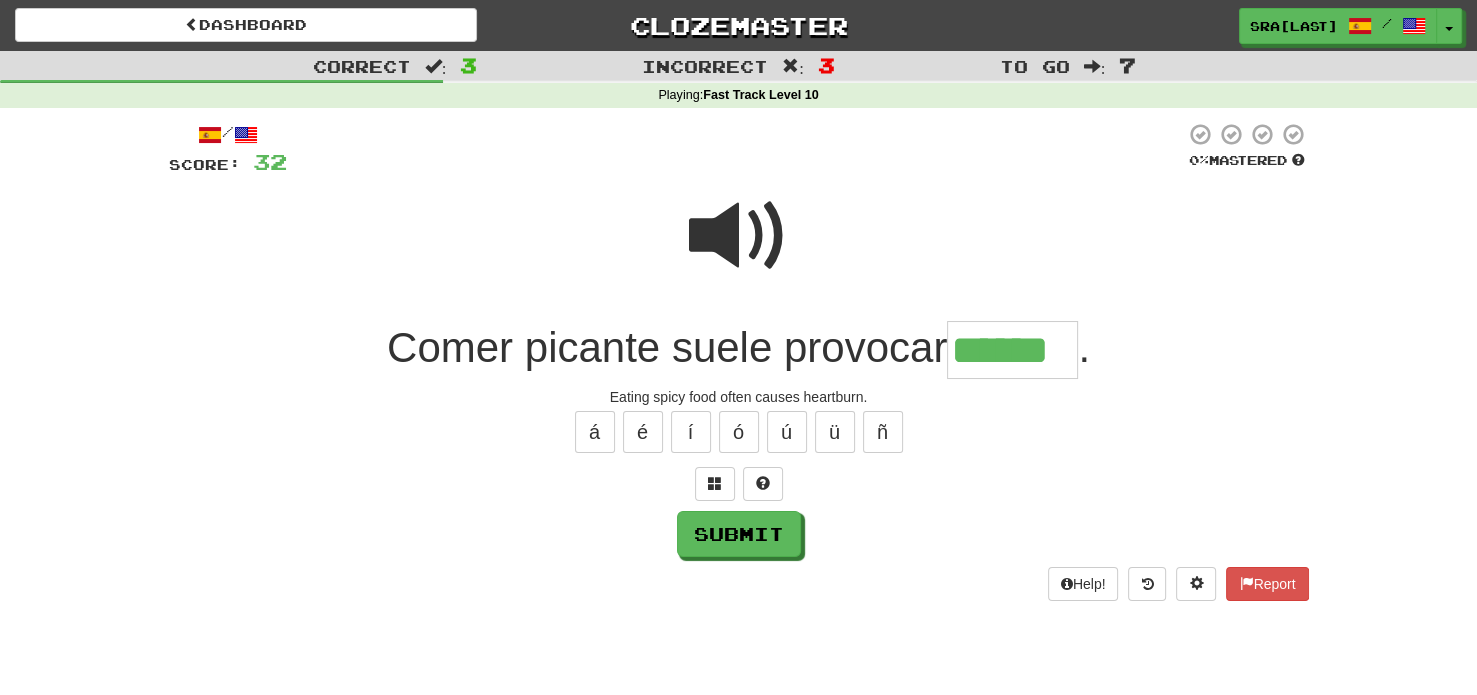 type on "******" 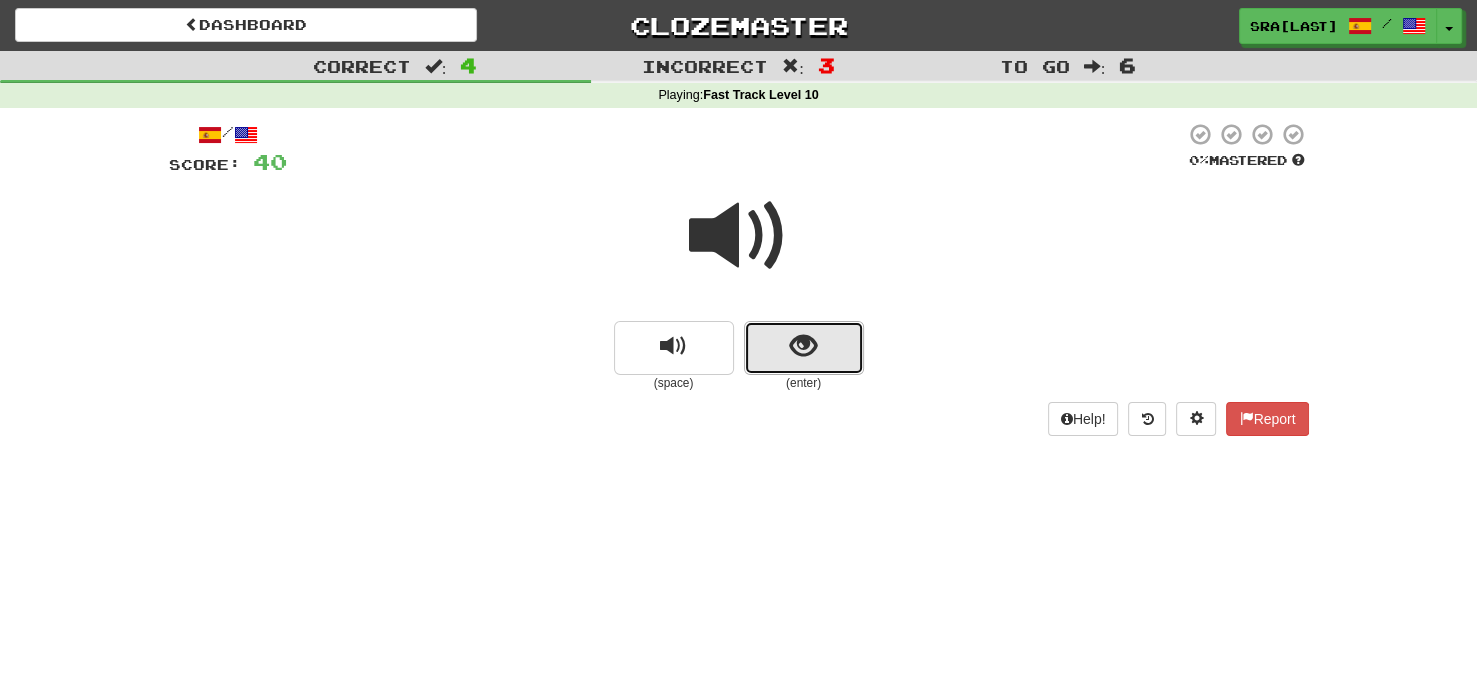 click at bounding box center (804, 348) 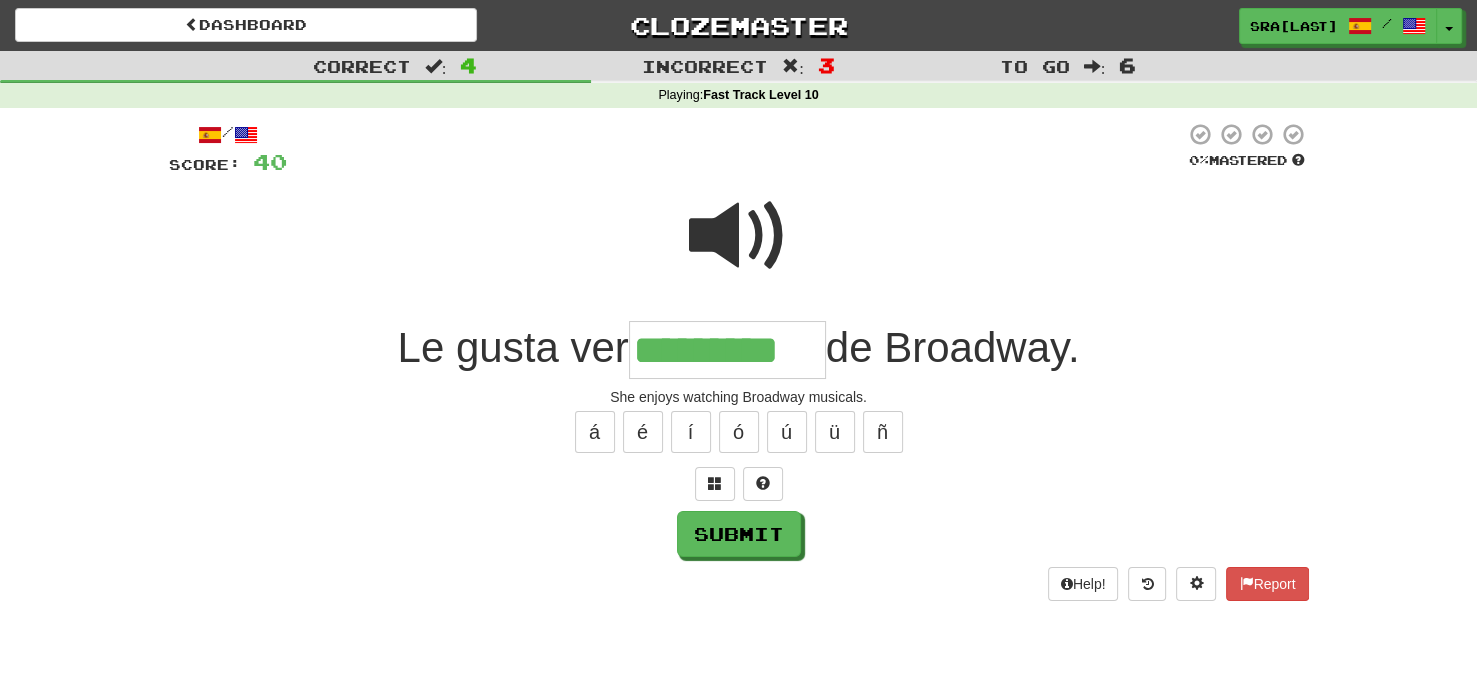 type on "*********" 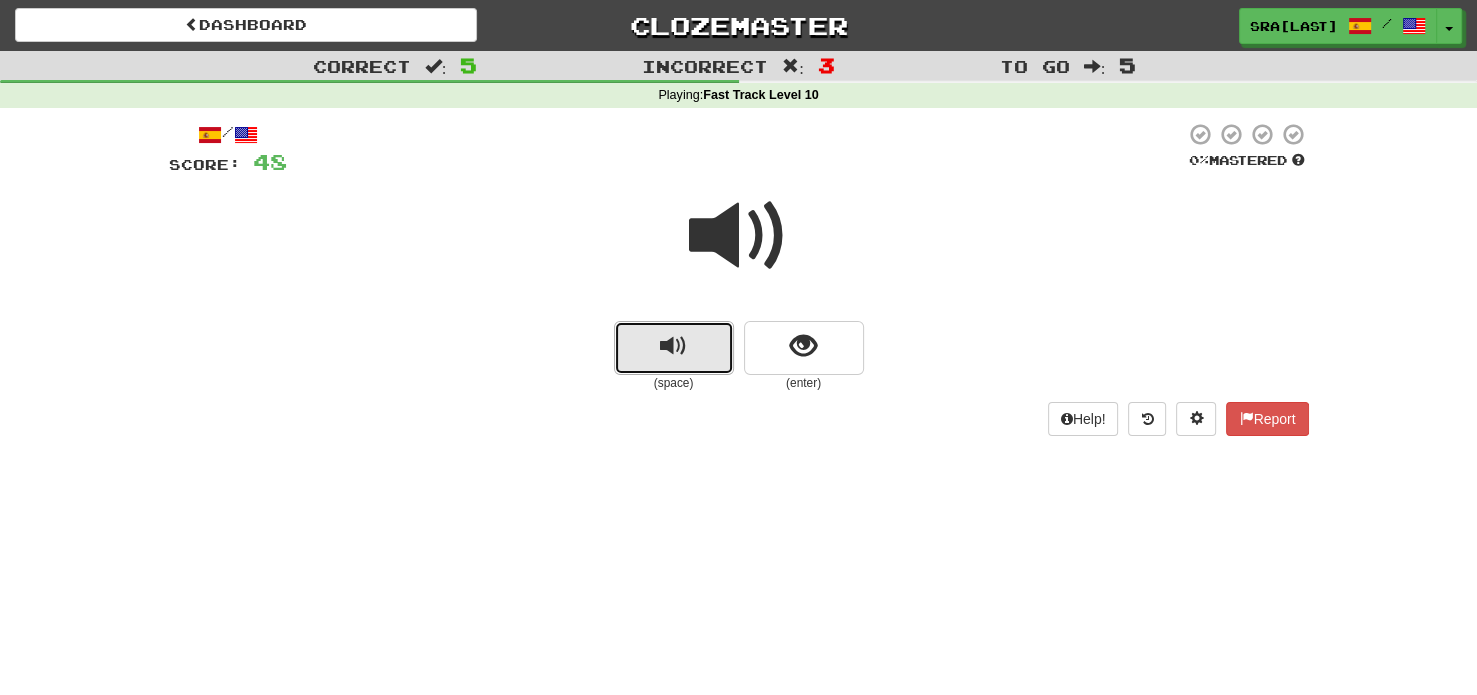 click at bounding box center (673, 346) 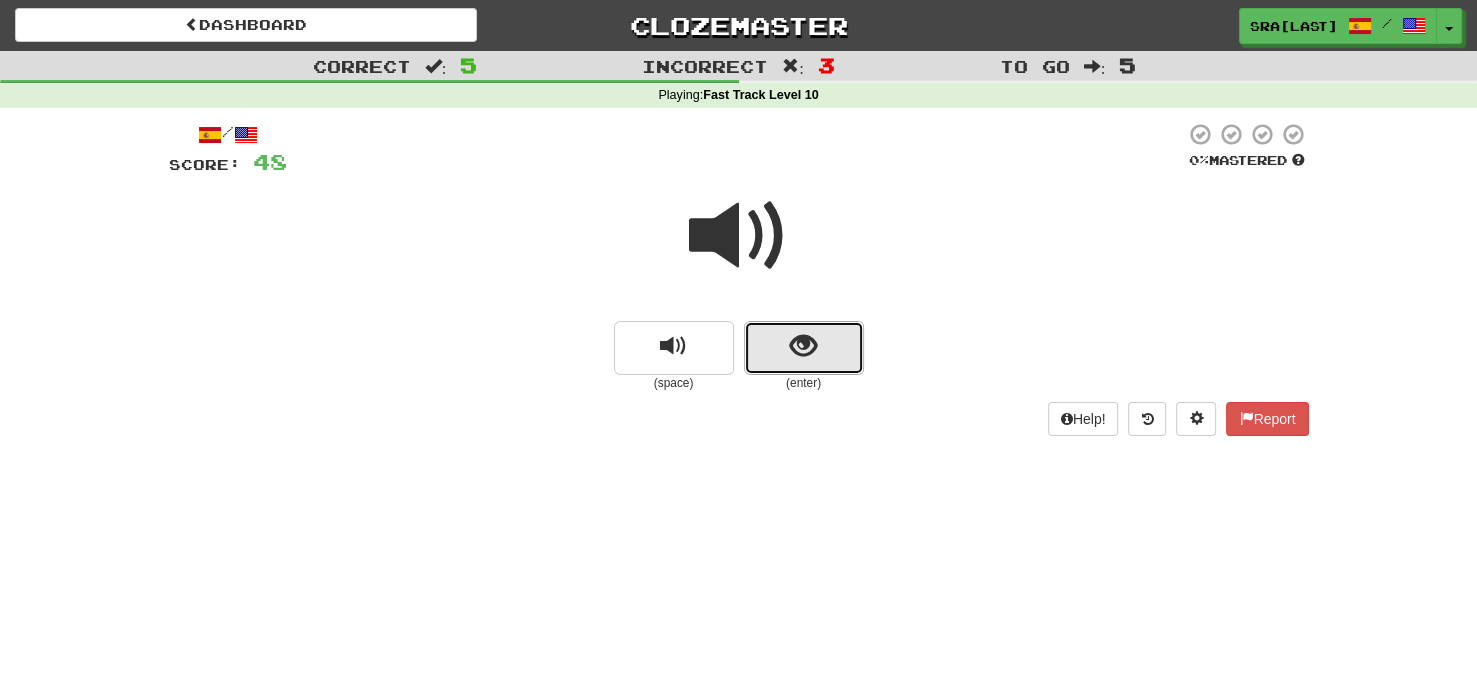 click at bounding box center [803, 346] 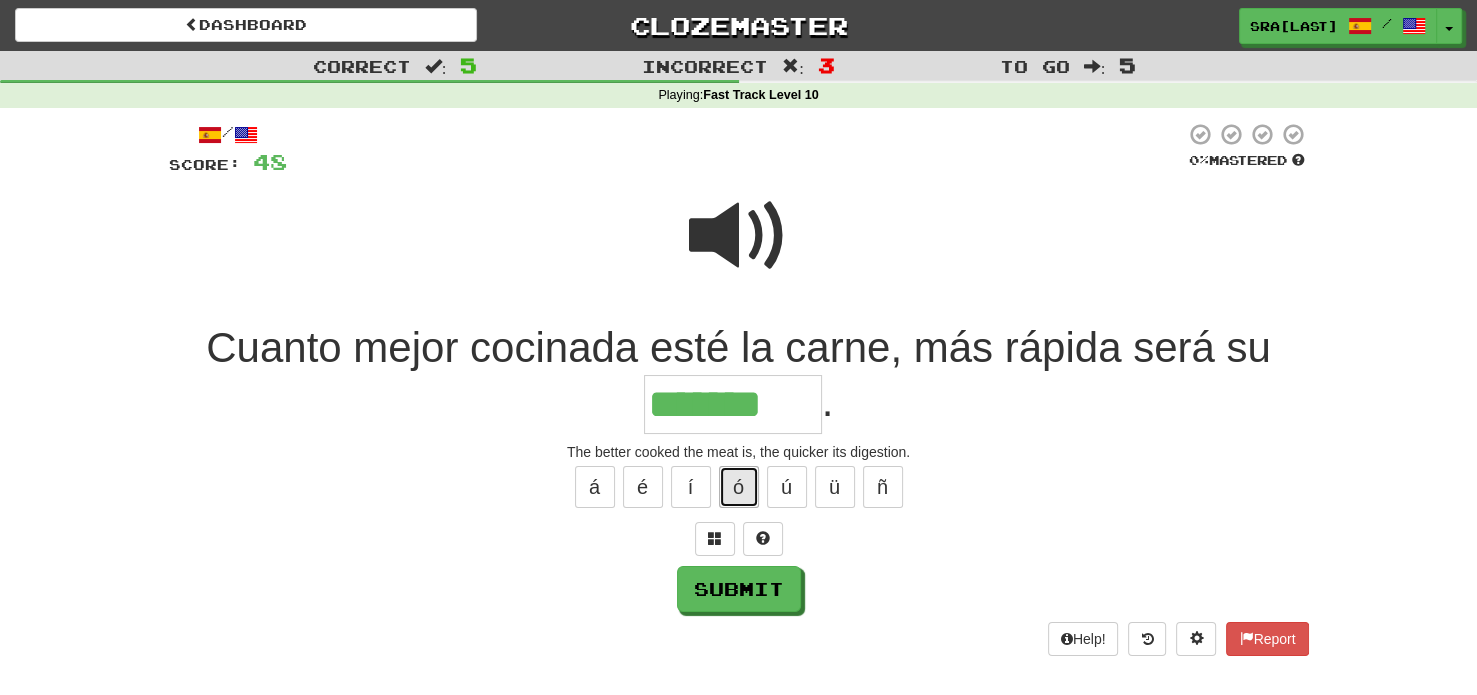 click on "ó" at bounding box center (739, 487) 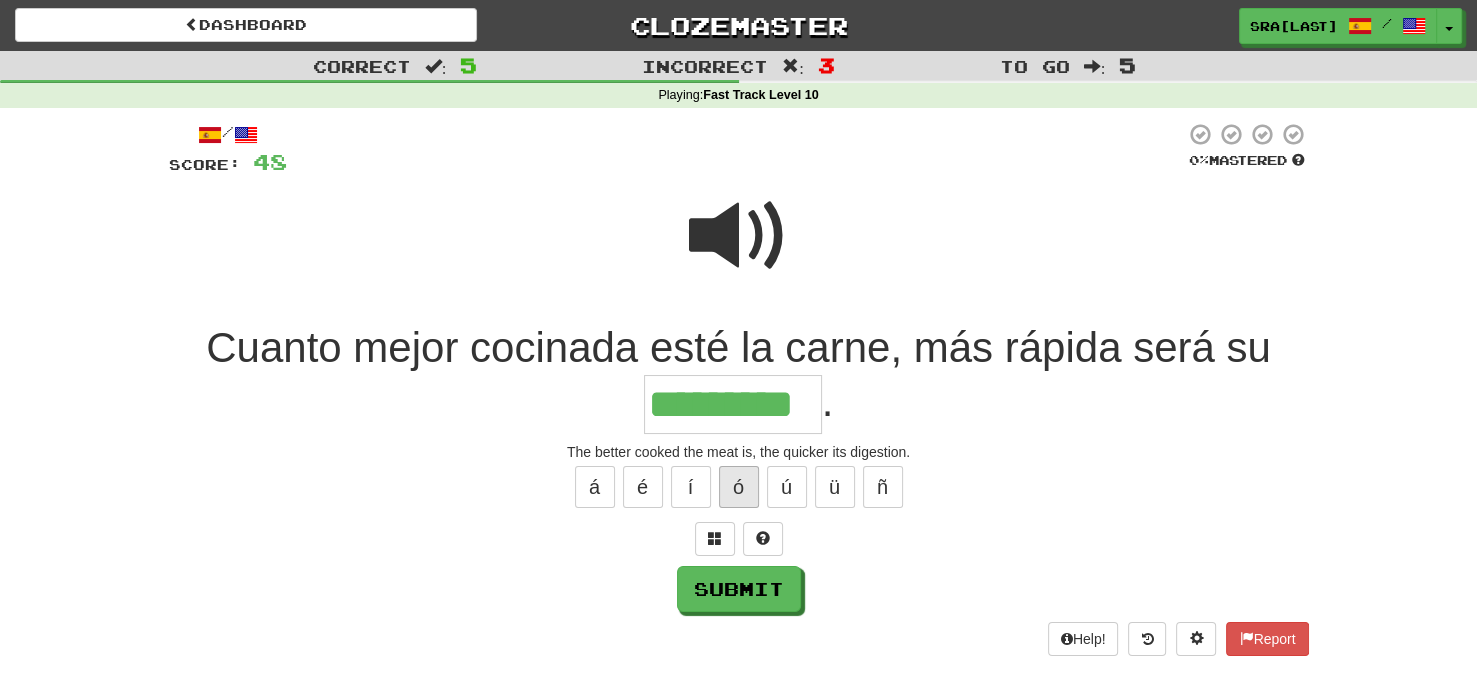 type on "*********" 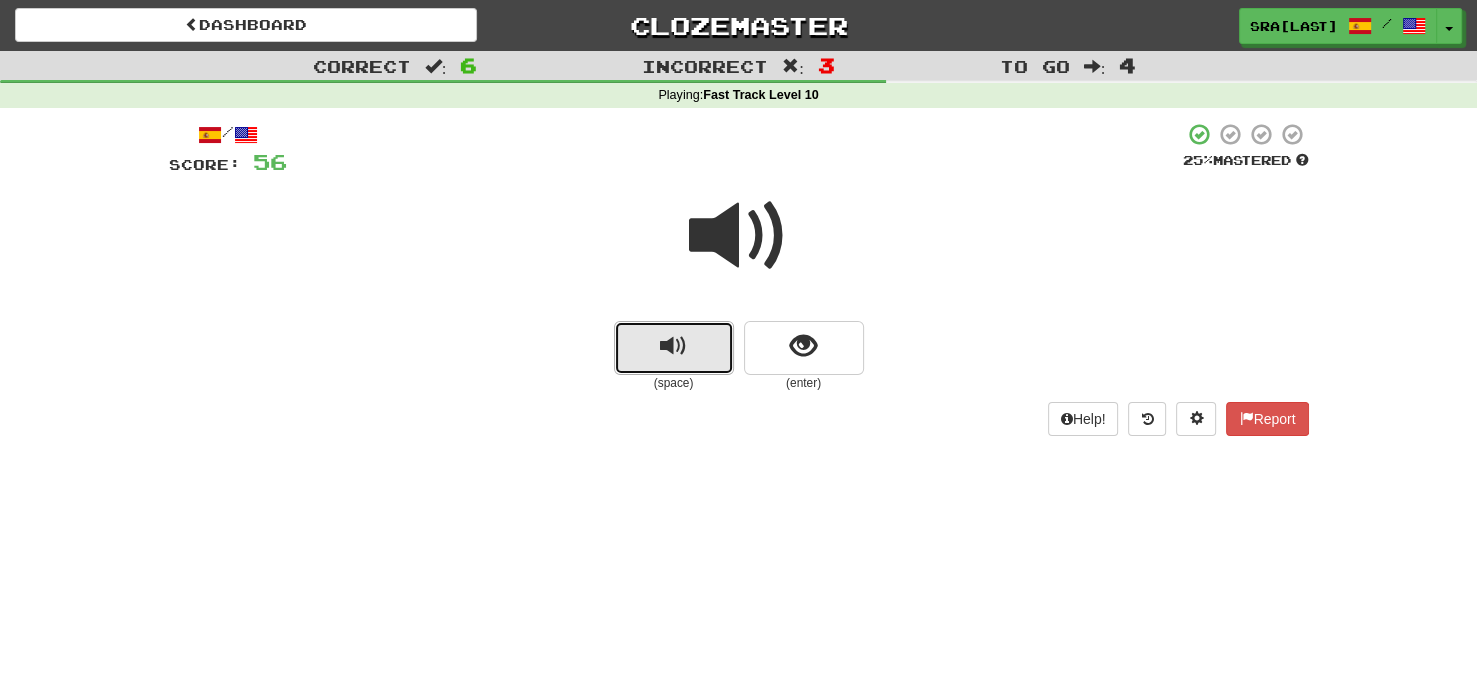 click at bounding box center [673, 346] 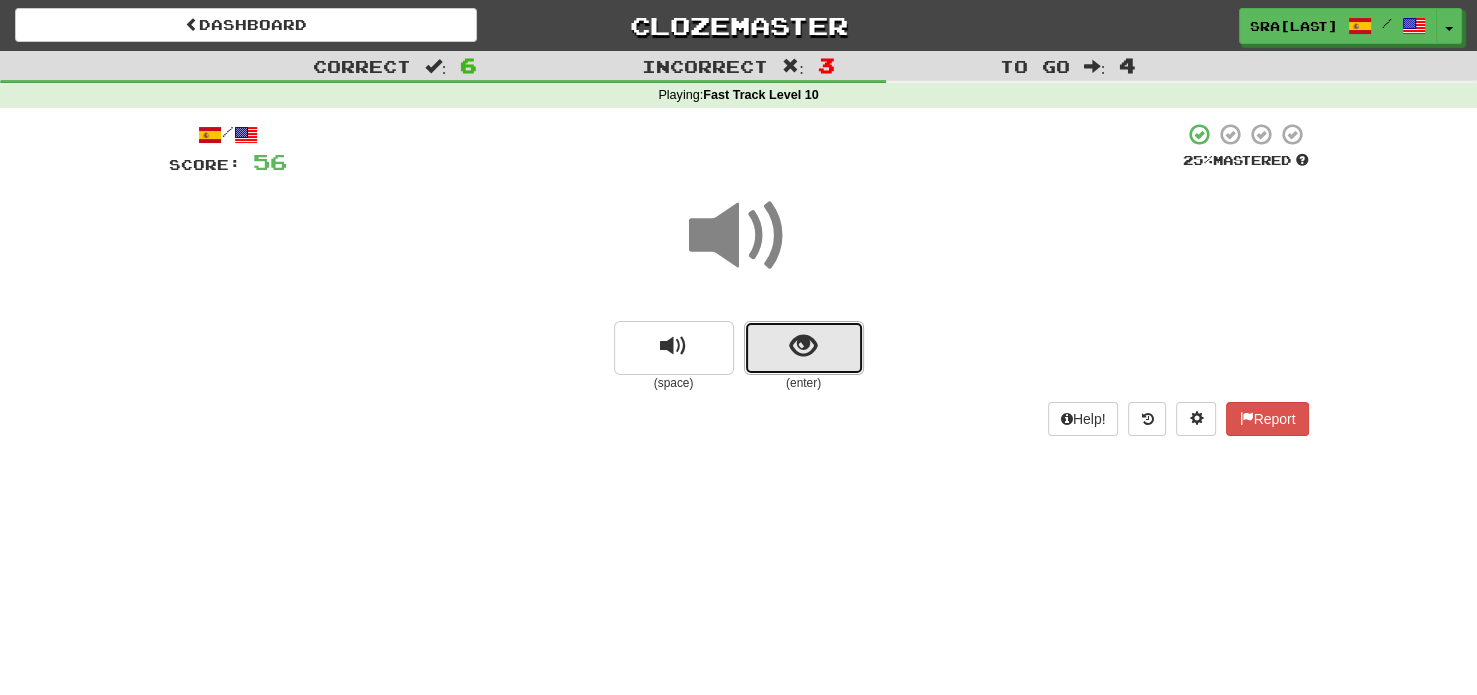 click at bounding box center (803, 346) 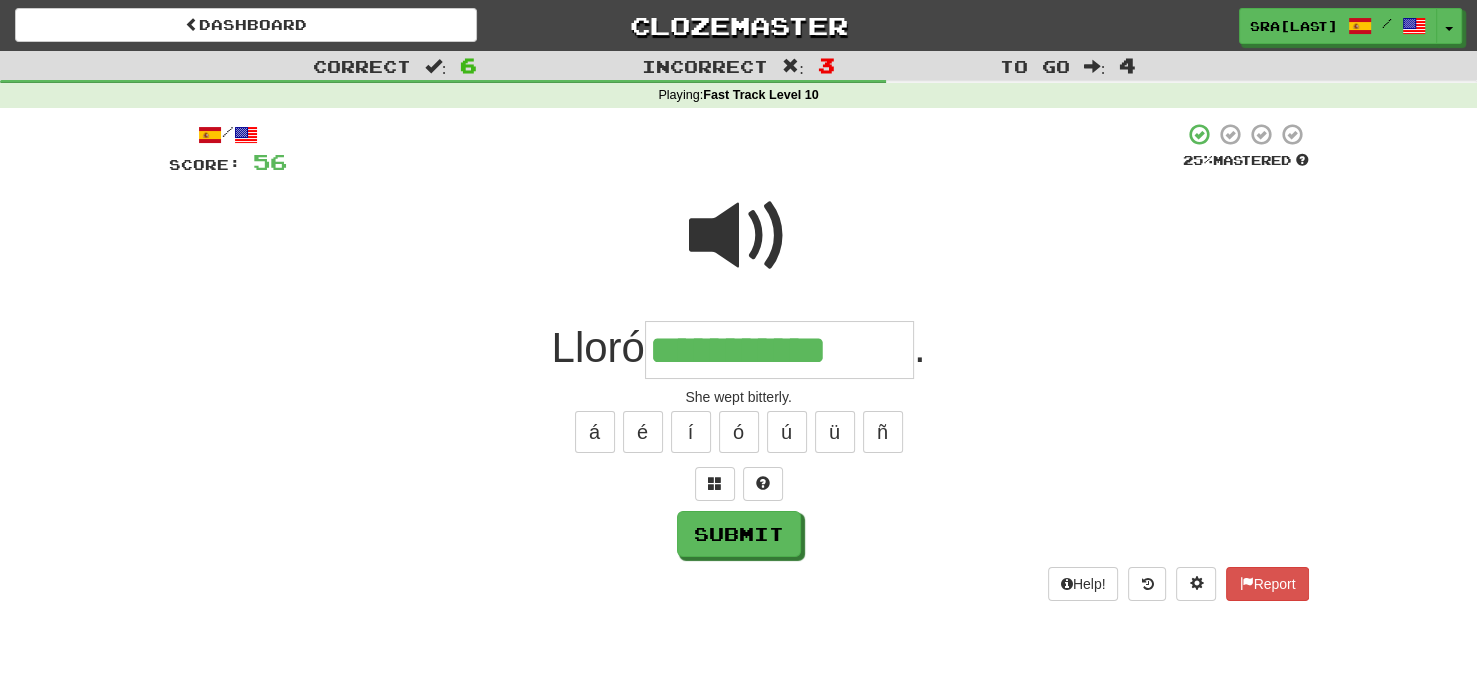 type on "**********" 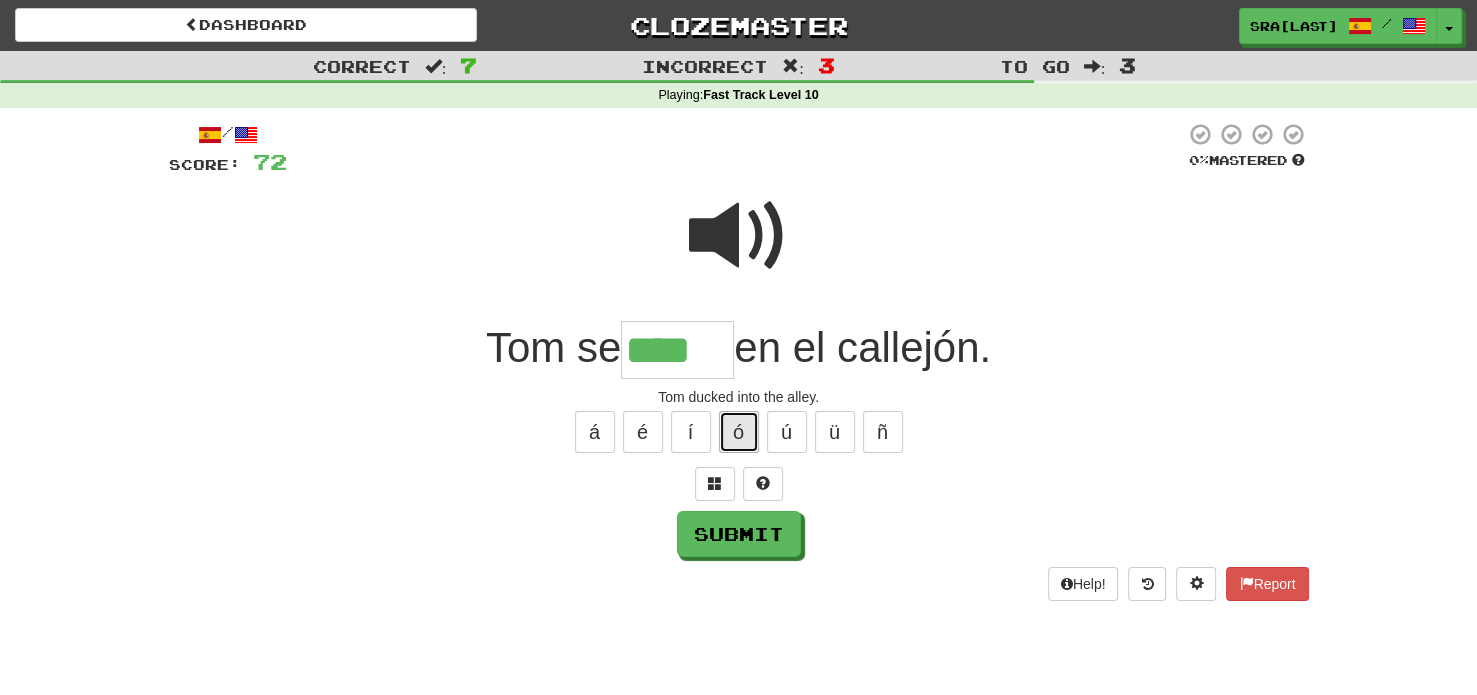 click on "ó" at bounding box center (739, 432) 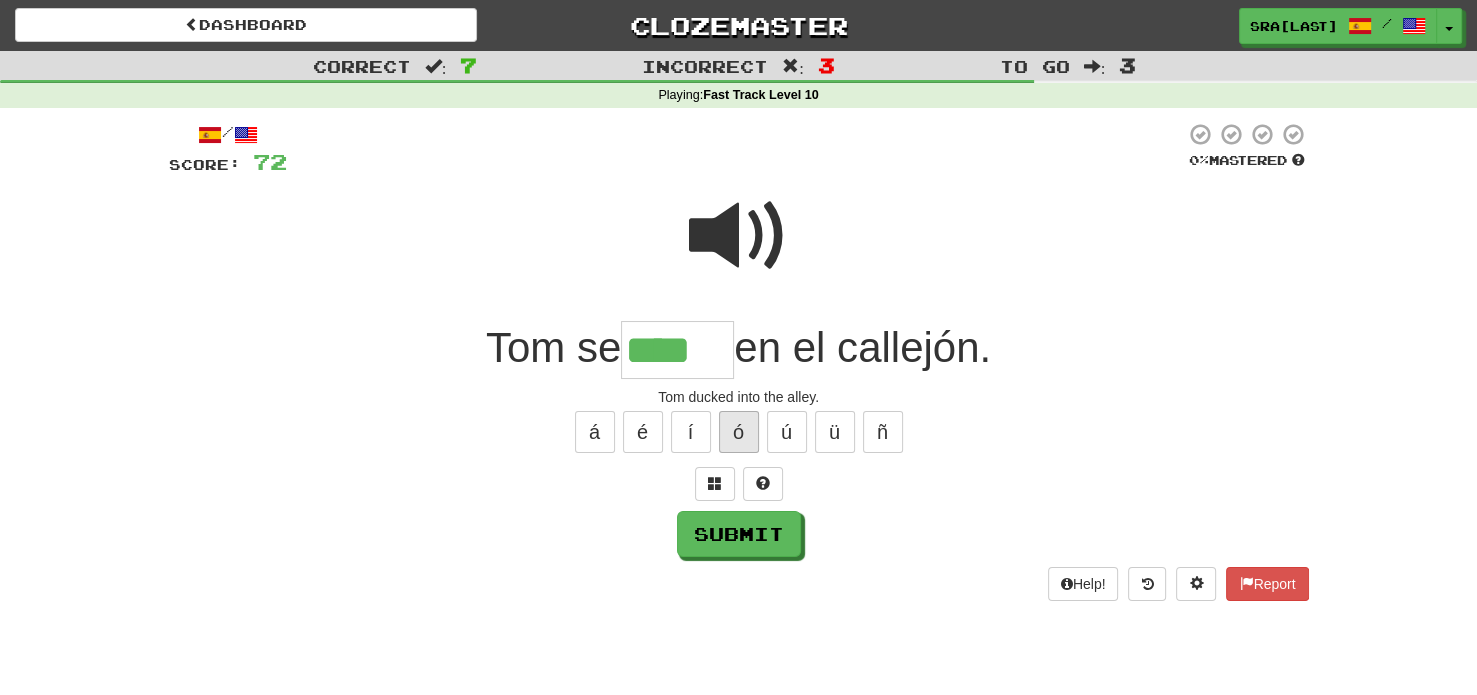 type on "*****" 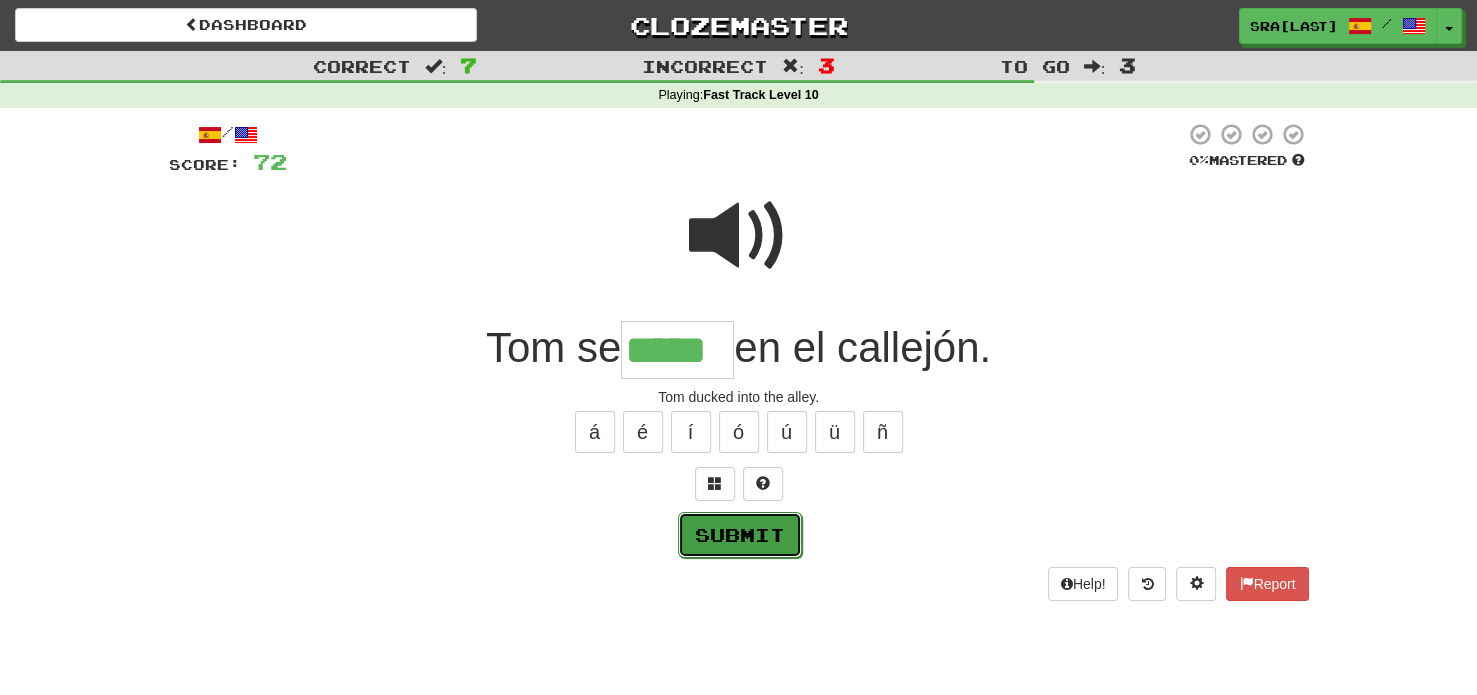 click on "Submit" at bounding box center [740, 535] 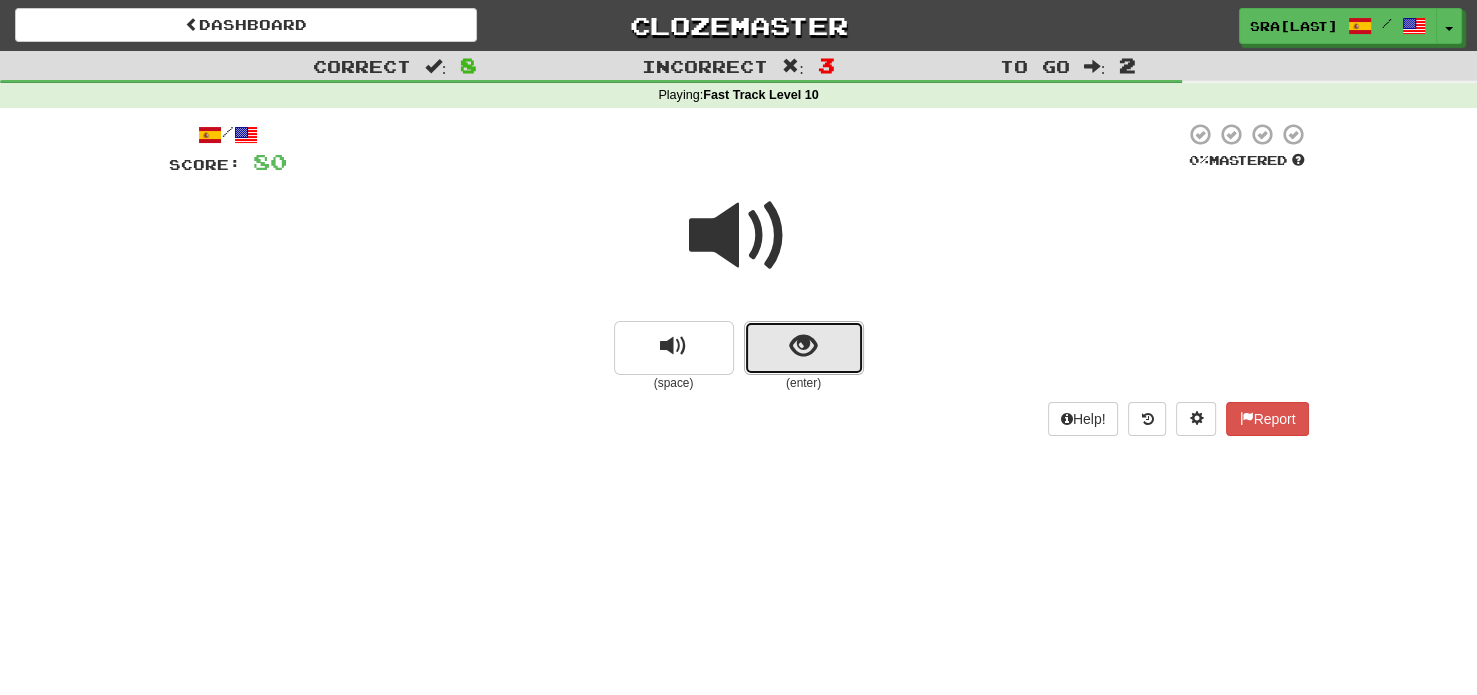 click at bounding box center (803, 346) 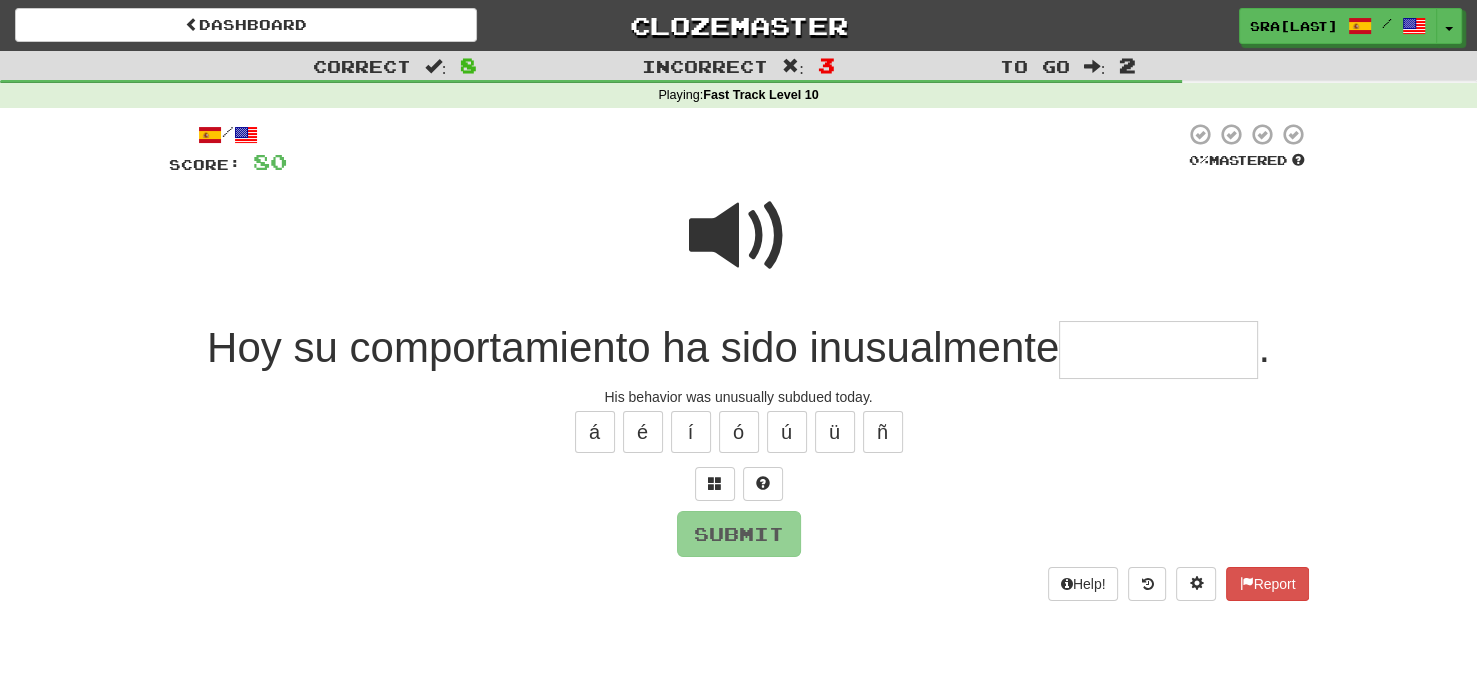 type on "*" 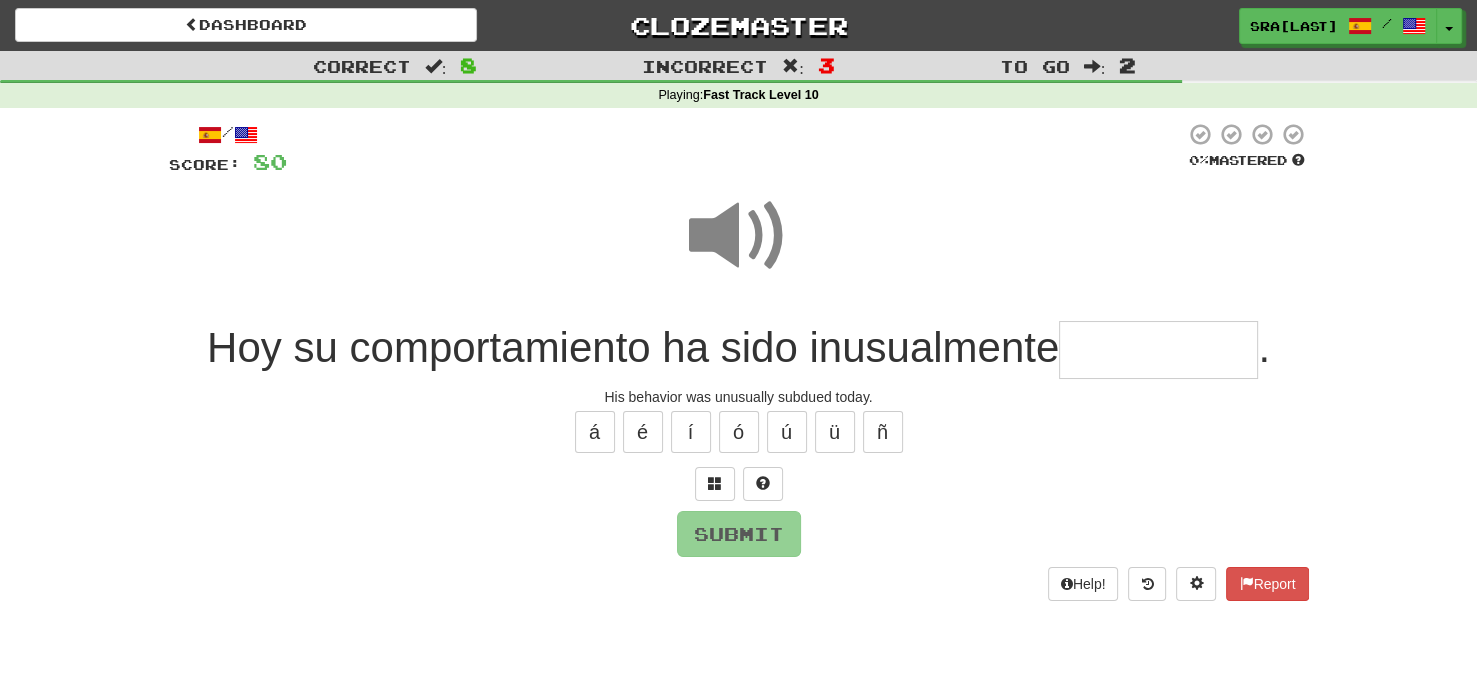 click at bounding box center [1158, 350] 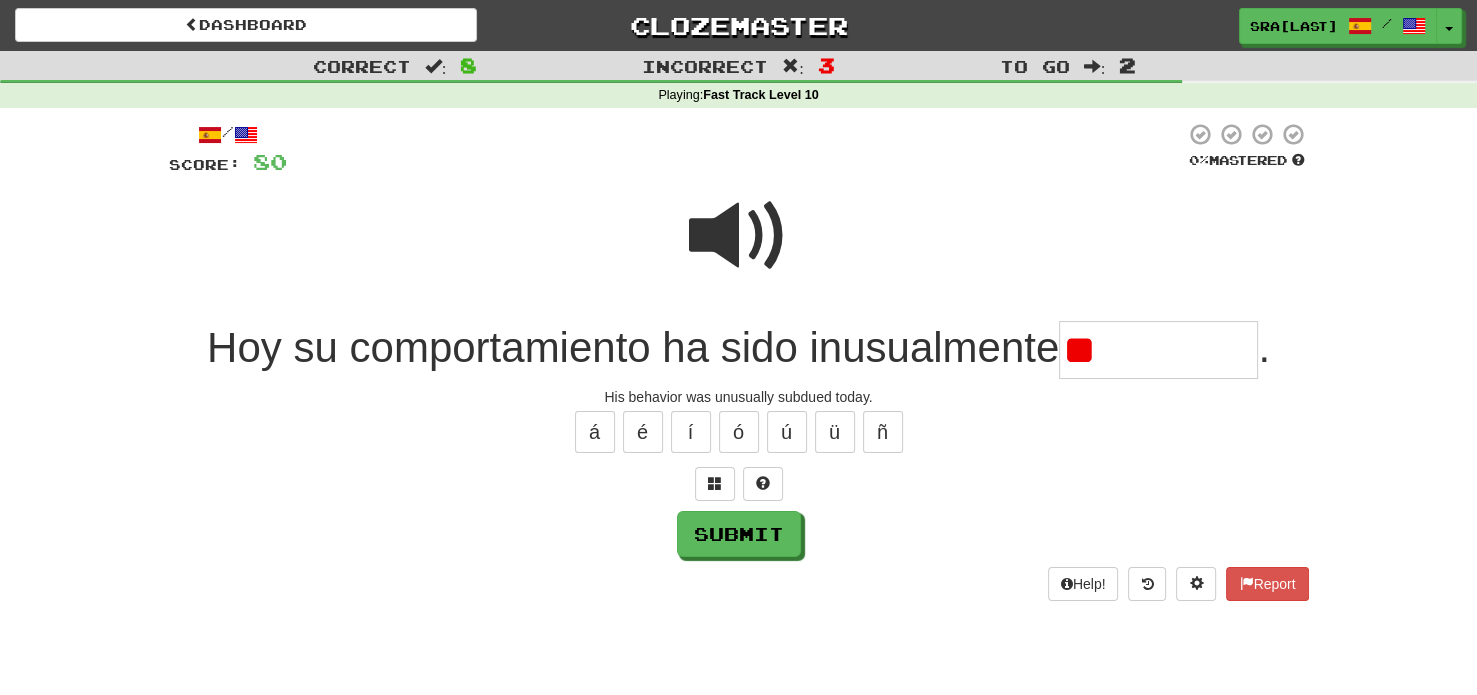 type on "*" 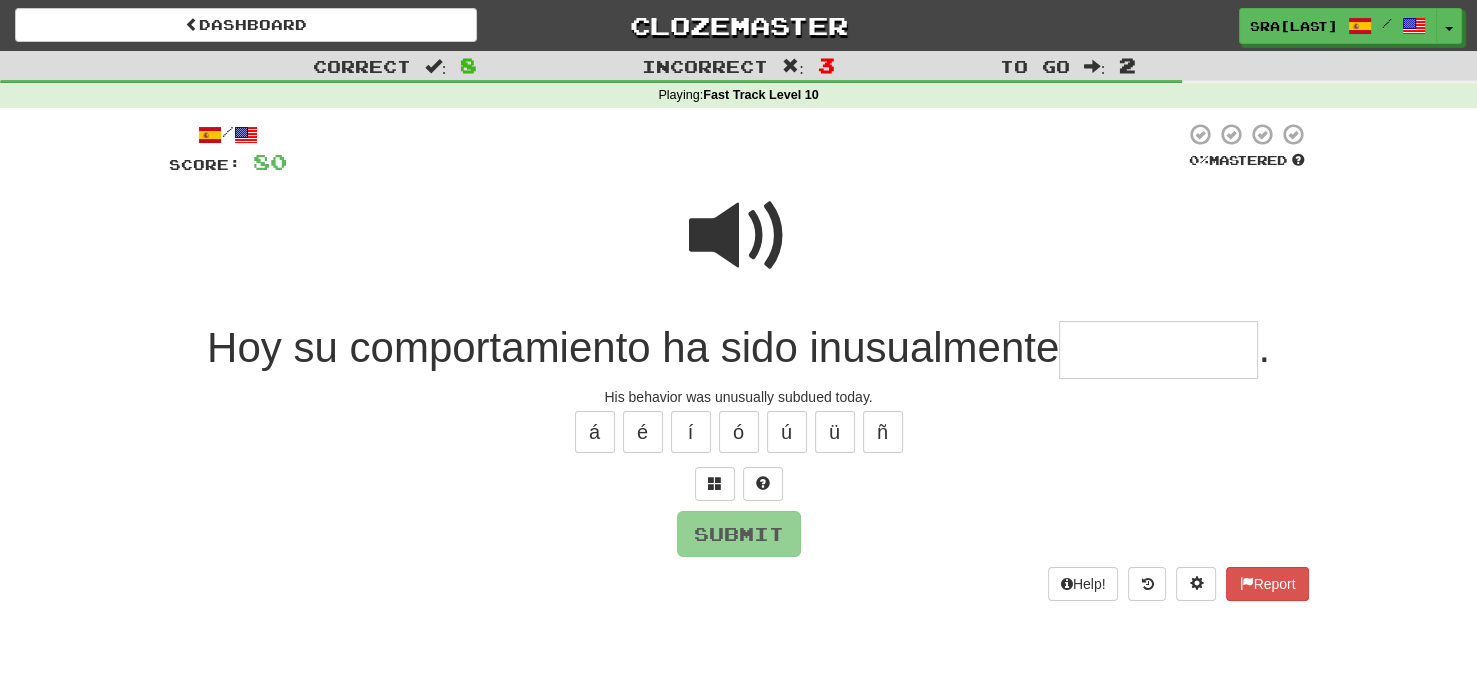 type on "*" 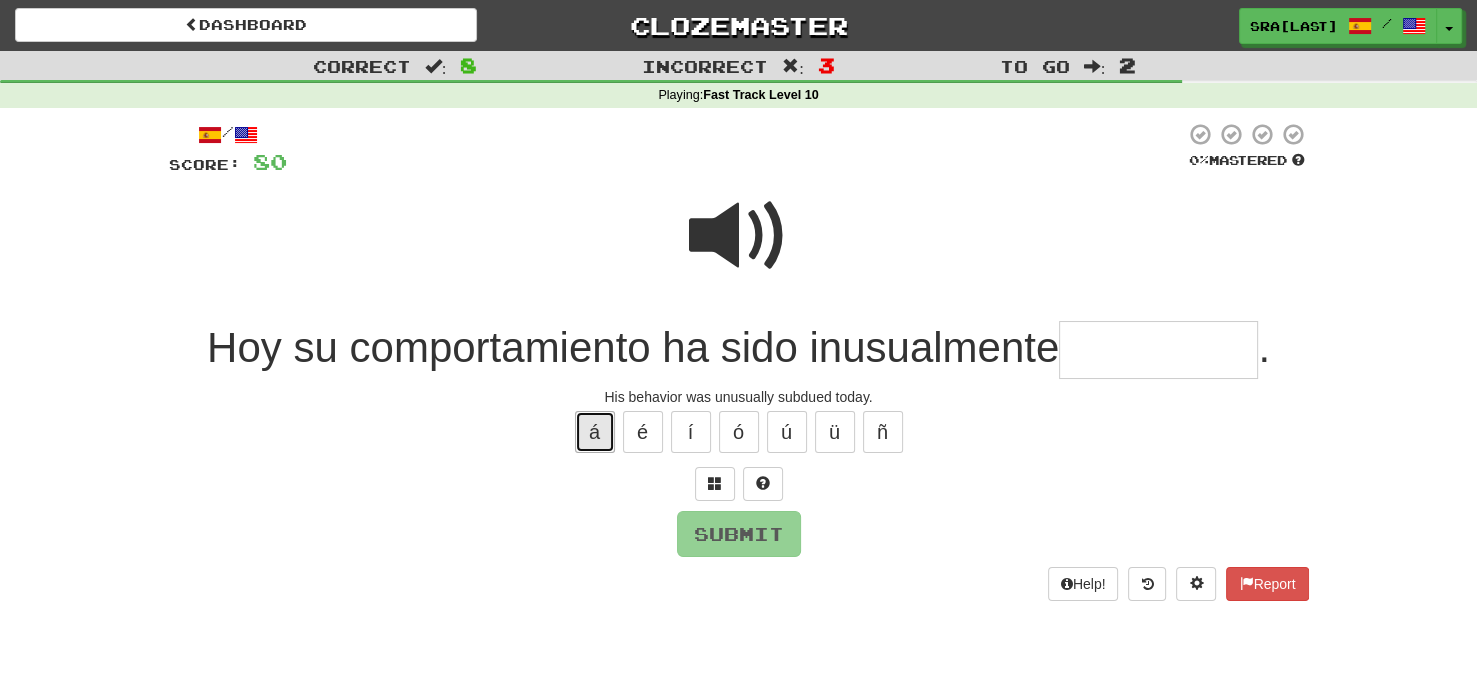 click on "á" at bounding box center [595, 432] 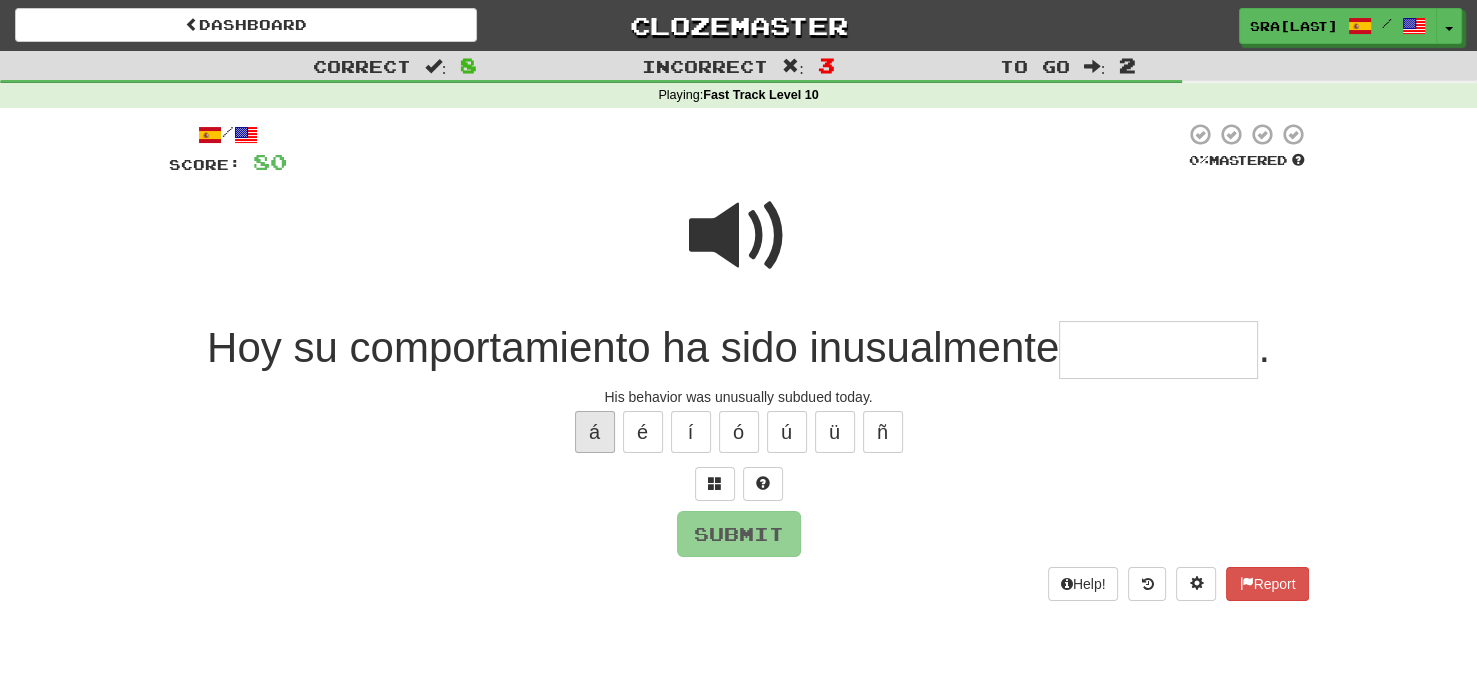 type on "*" 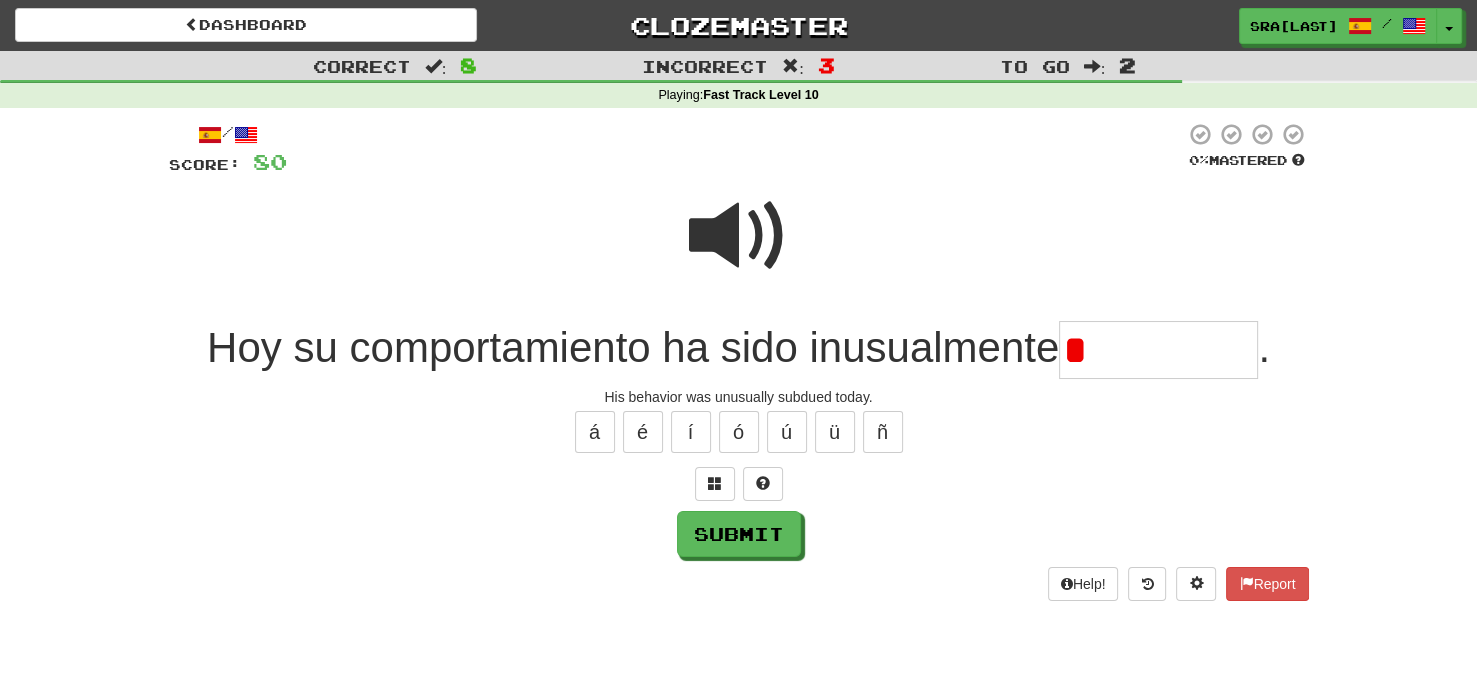 click on "*" at bounding box center (1158, 350) 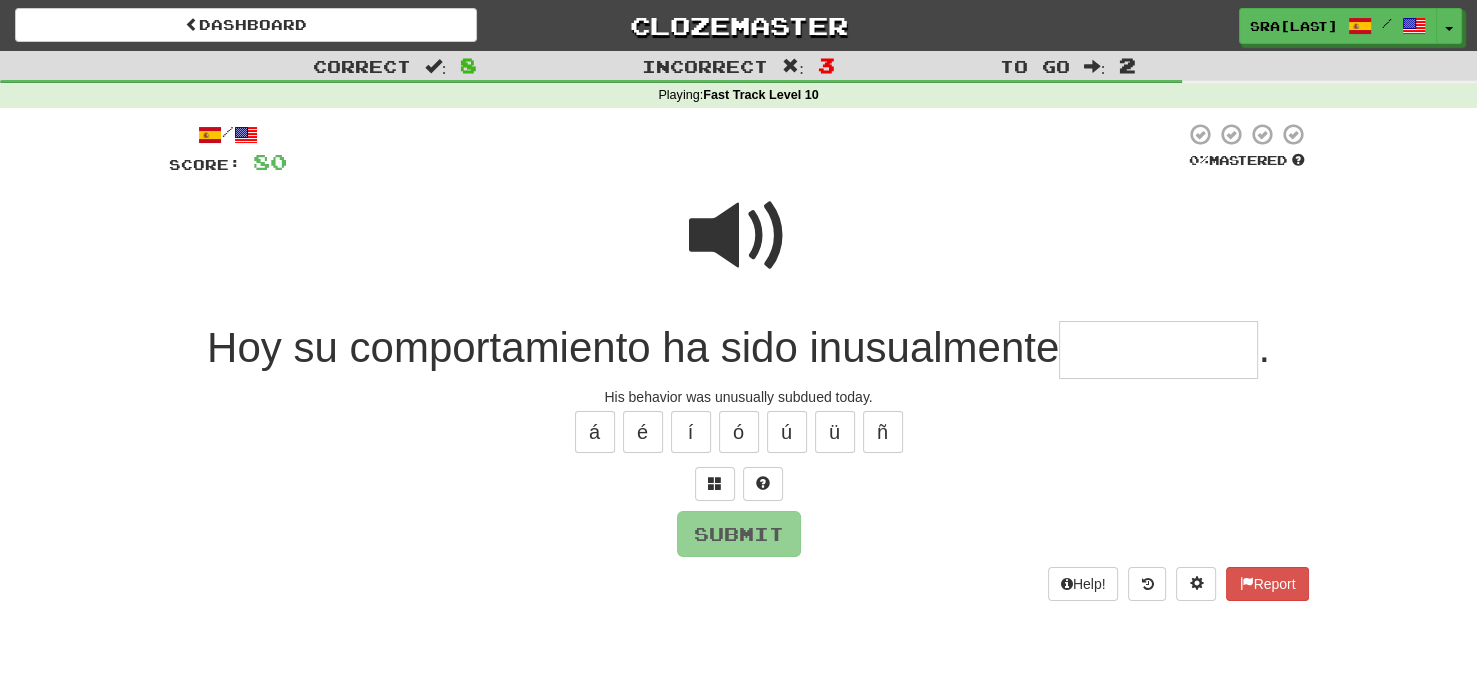 type on "*" 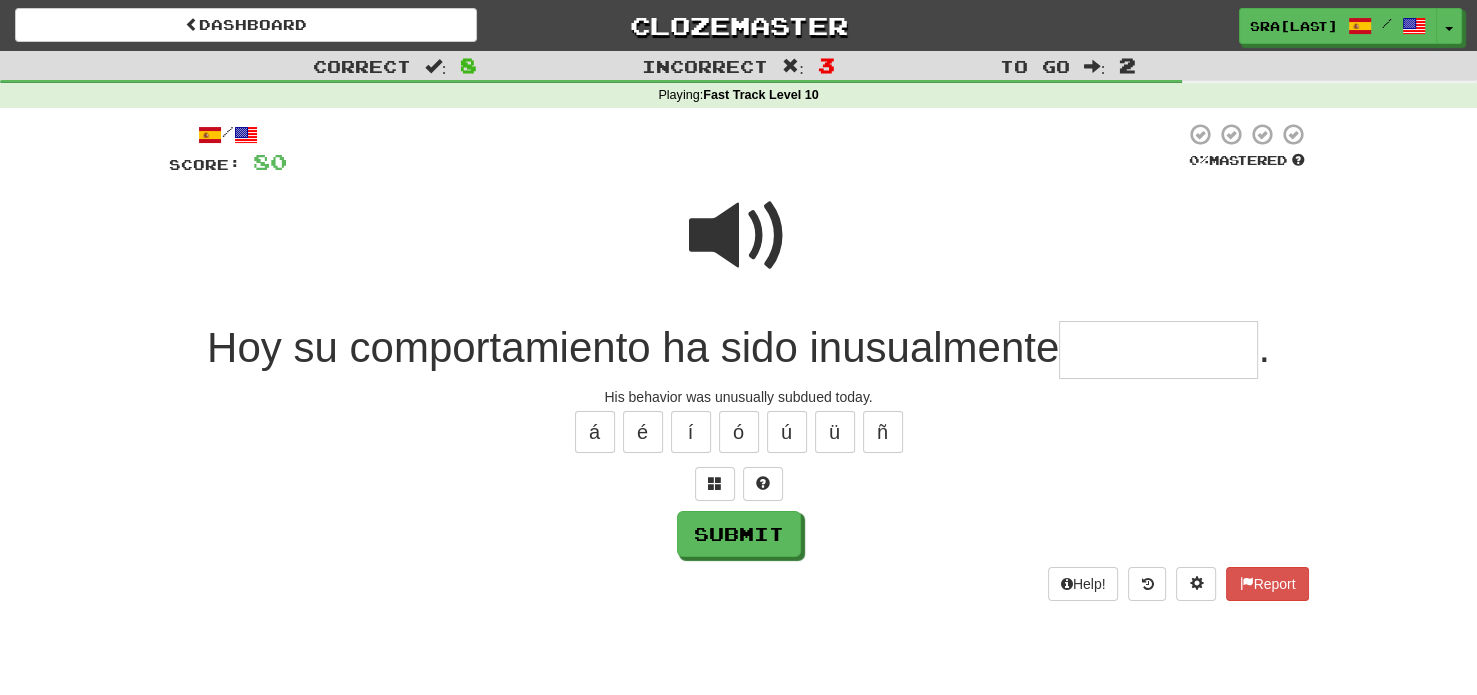 type on "*" 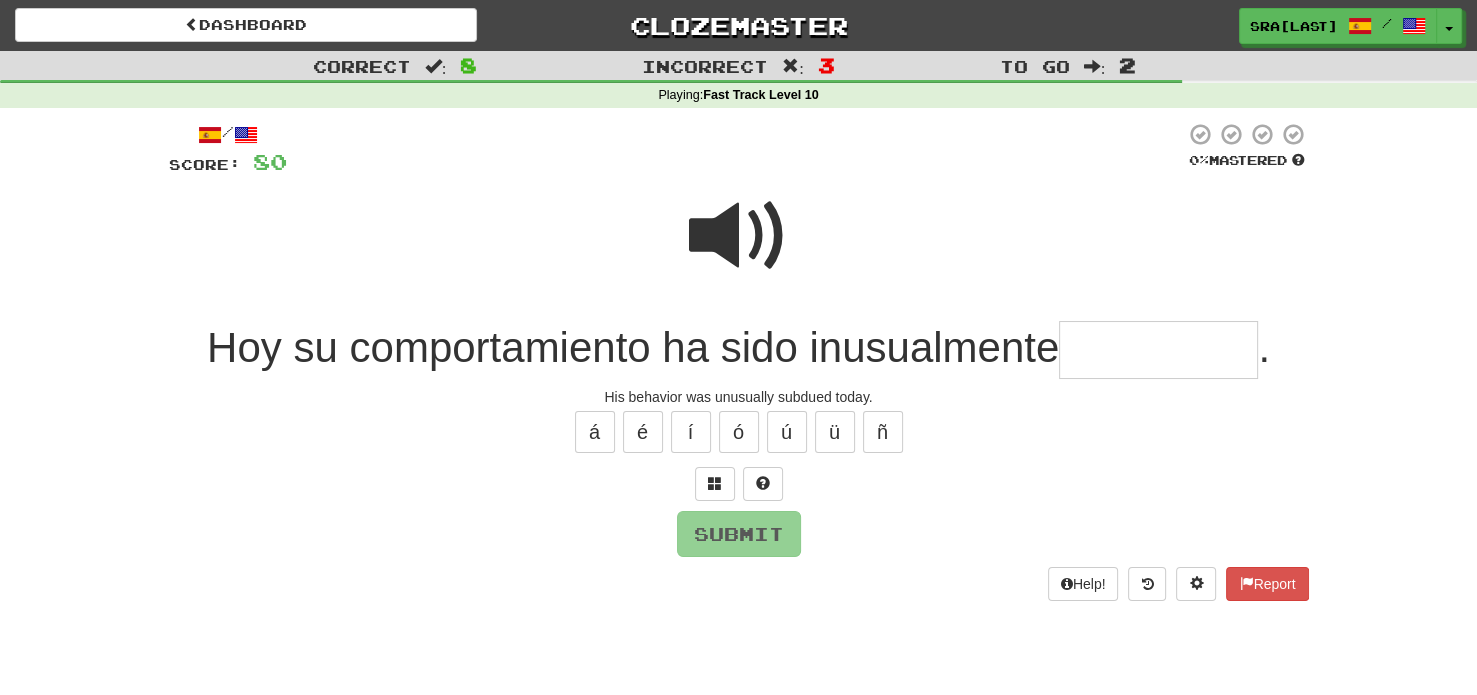 type on "*" 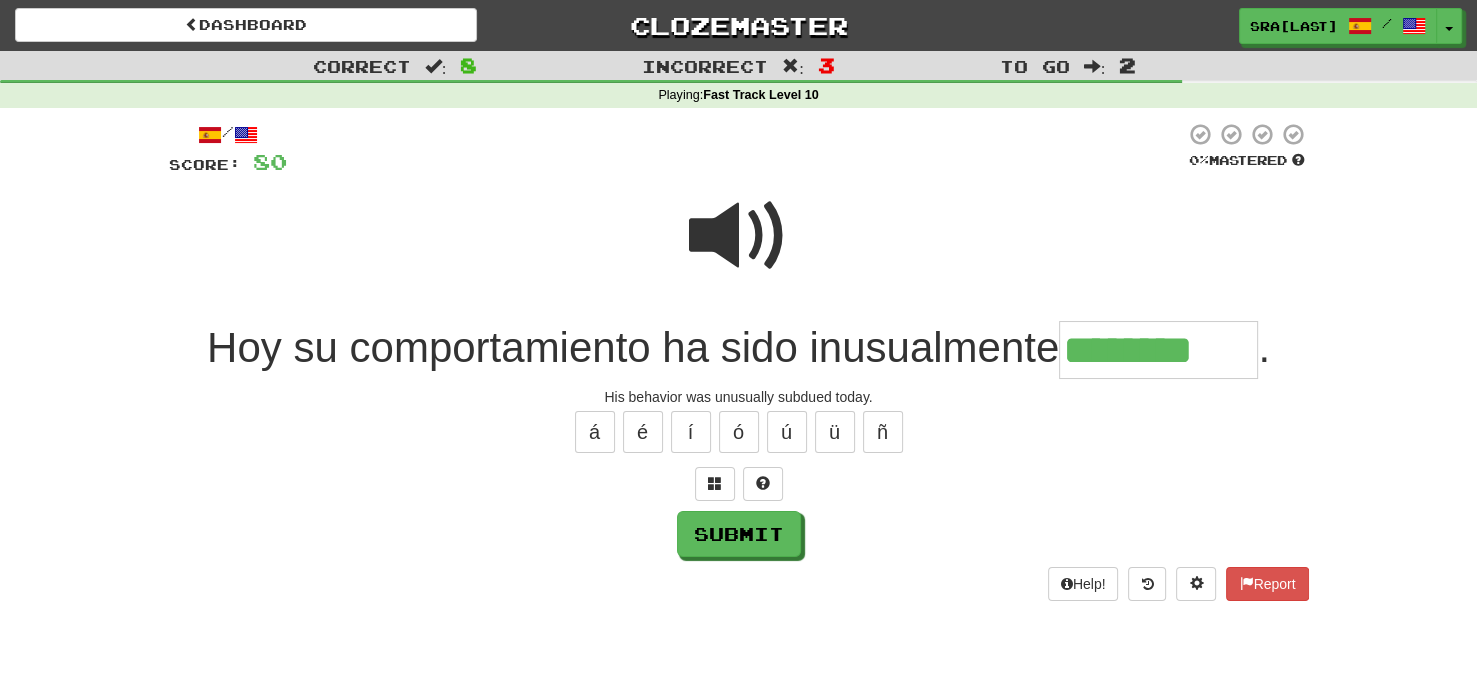 type on "********" 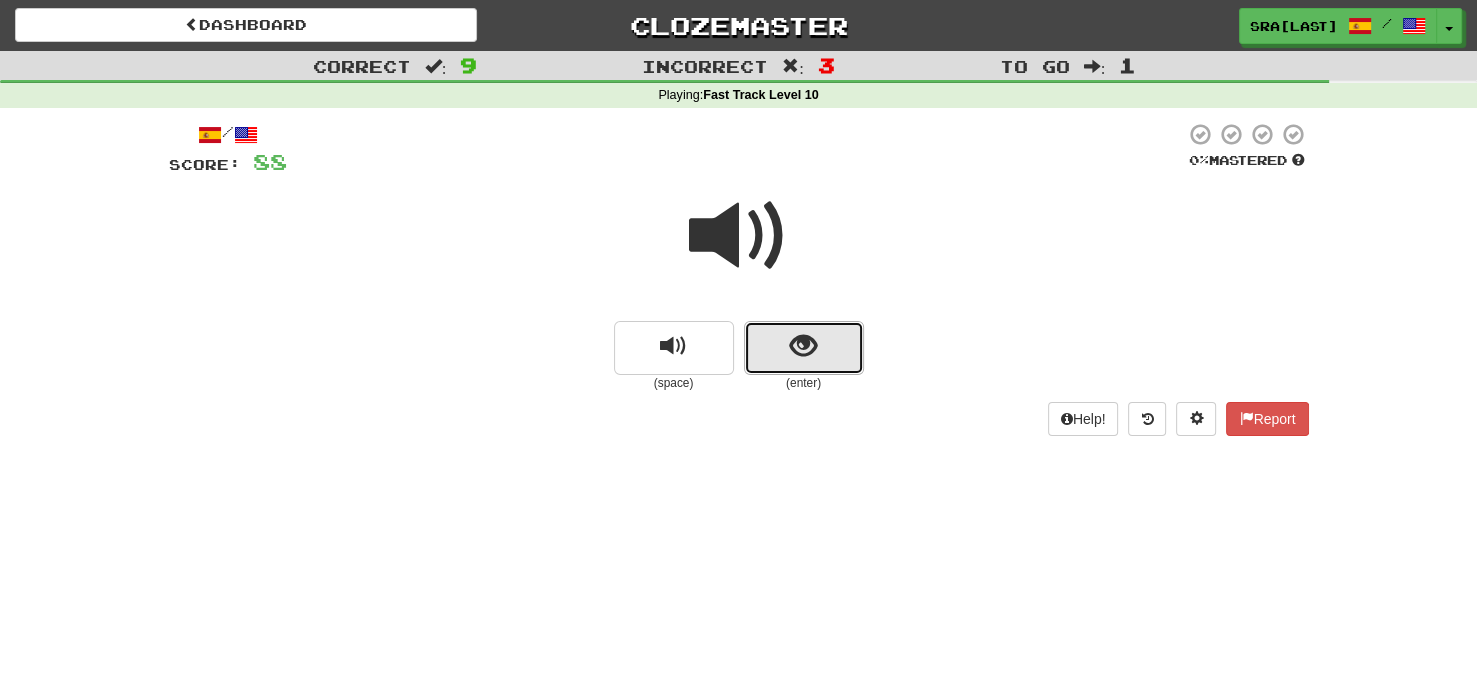 click at bounding box center (804, 348) 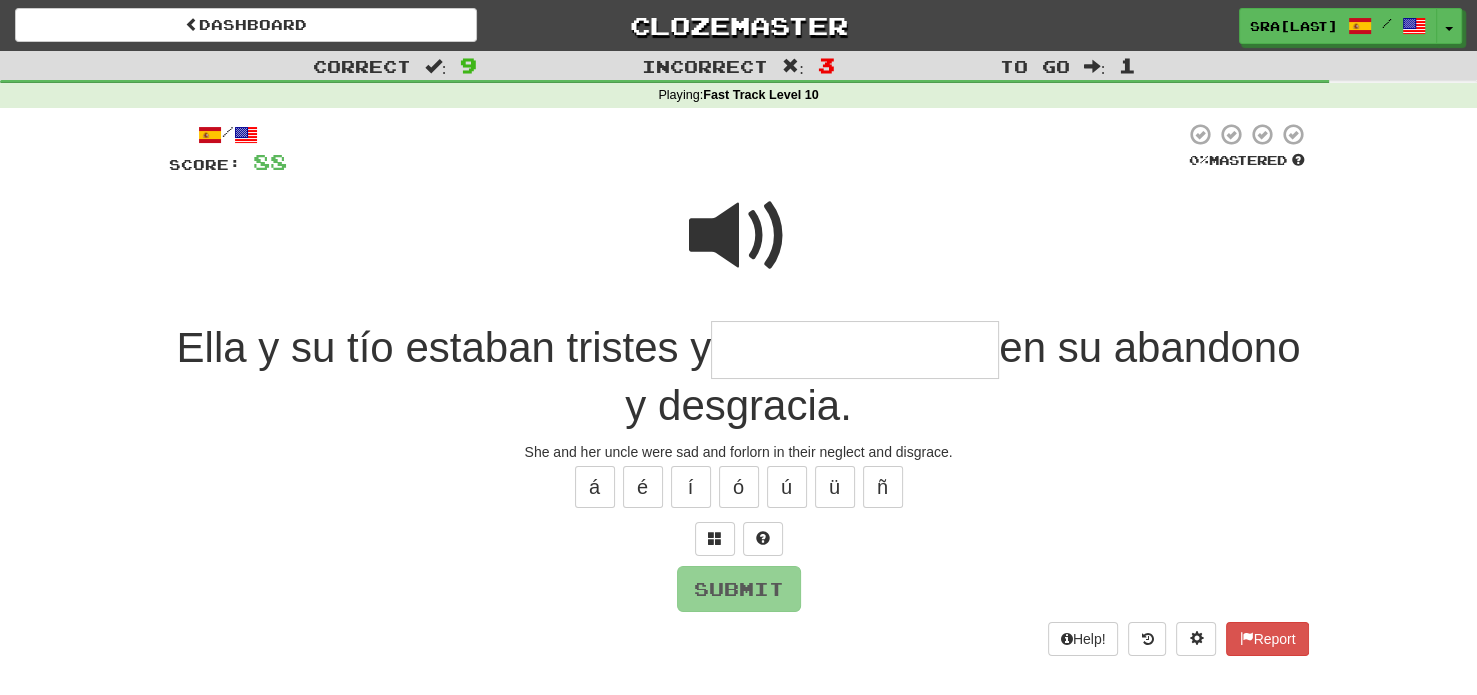 click at bounding box center (739, 236) 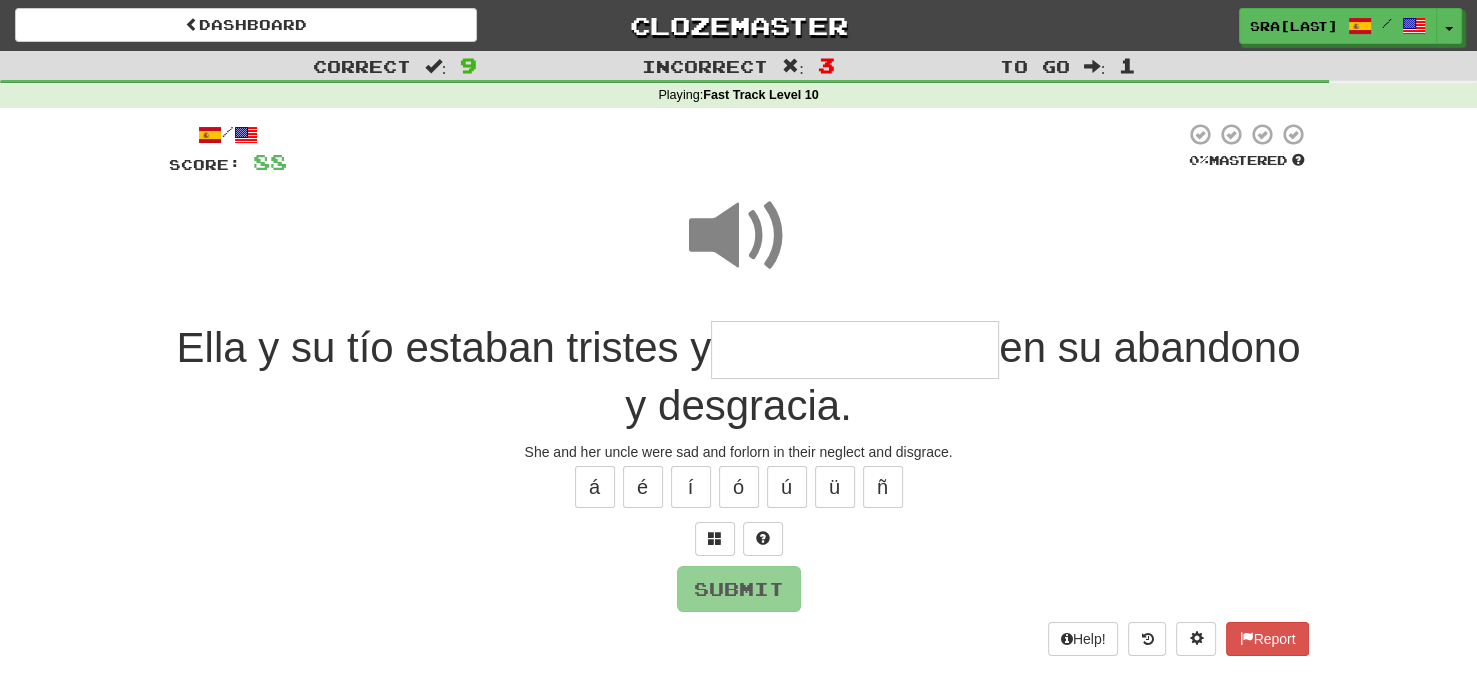 click at bounding box center (855, 350) 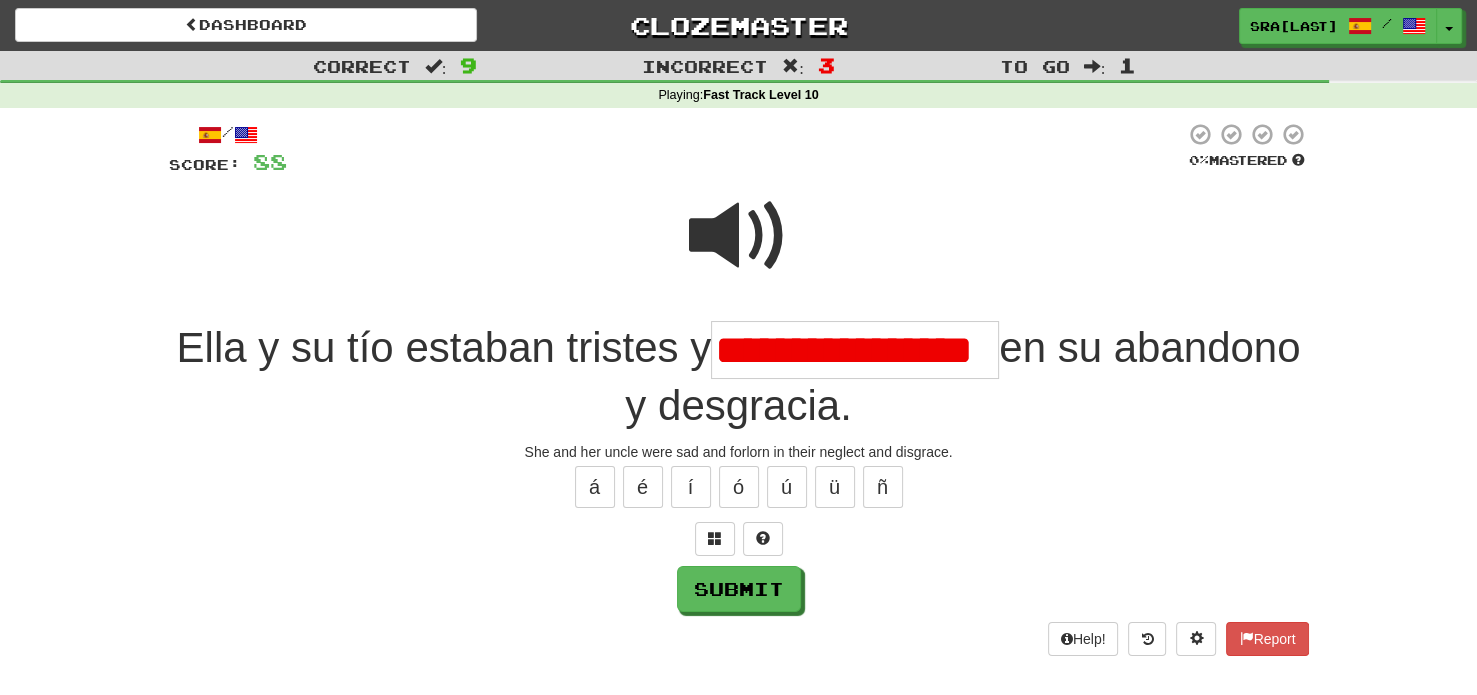 scroll, scrollTop: 0, scrollLeft: 55, axis: horizontal 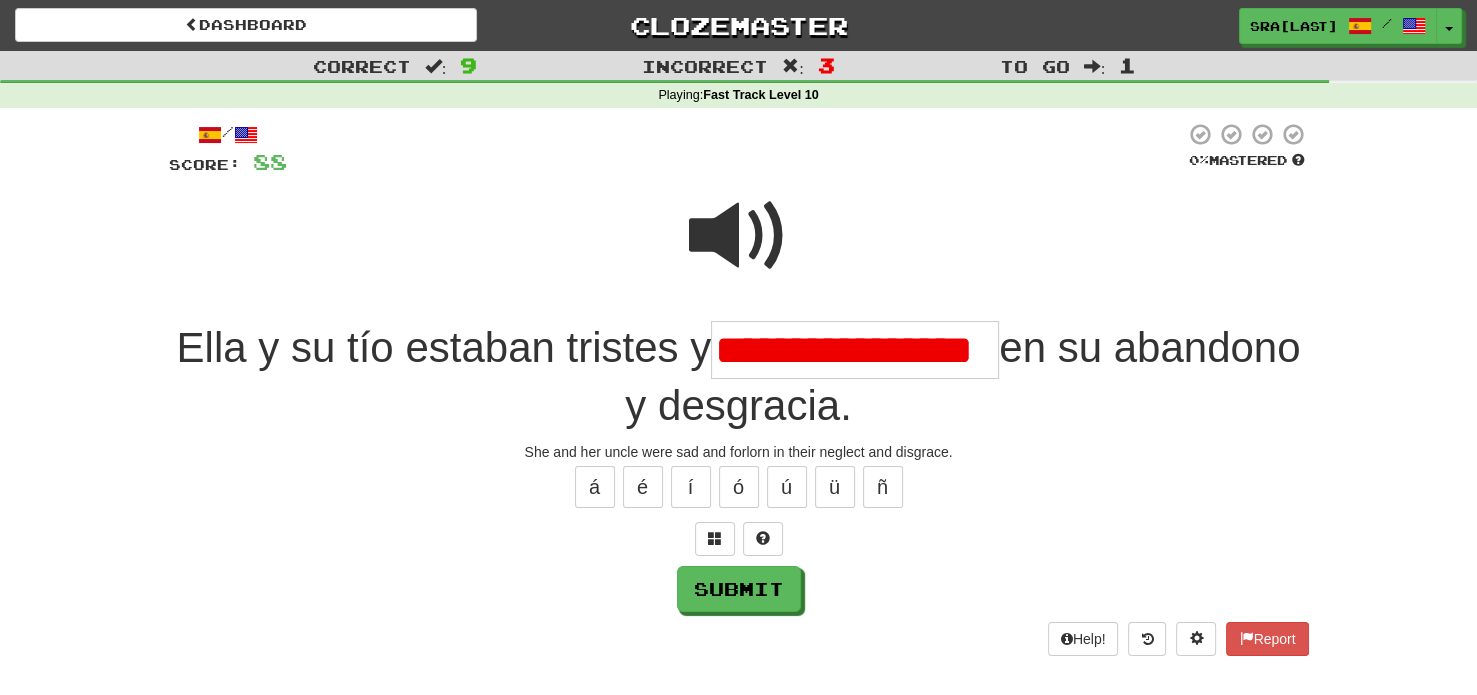 type on "**********" 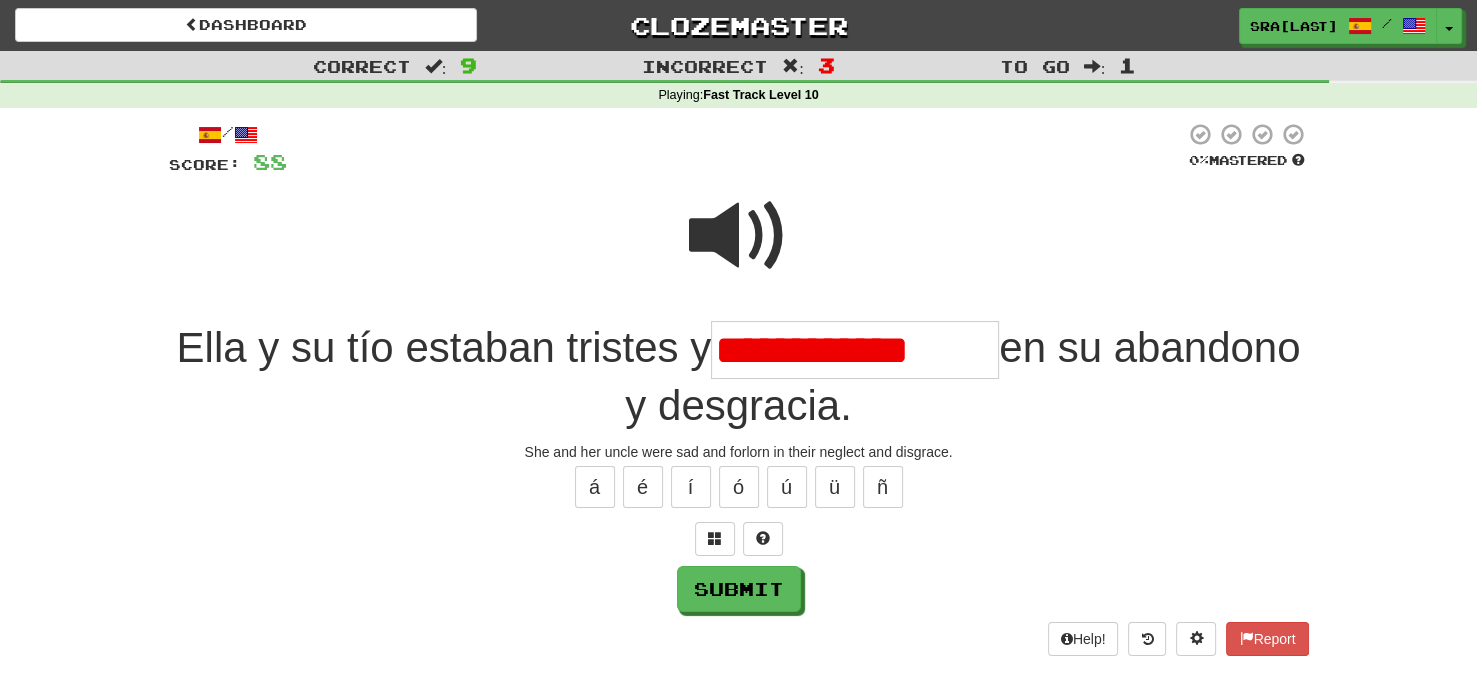 scroll, scrollTop: 0, scrollLeft: 0, axis: both 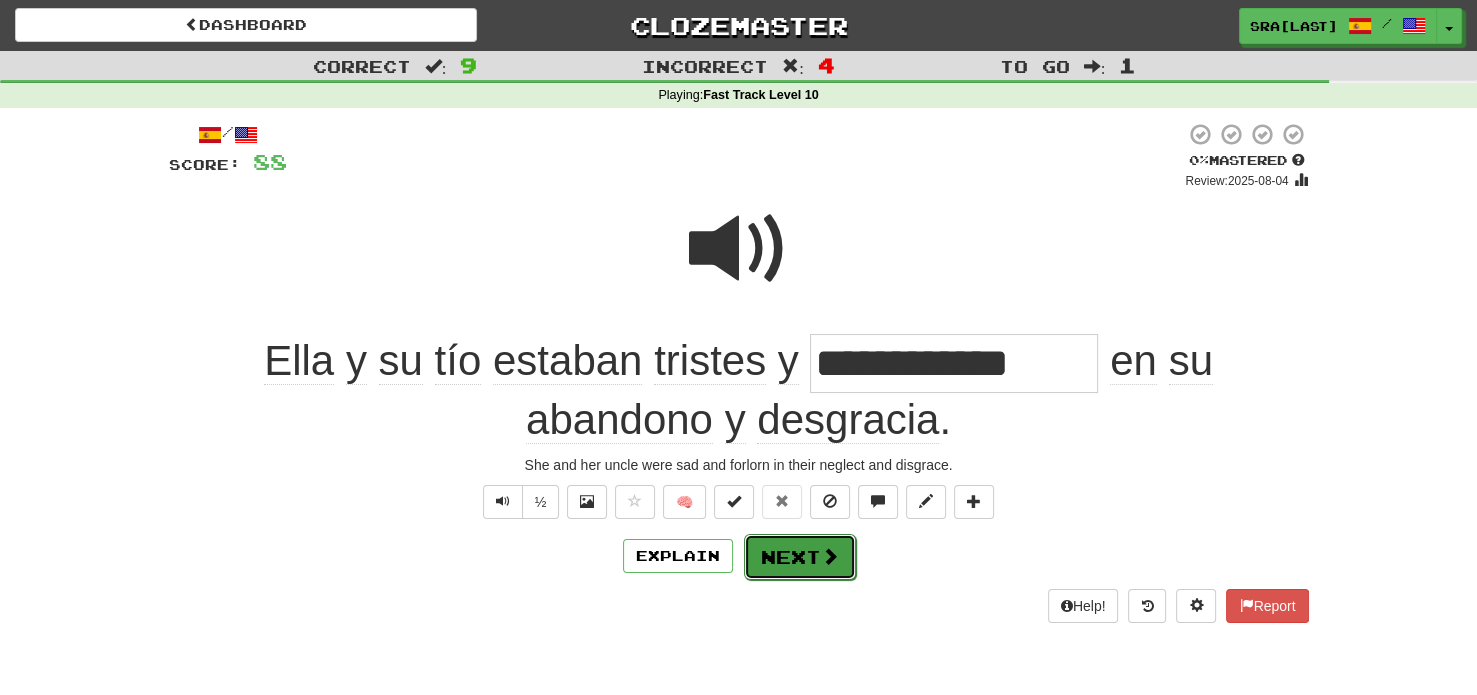 click on "Next" at bounding box center (800, 557) 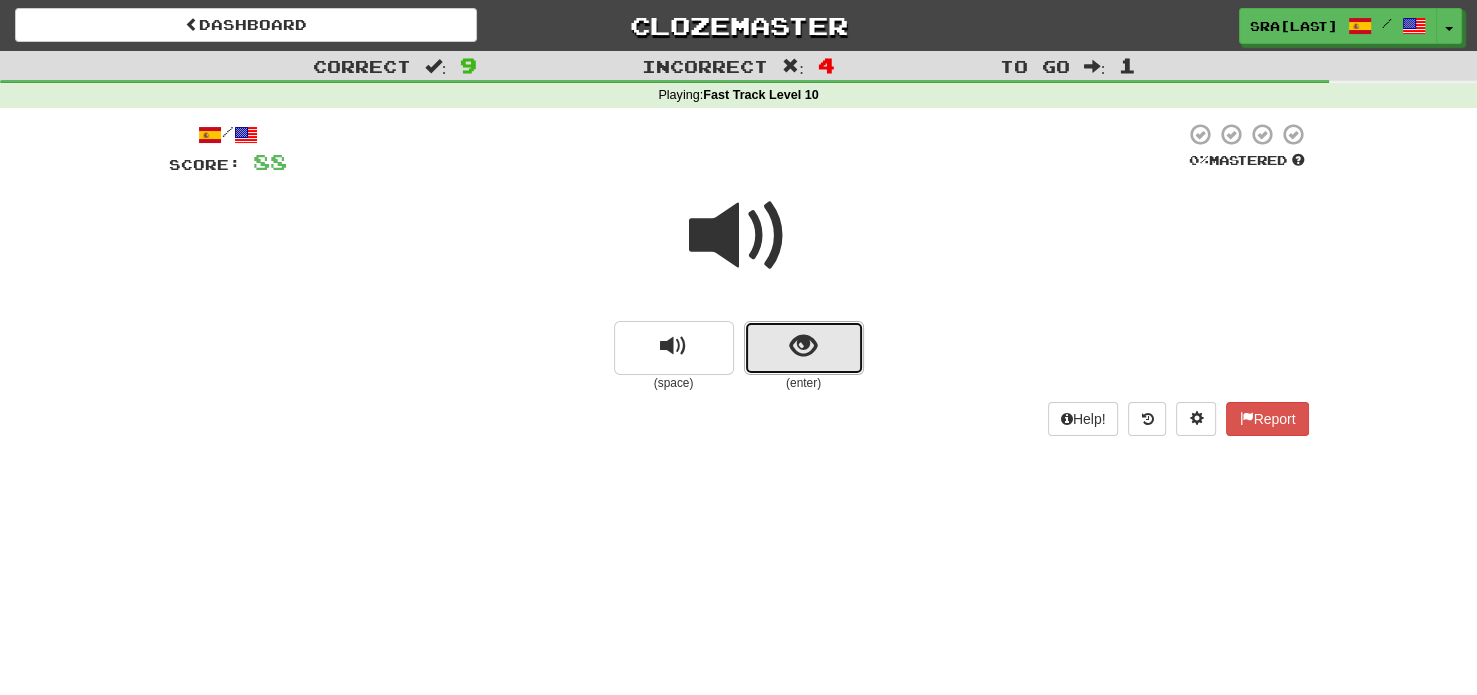 click at bounding box center [804, 348] 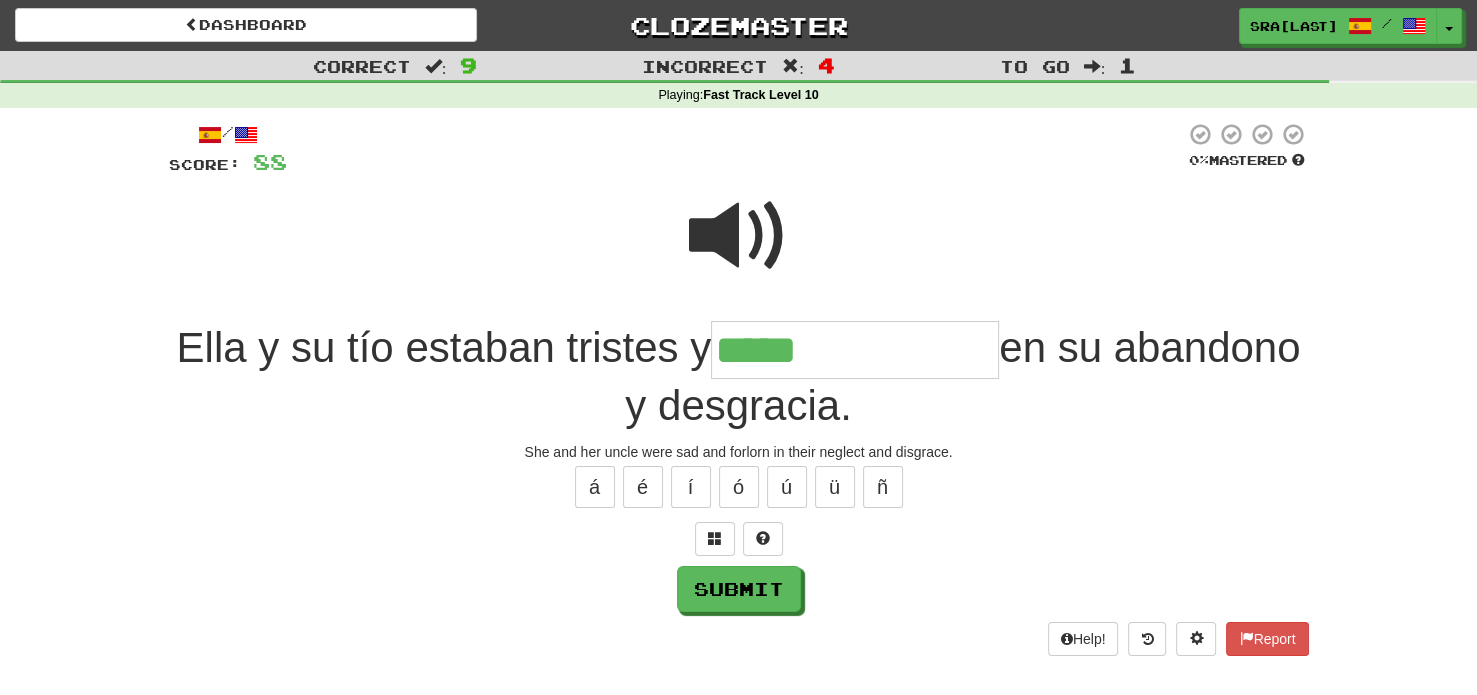 click at bounding box center [739, 236] 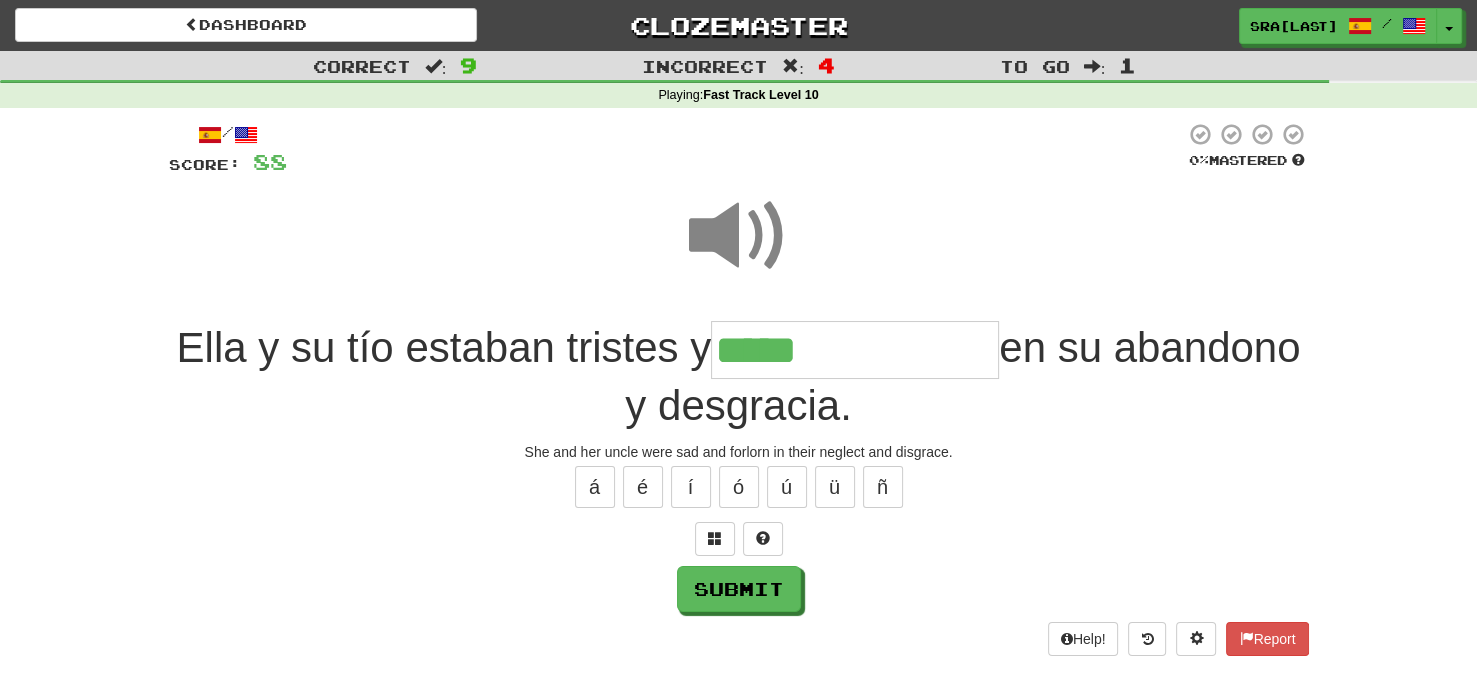 click on "*****" at bounding box center [855, 350] 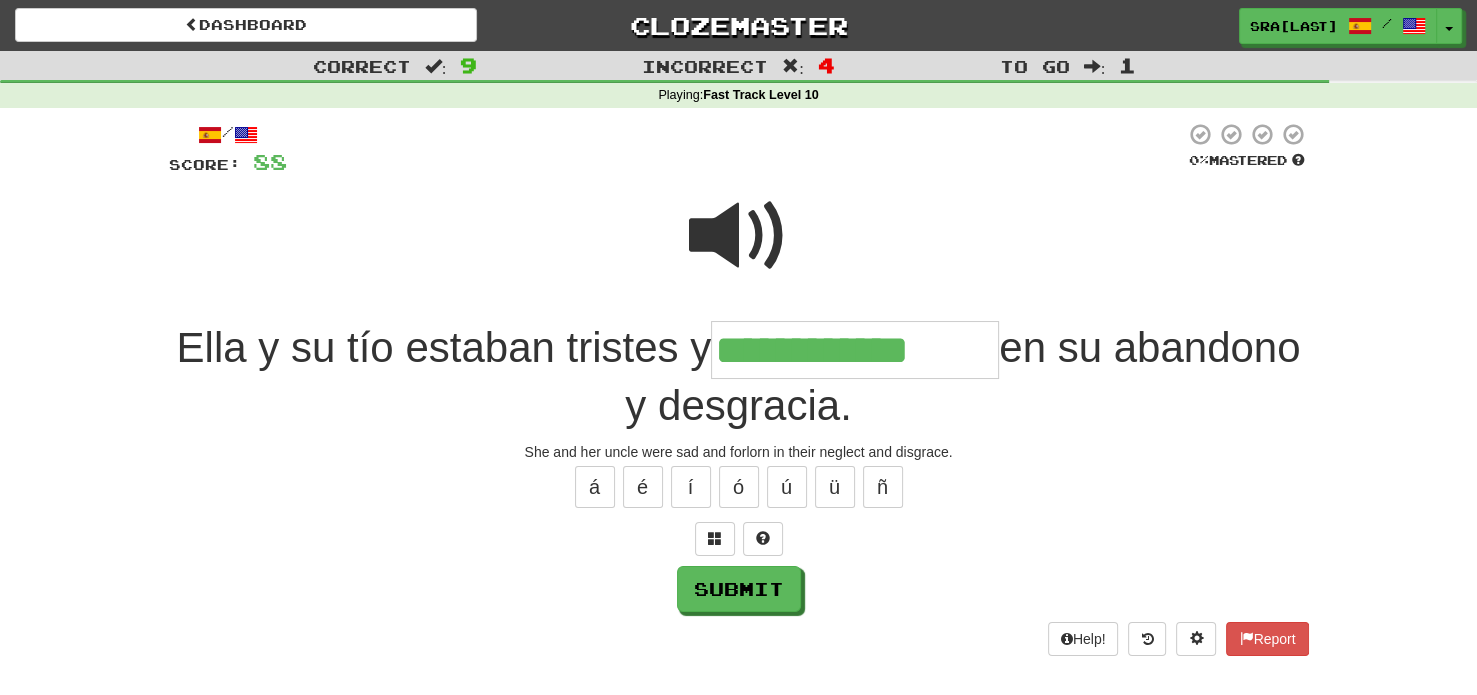 type on "**********" 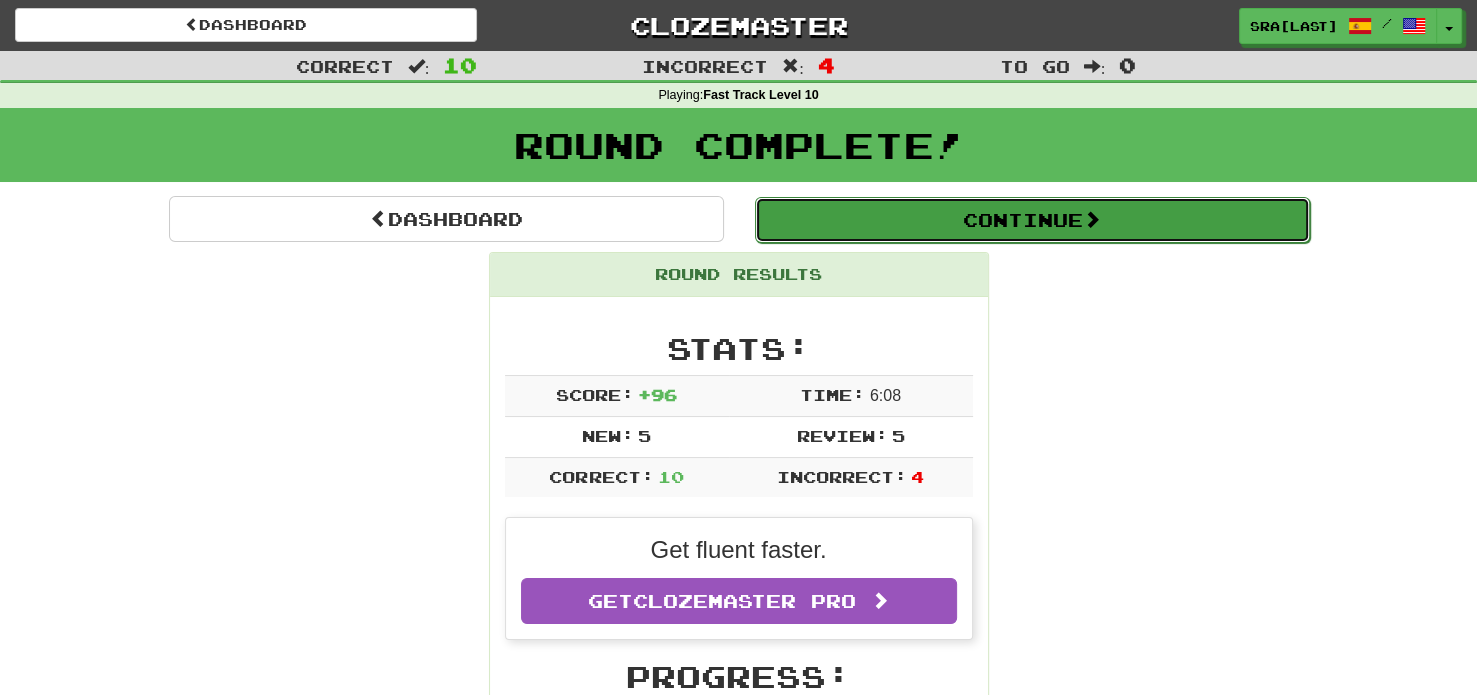 click on "Continue" at bounding box center (1032, 220) 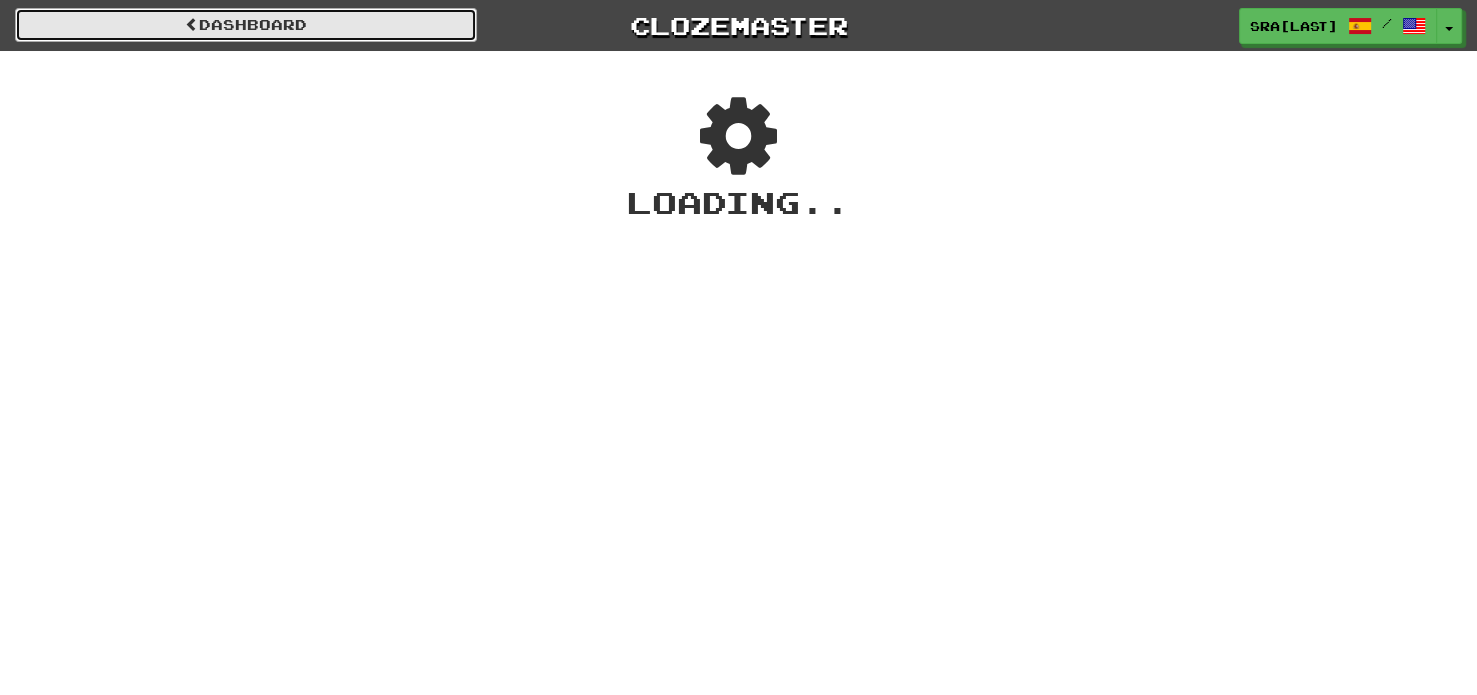 click on "Dashboard" at bounding box center (246, 25) 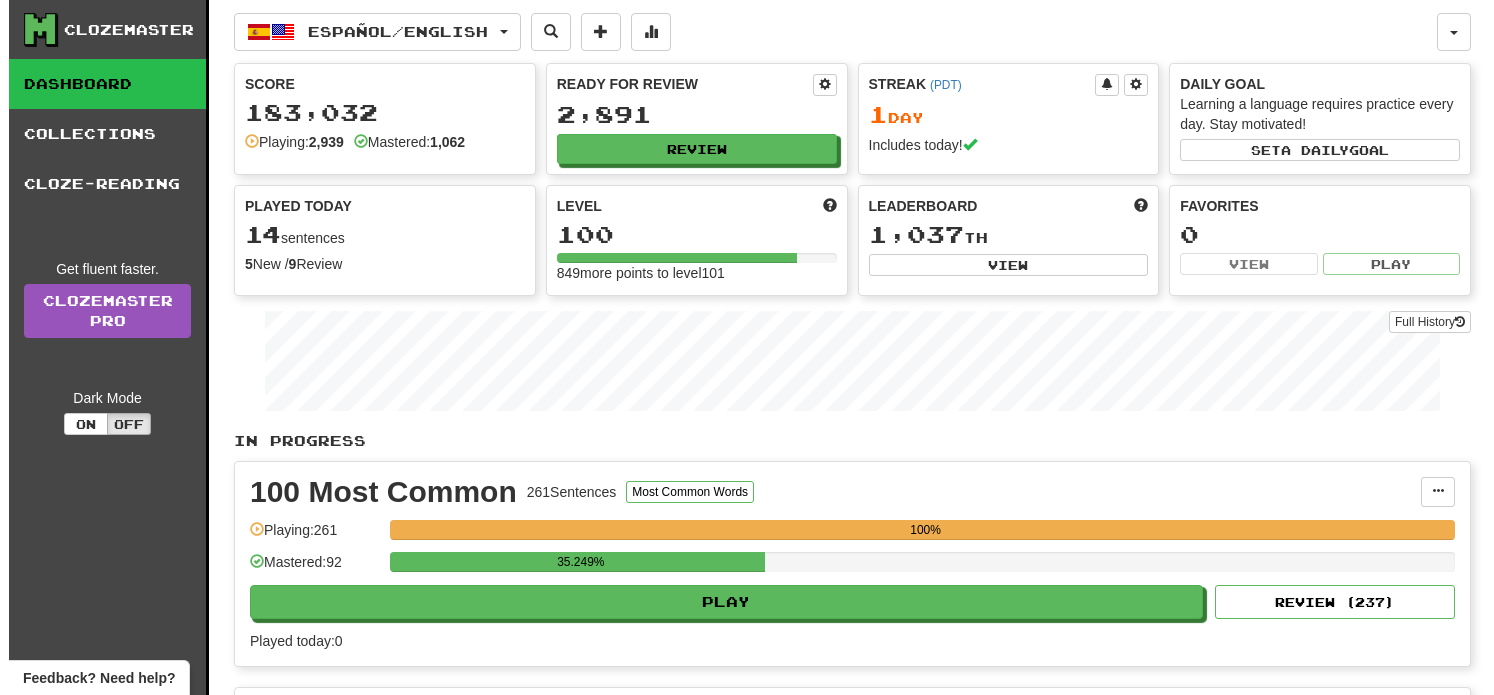 scroll, scrollTop: 0, scrollLeft: 0, axis: both 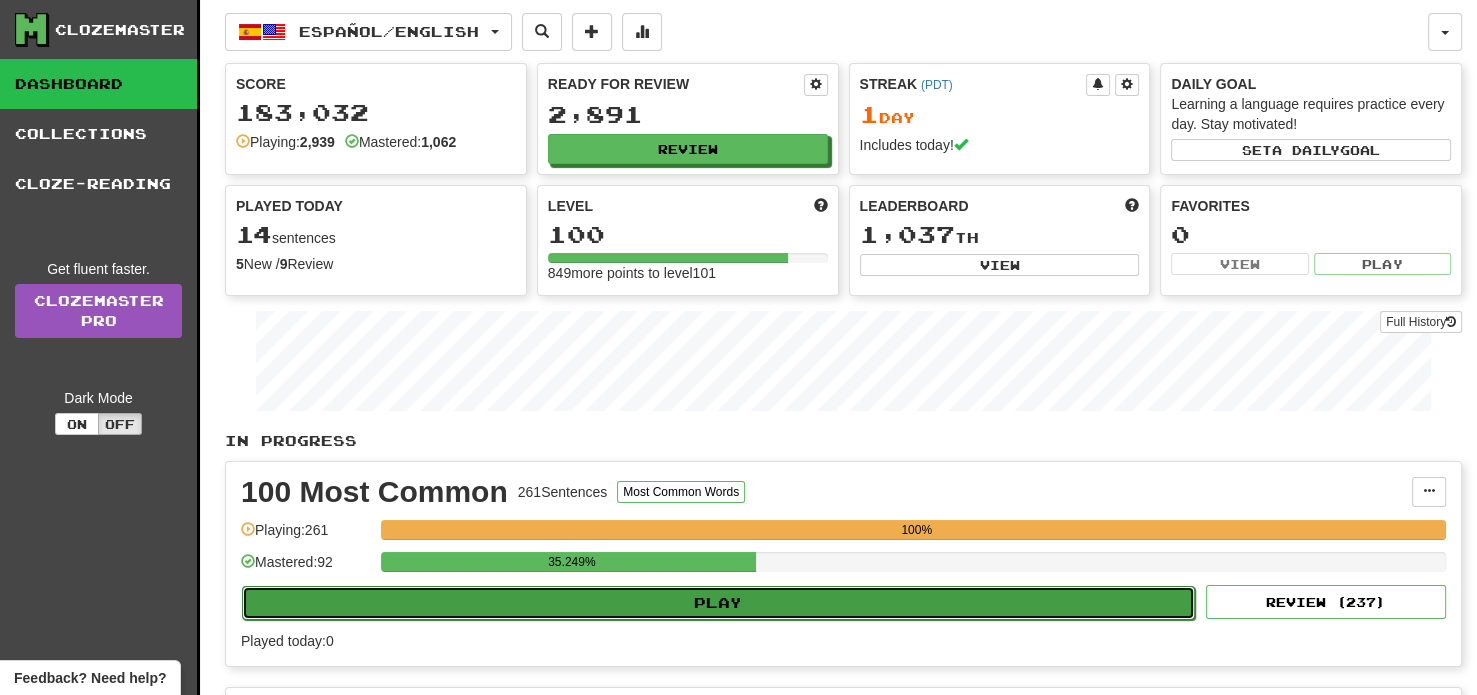 click on "Play" at bounding box center [718, 603] 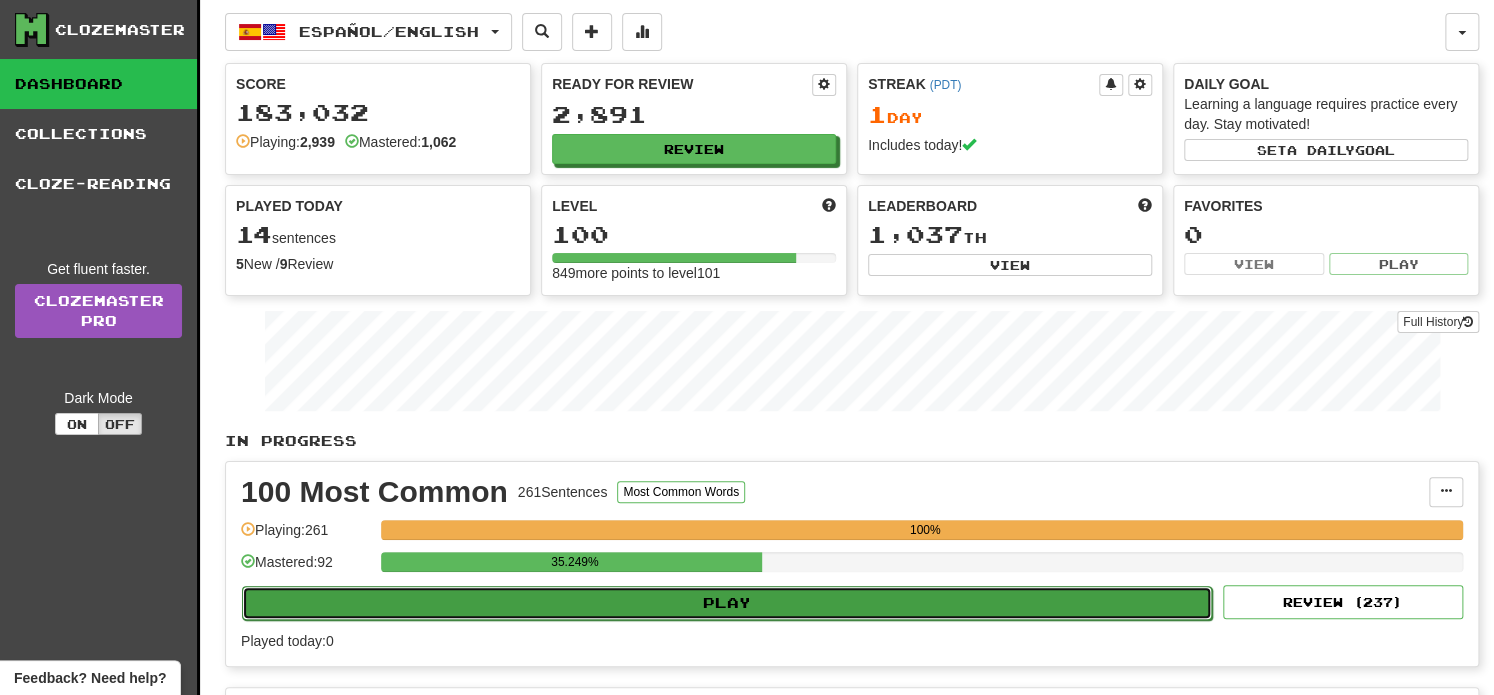 select on "**" 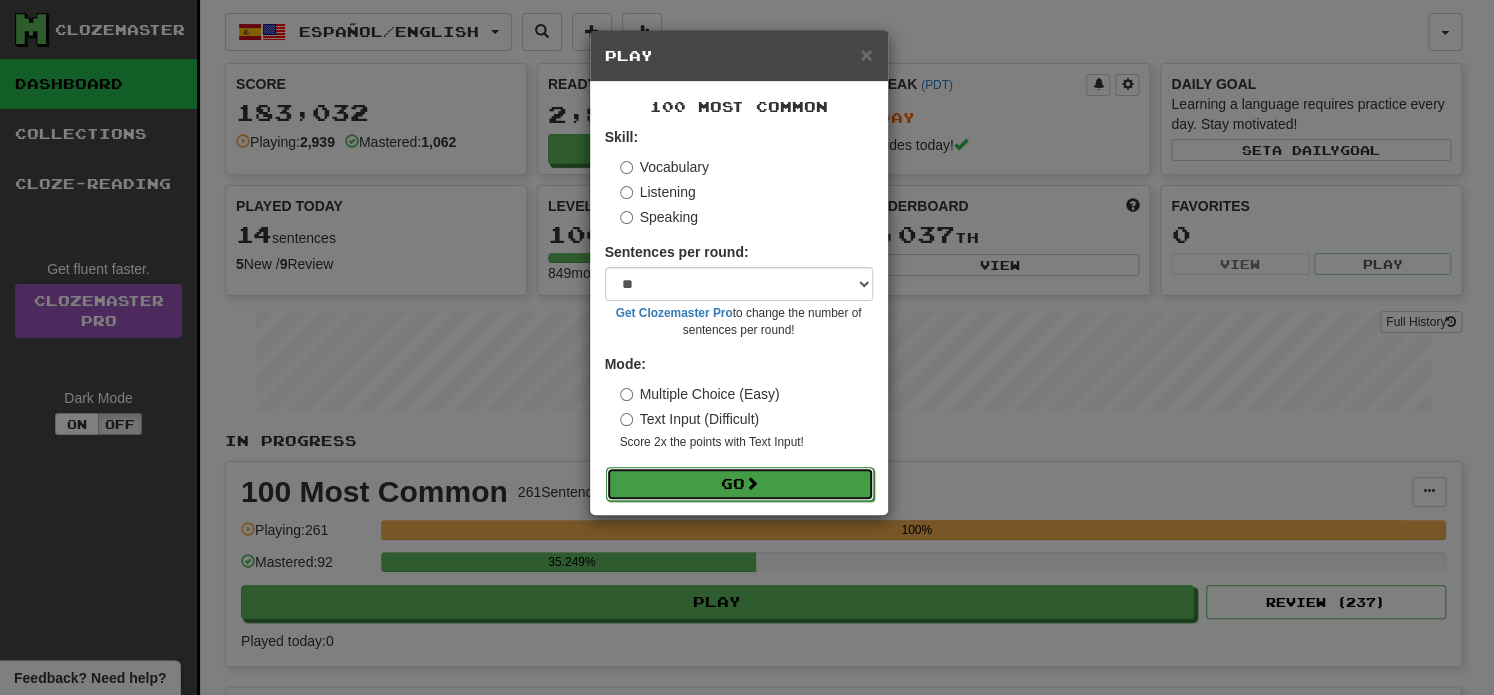 click on "Go" at bounding box center [740, 484] 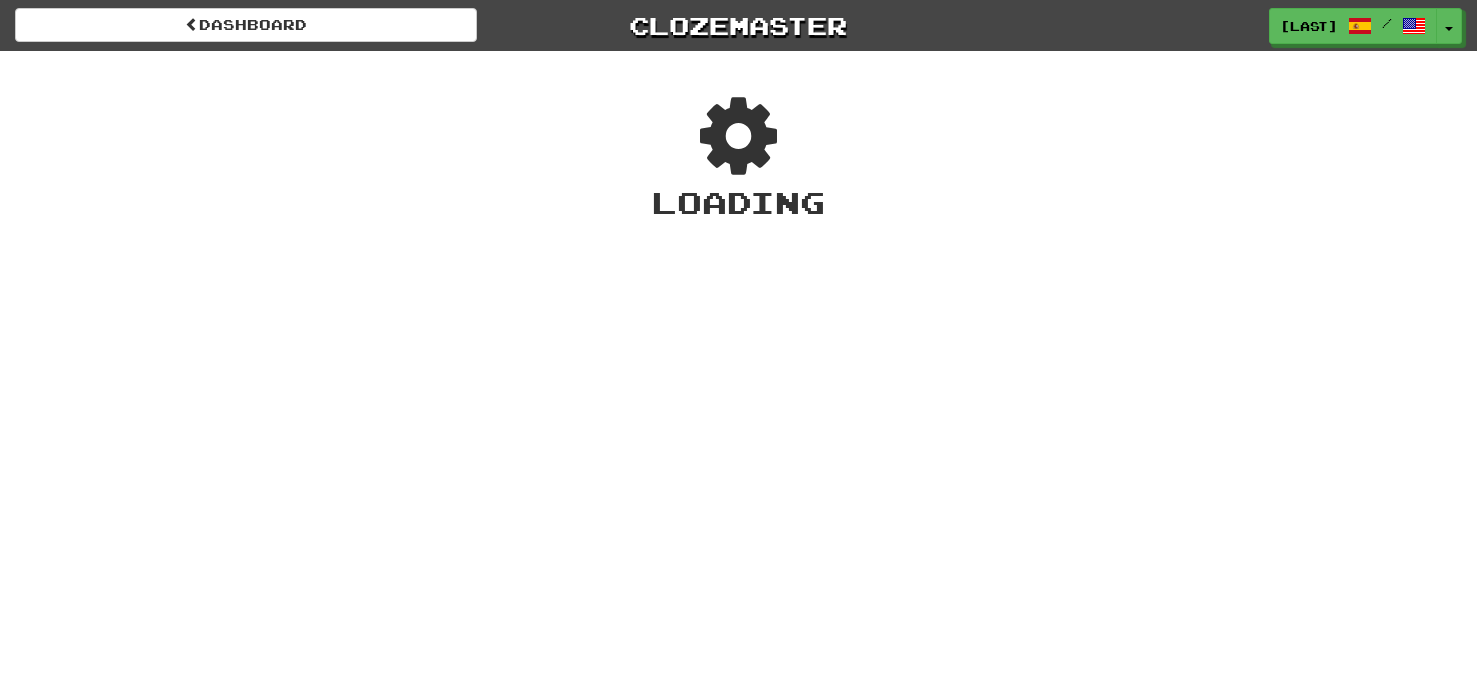 scroll, scrollTop: 0, scrollLeft: 0, axis: both 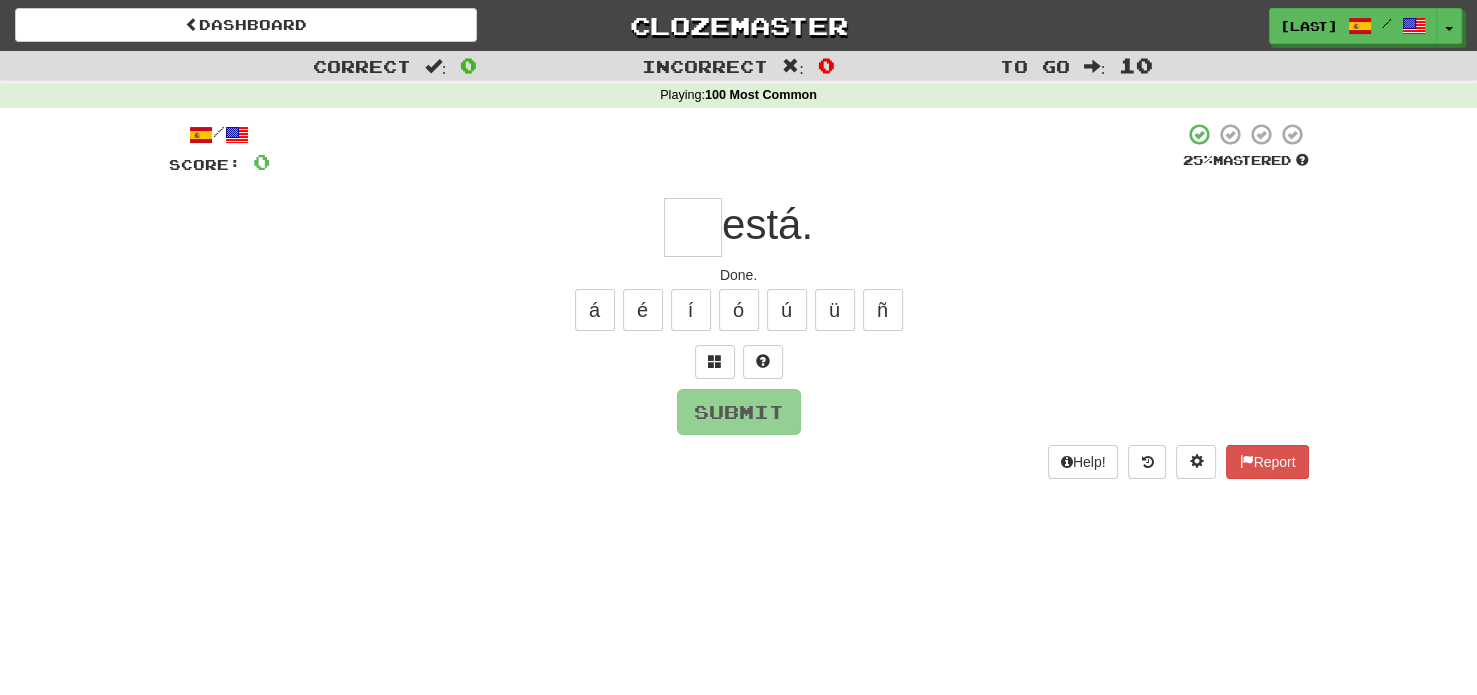 type on "*" 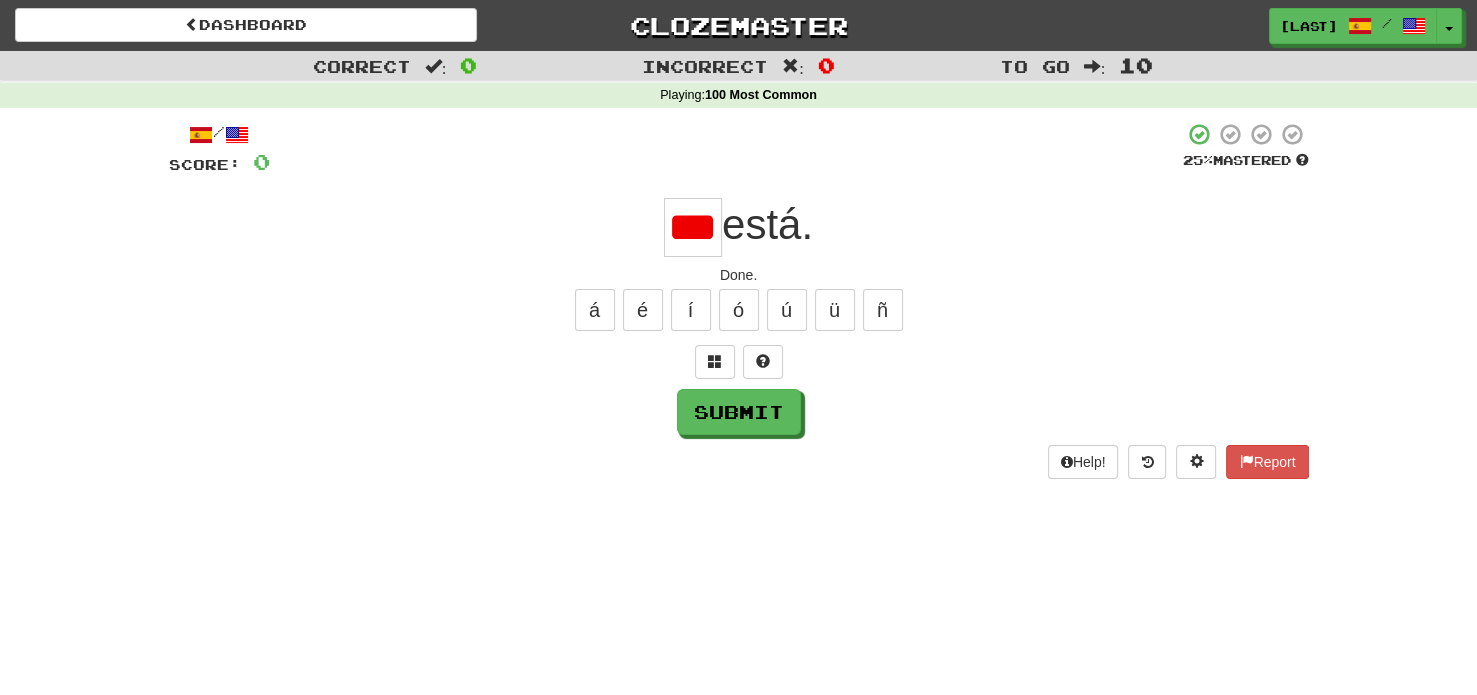 scroll, scrollTop: 0, scrollLeft: 12, axis: horizontal 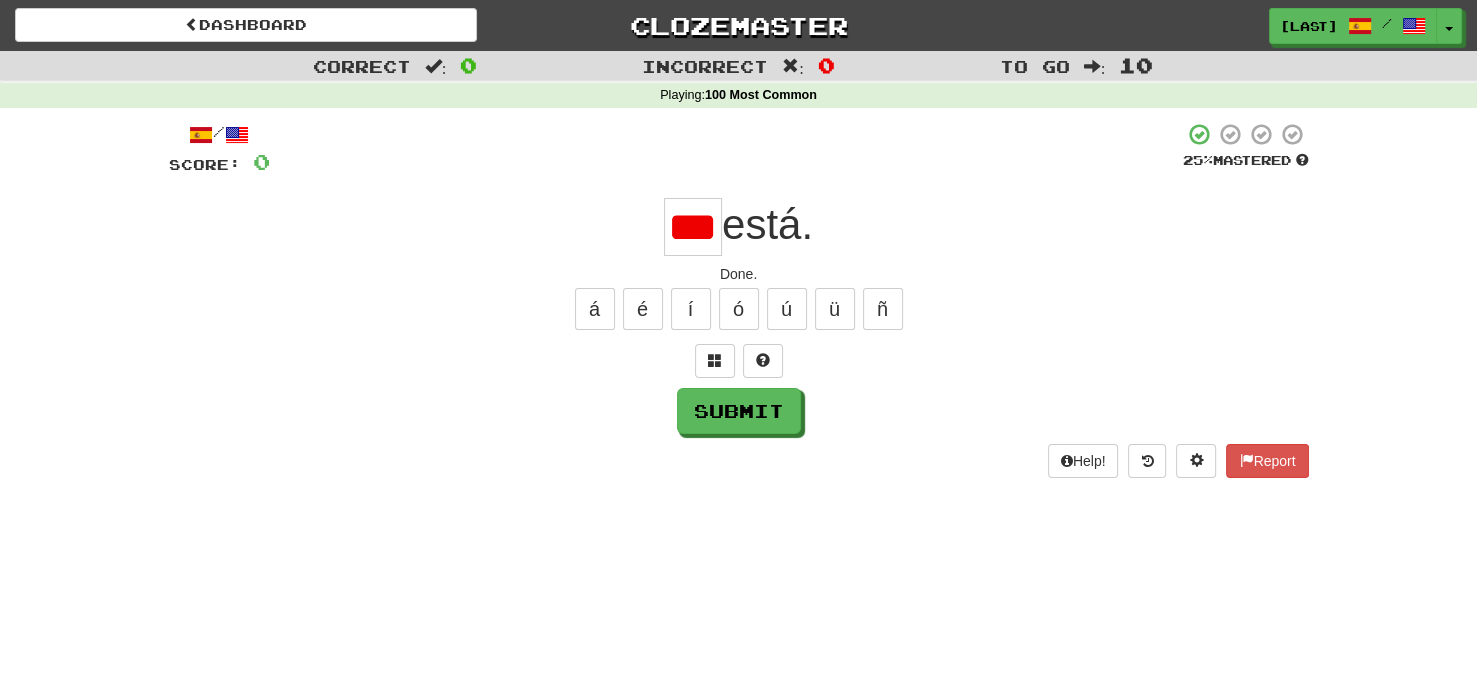 type on "**" 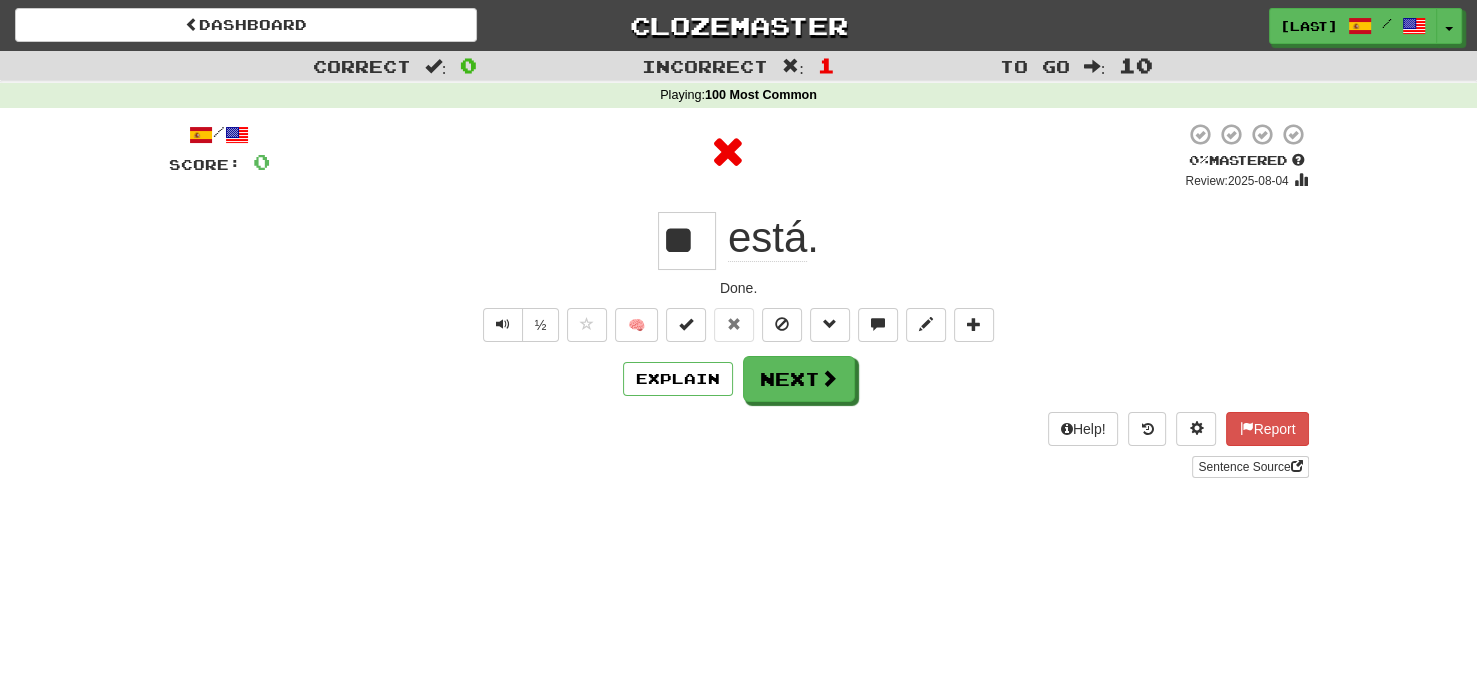 scroll, scrollTop: 0, scrollLeft: 0, axis: both 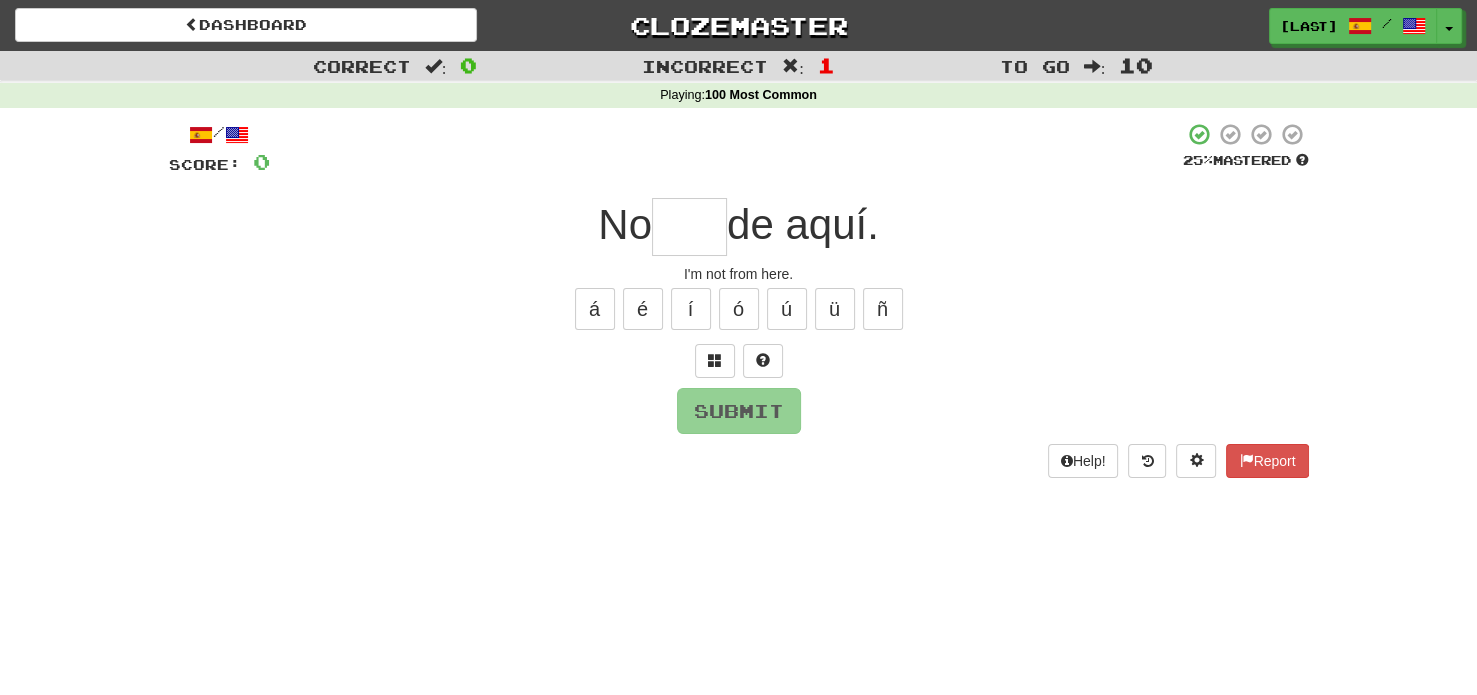 type on "*" 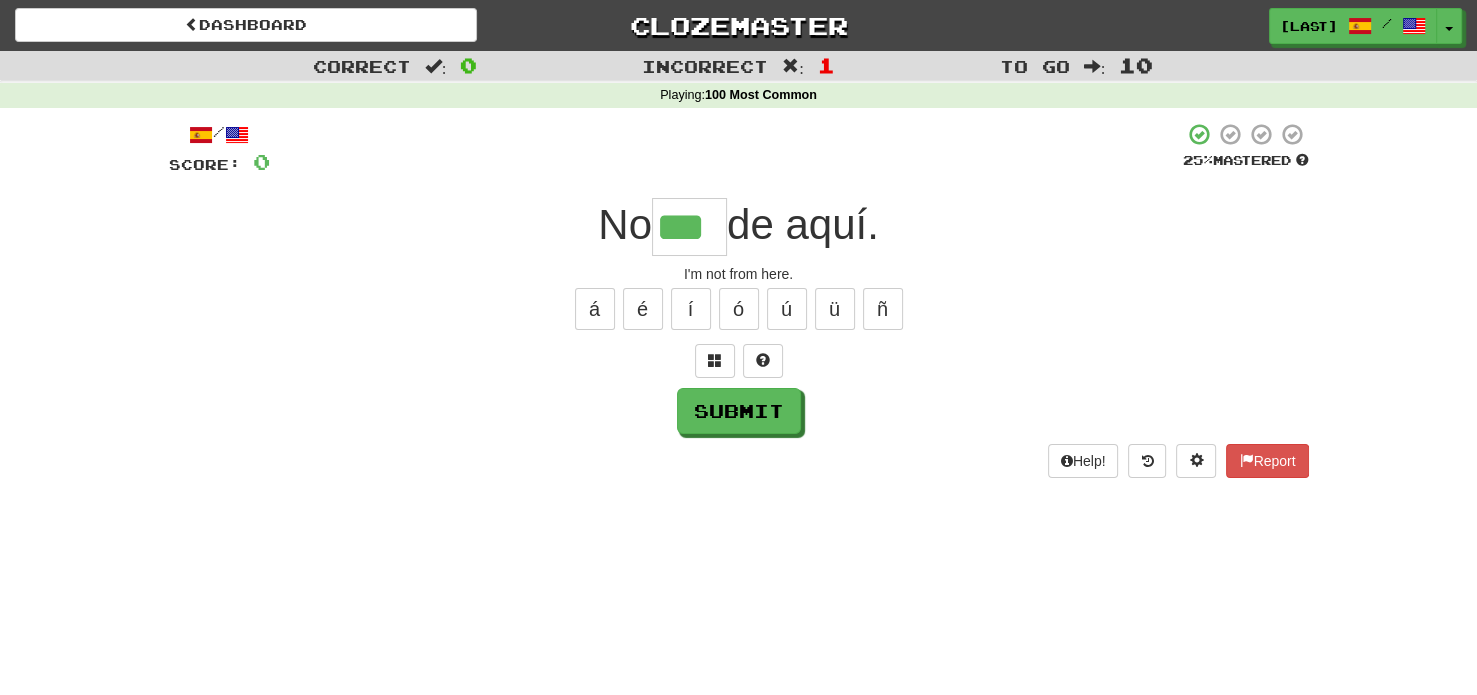 type on "***" 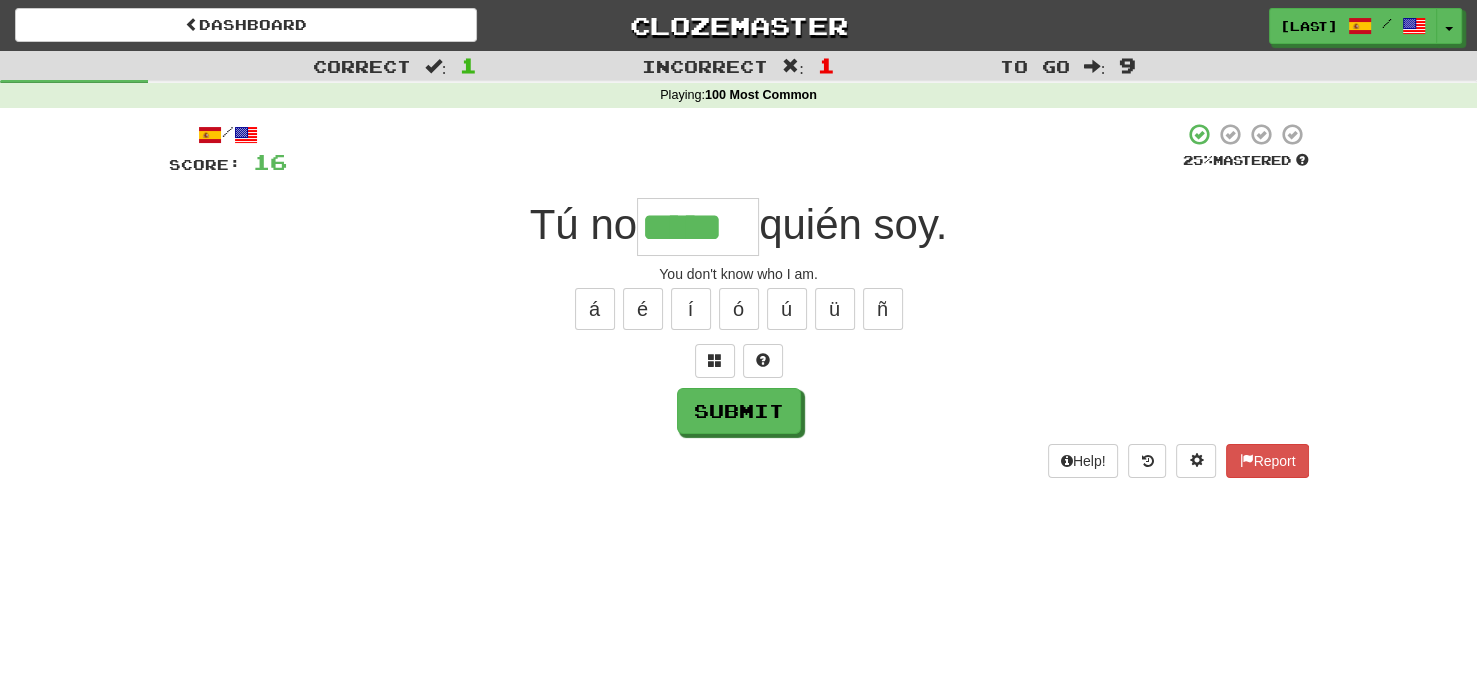 type on "*****" 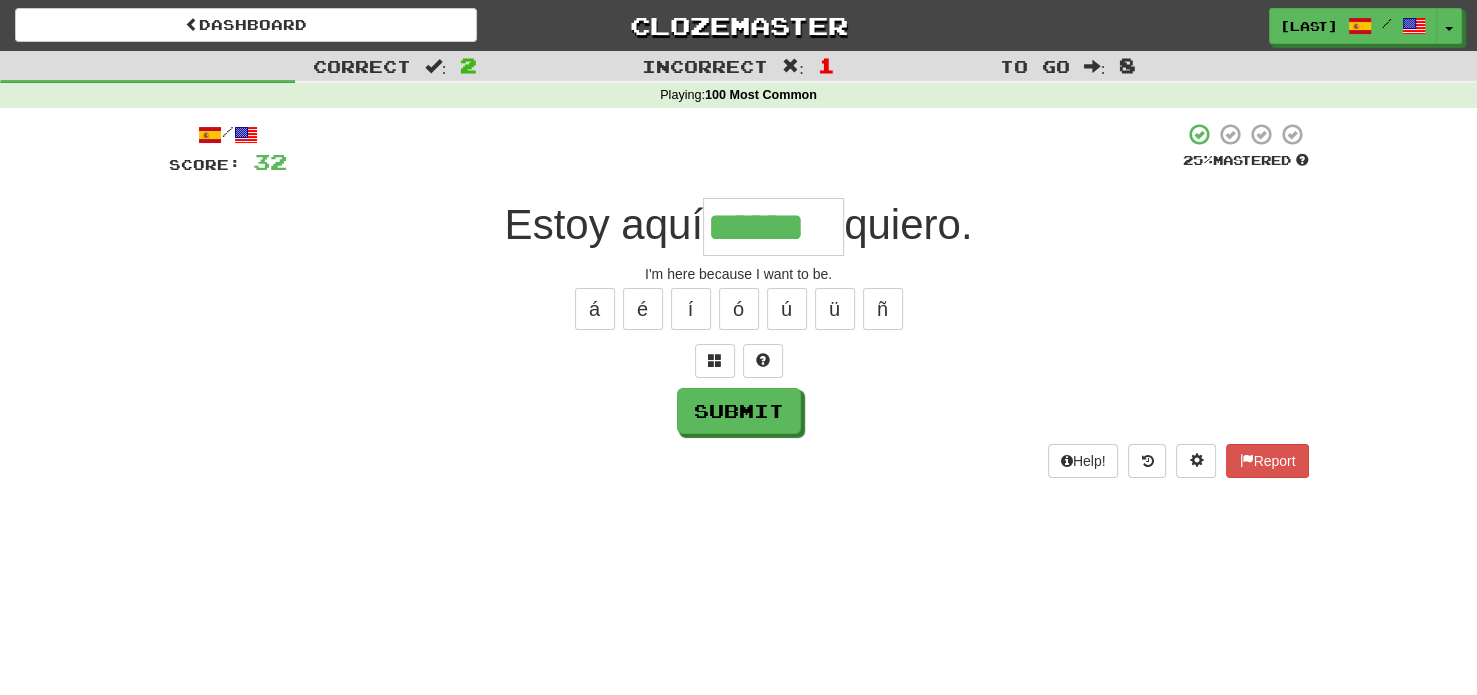 type on "******" 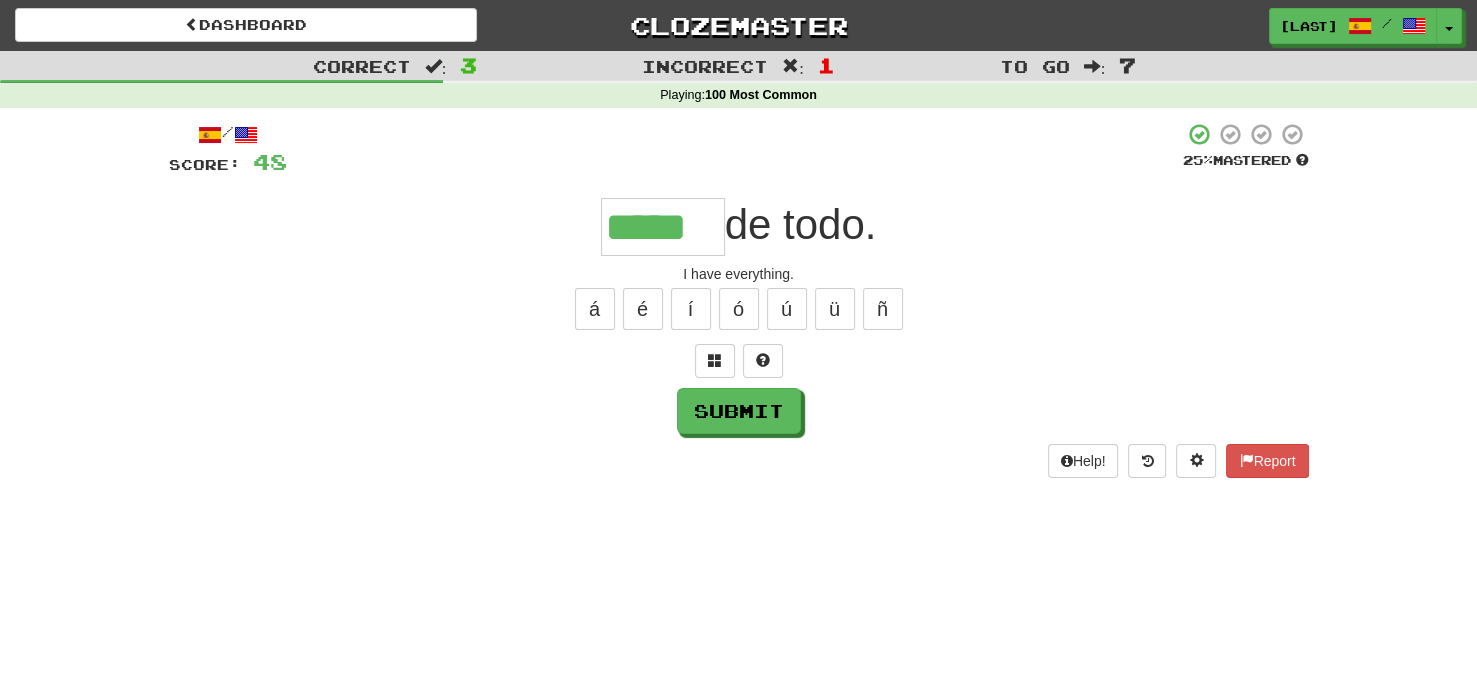 type on "*****" 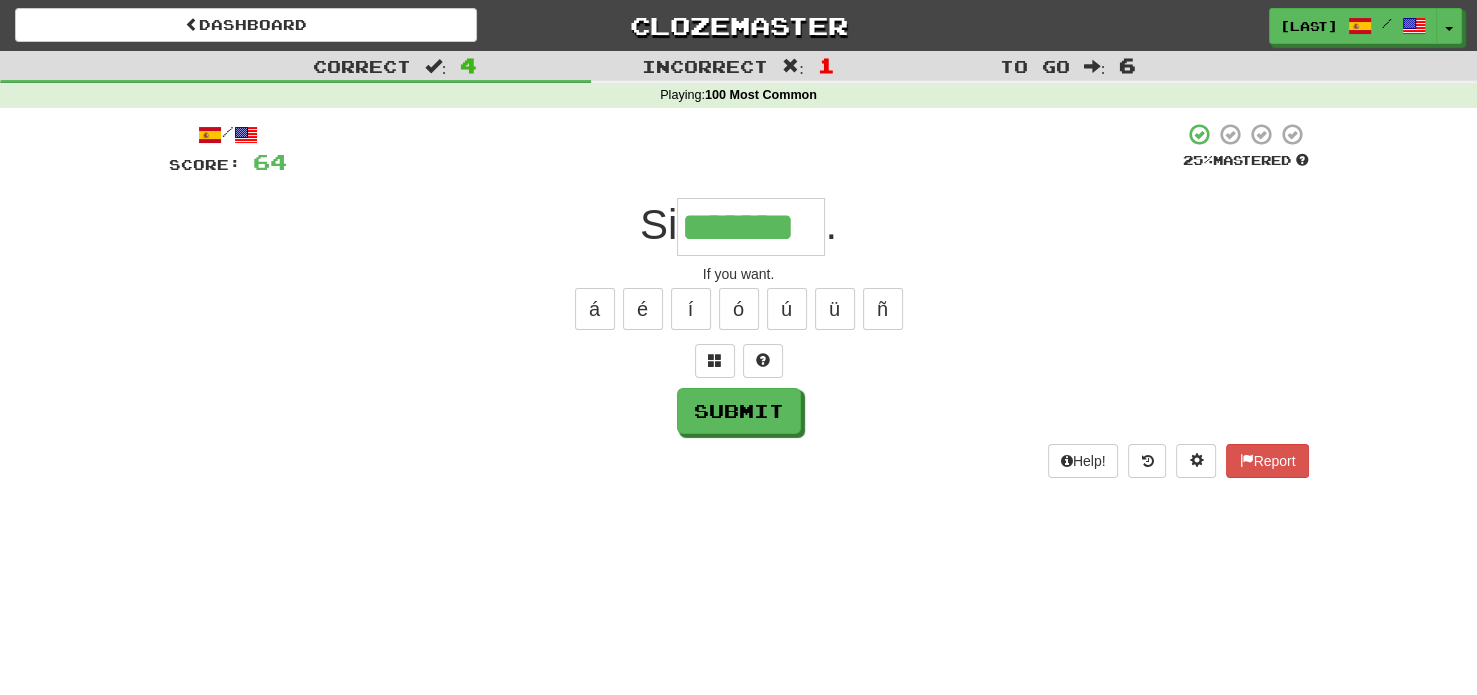 type on "*******" 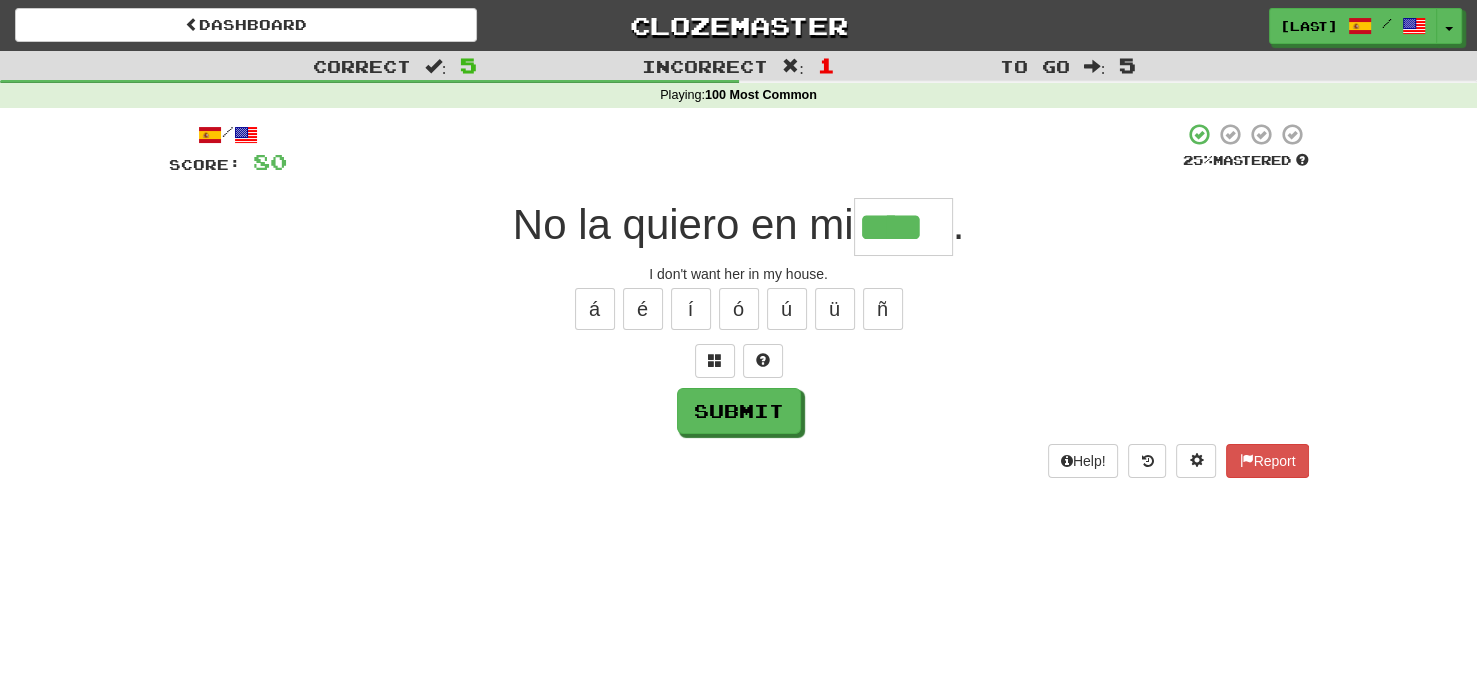 type on "****" 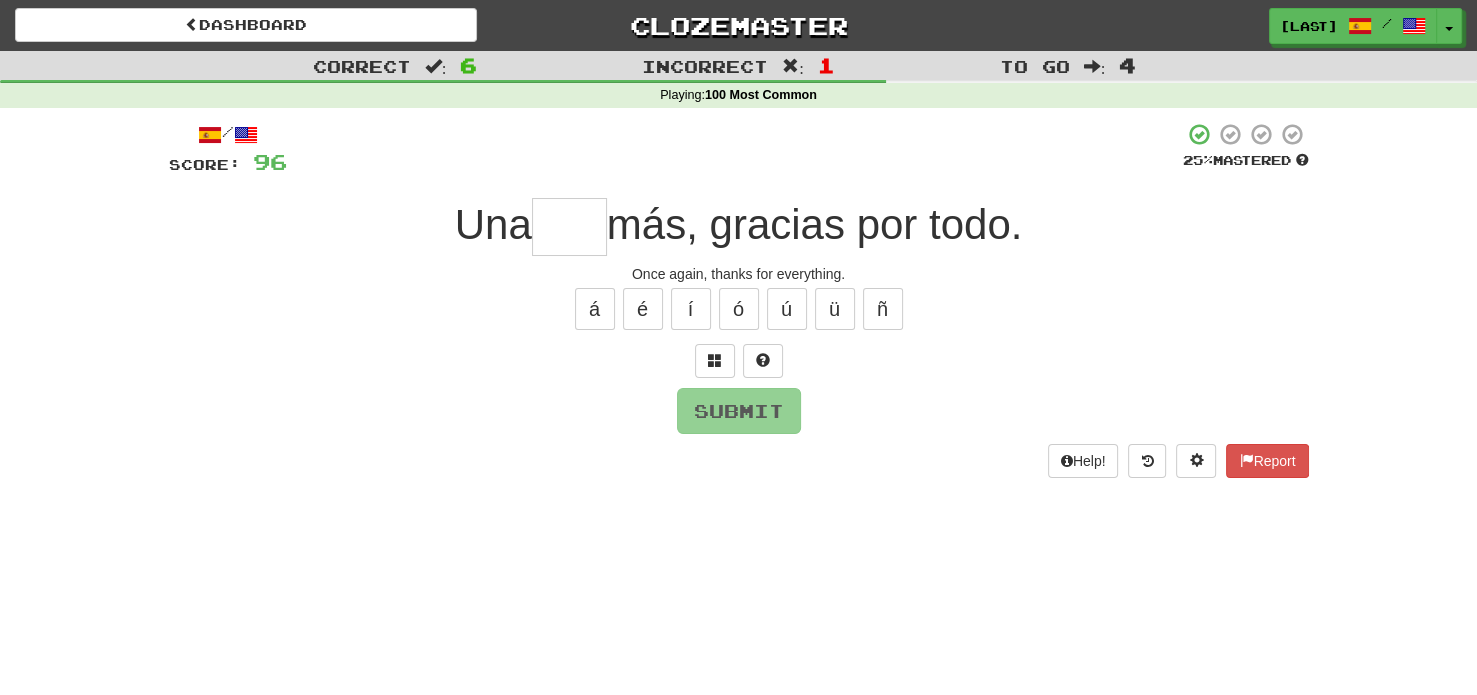 type on "*" 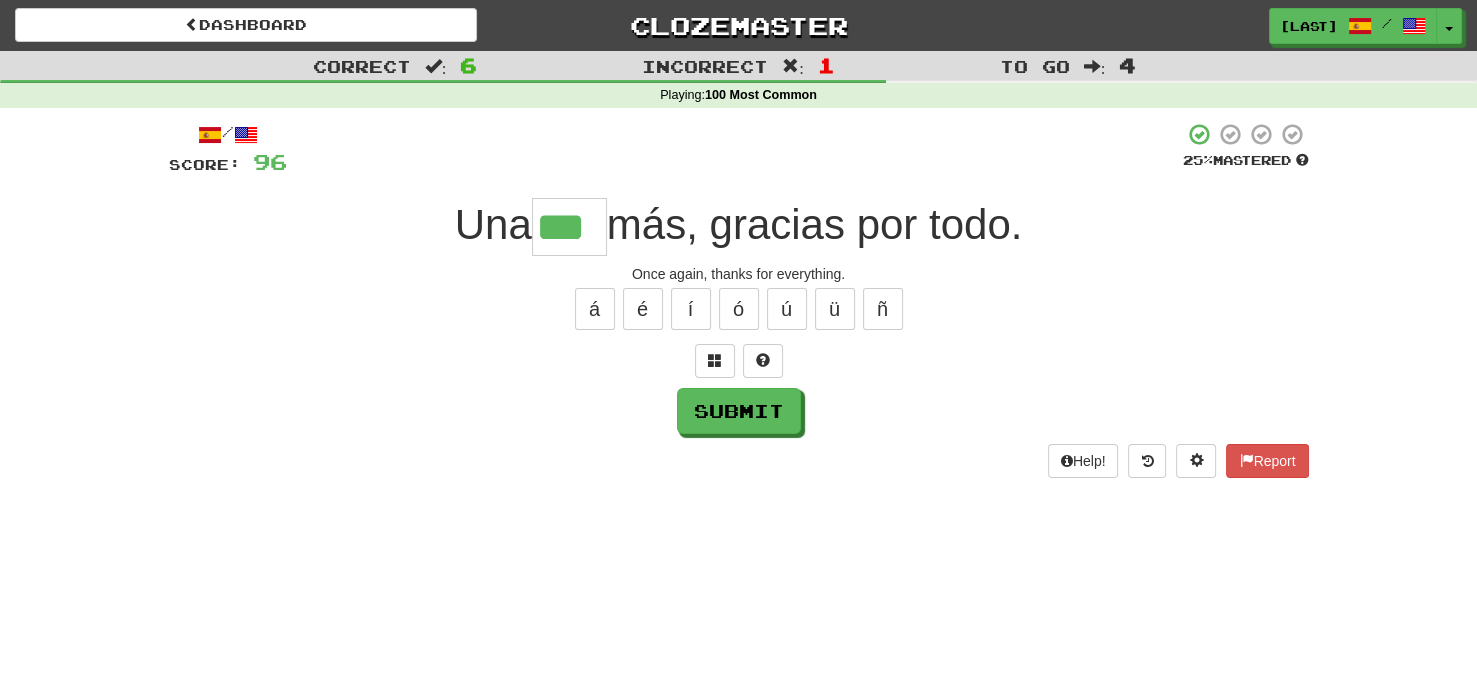type on "***" 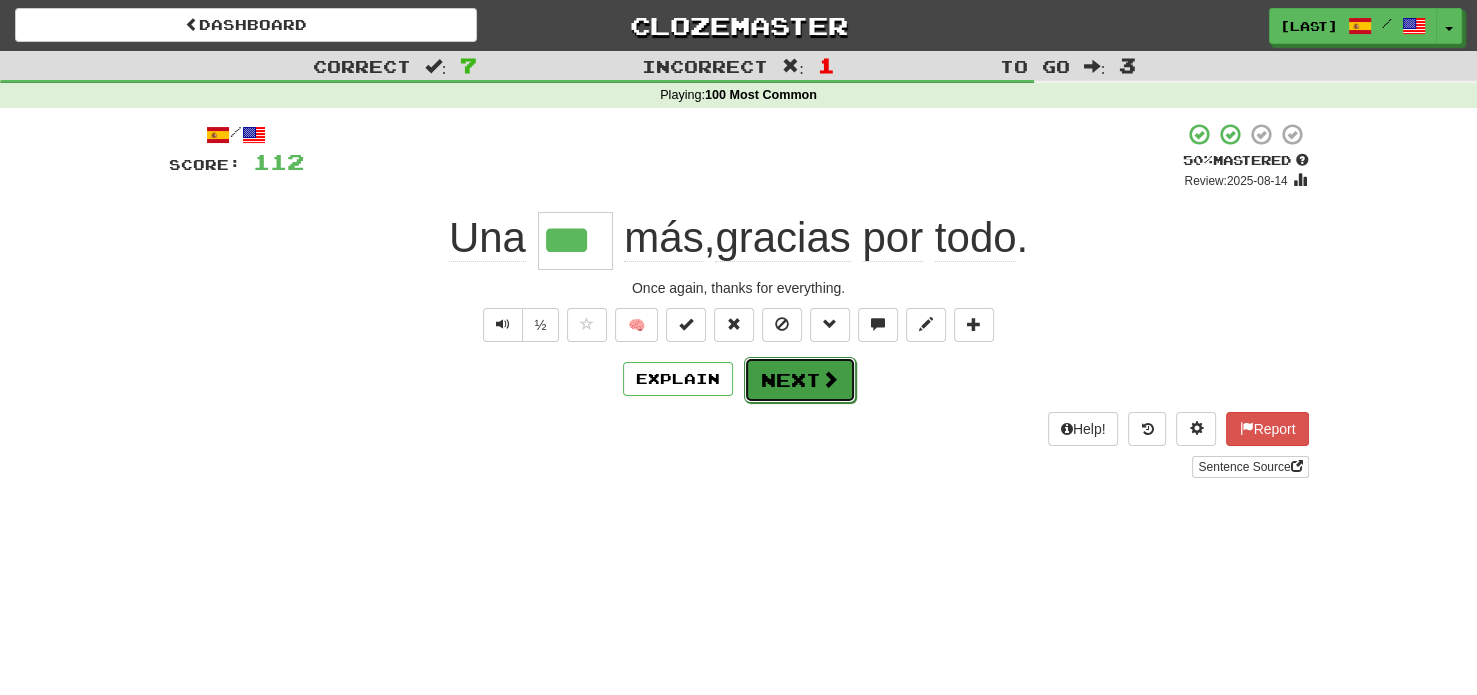 click on "Next" at bounding box center [800, 380] 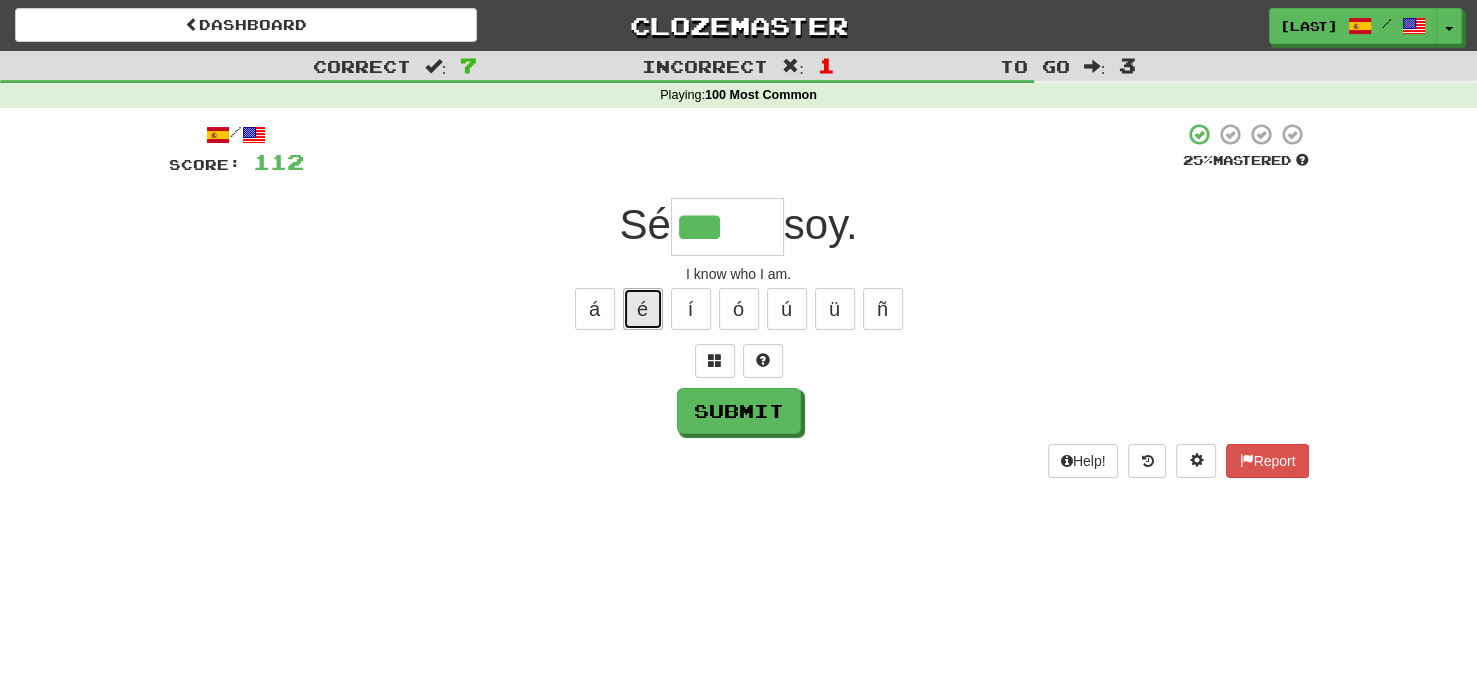 click on "é" at bounding box center (643, 309) 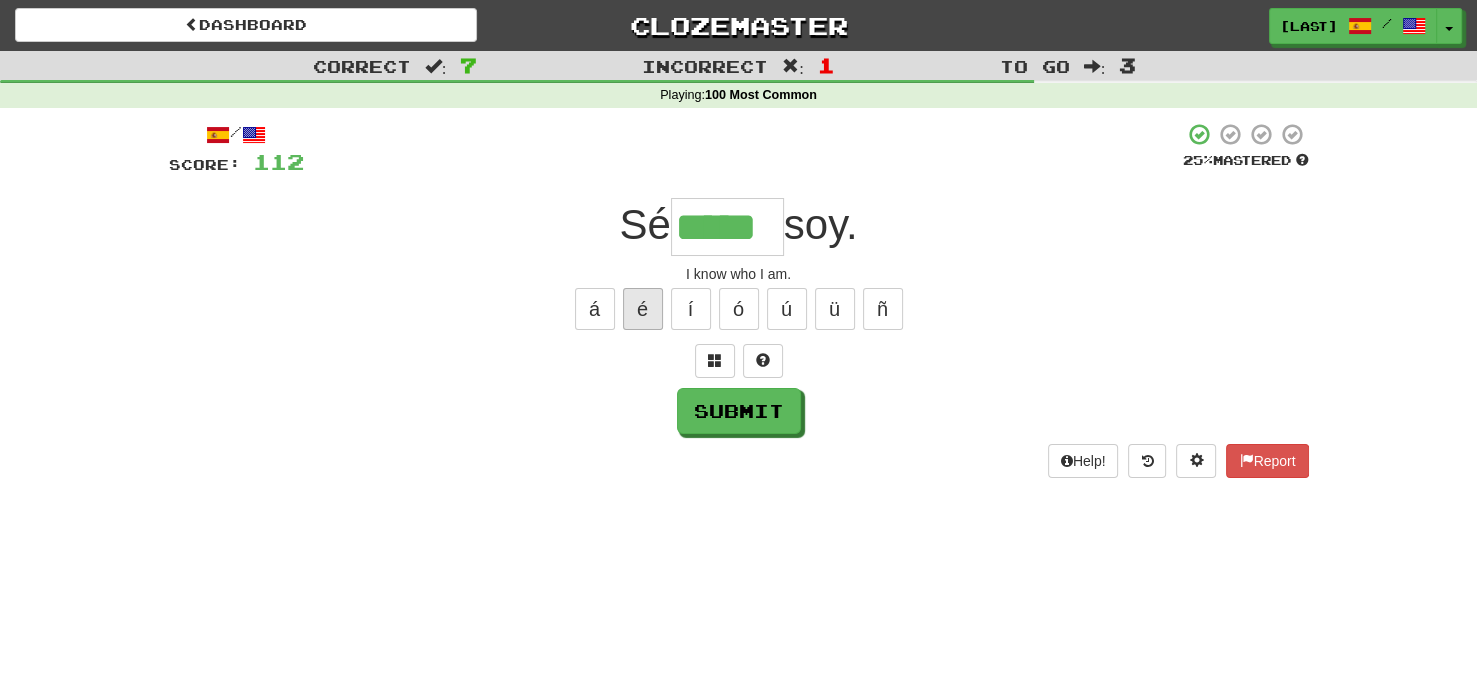 type on "*****" 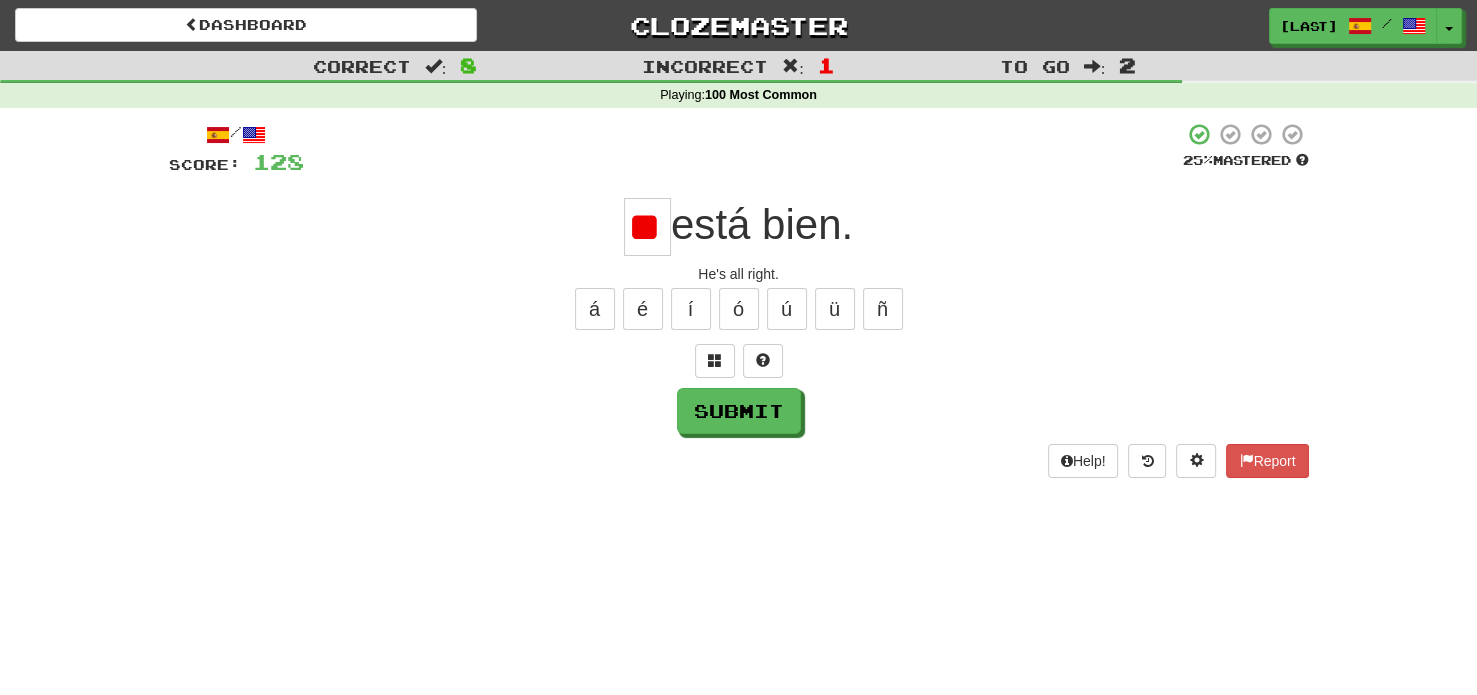 scroll, scrollTop: 0, scrollLeft: 7, axis: horizontal 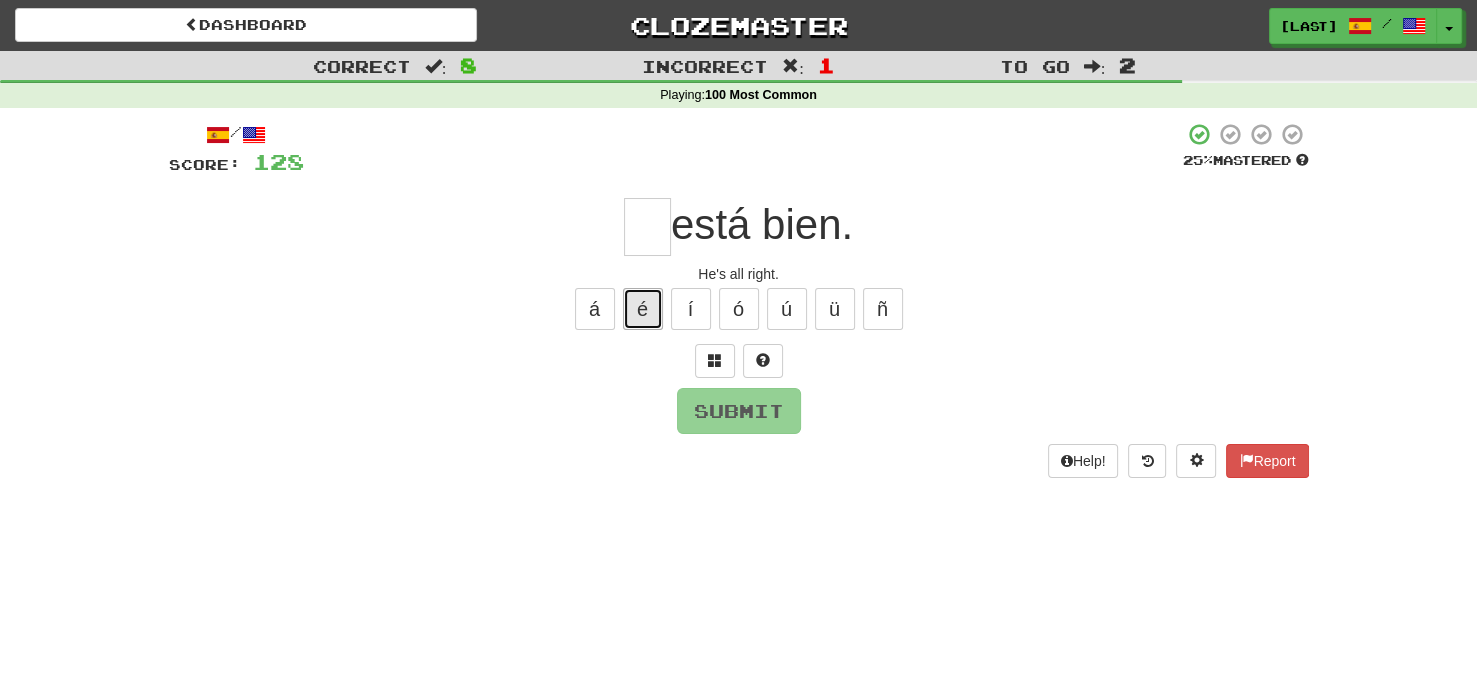 click on "é" at bounding box center [643, 309] 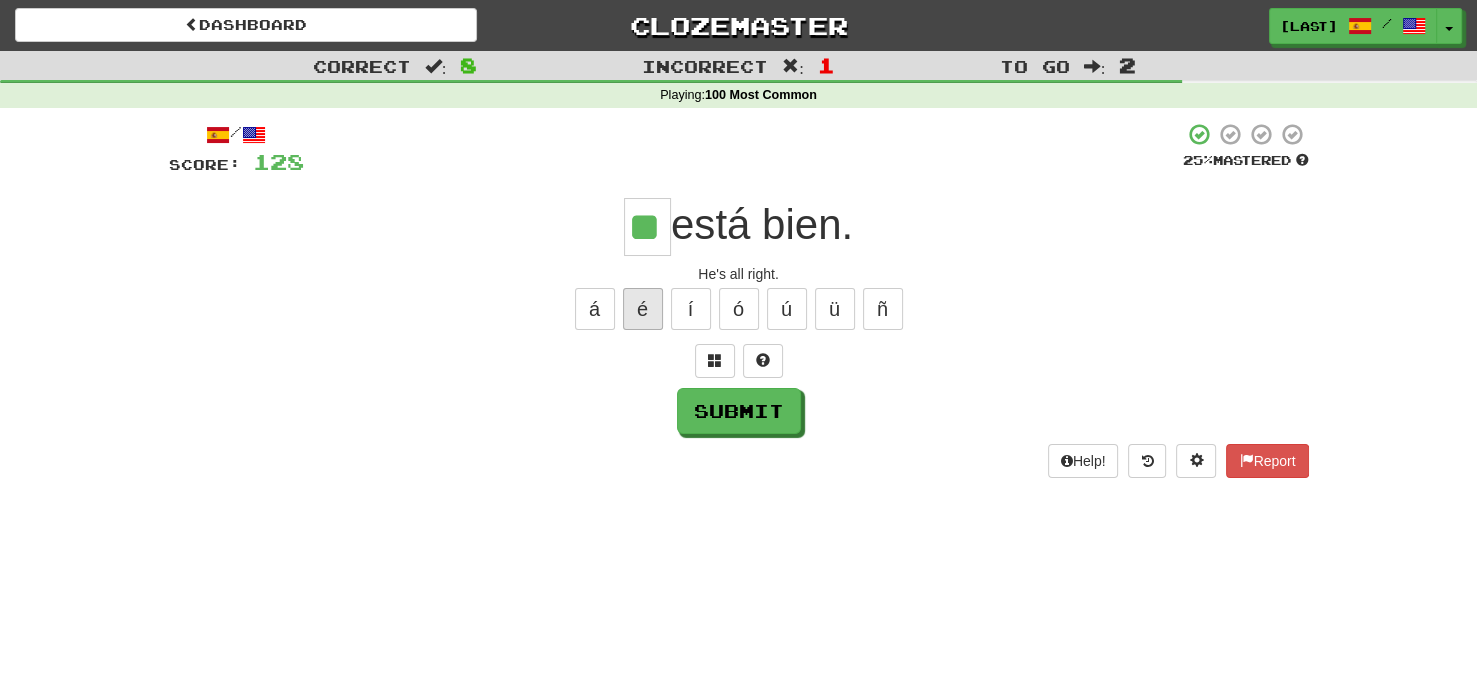 type on "**" 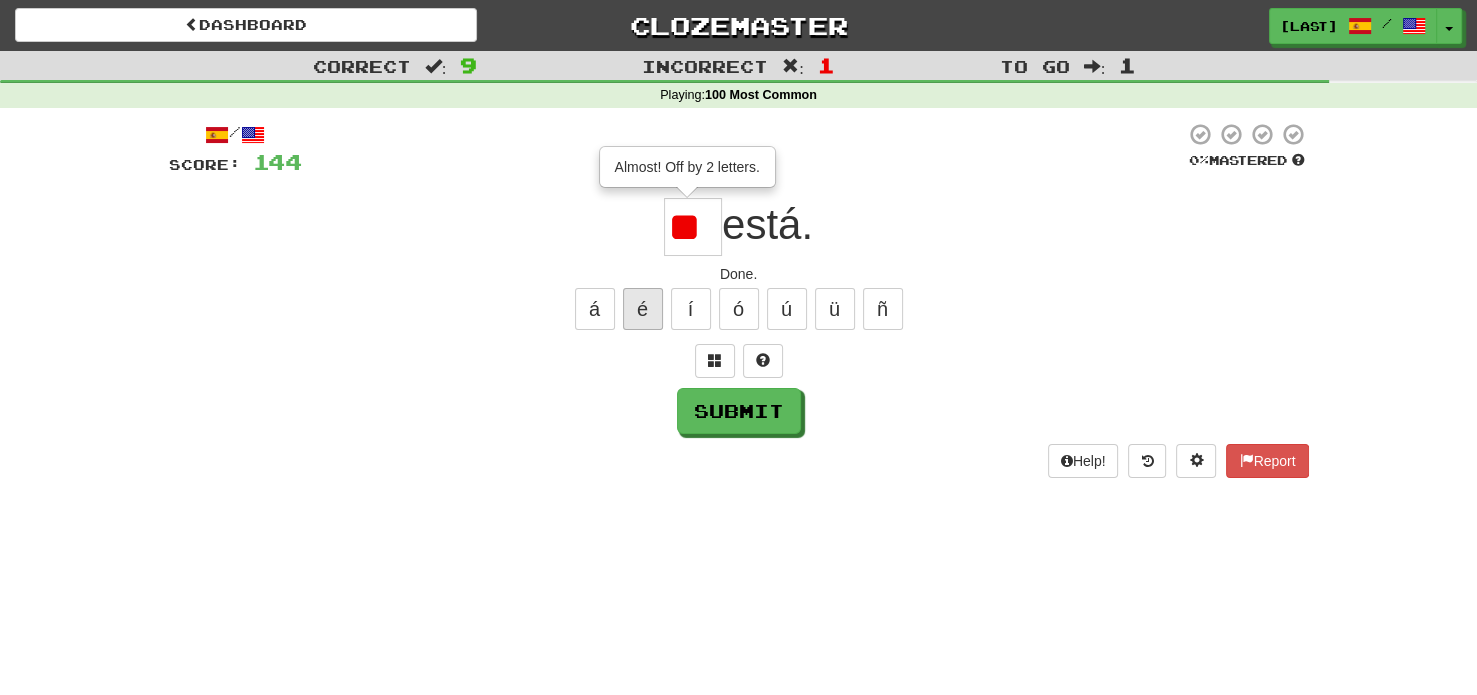 type on "**" 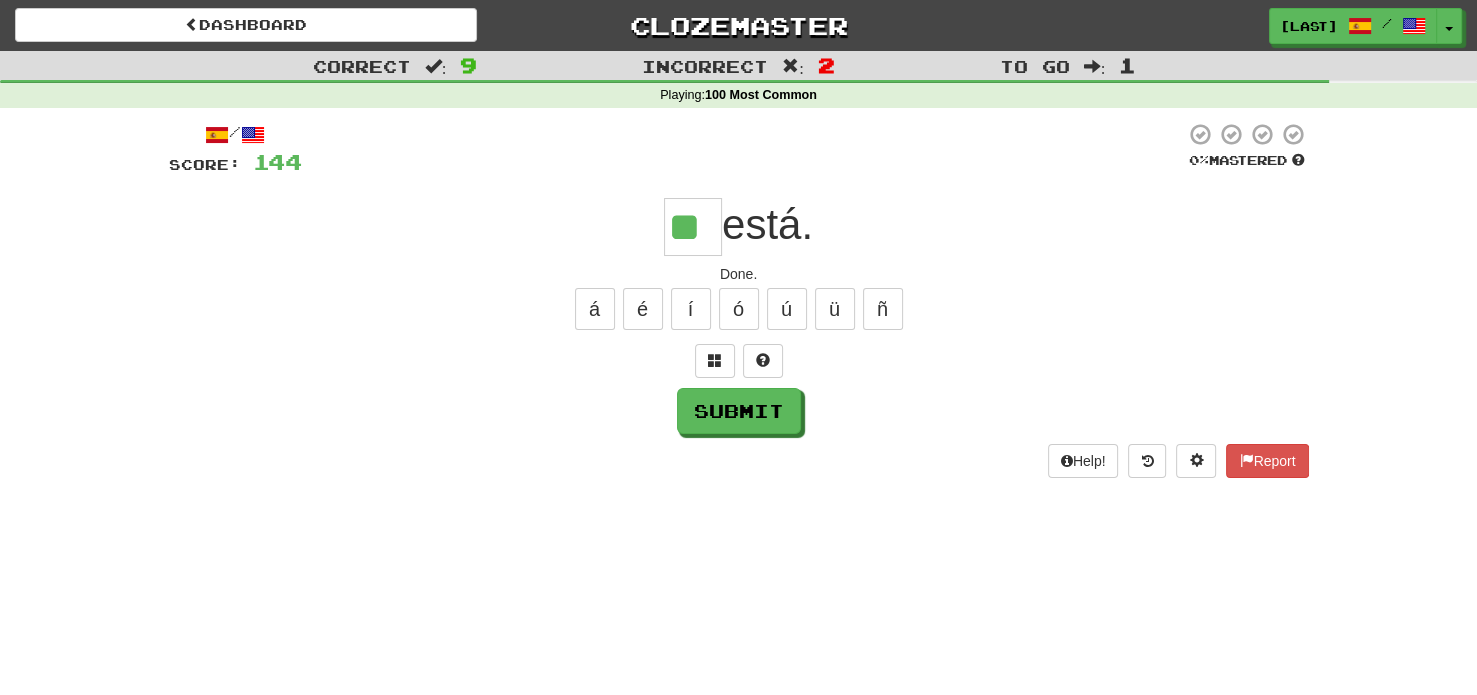 type on "**" 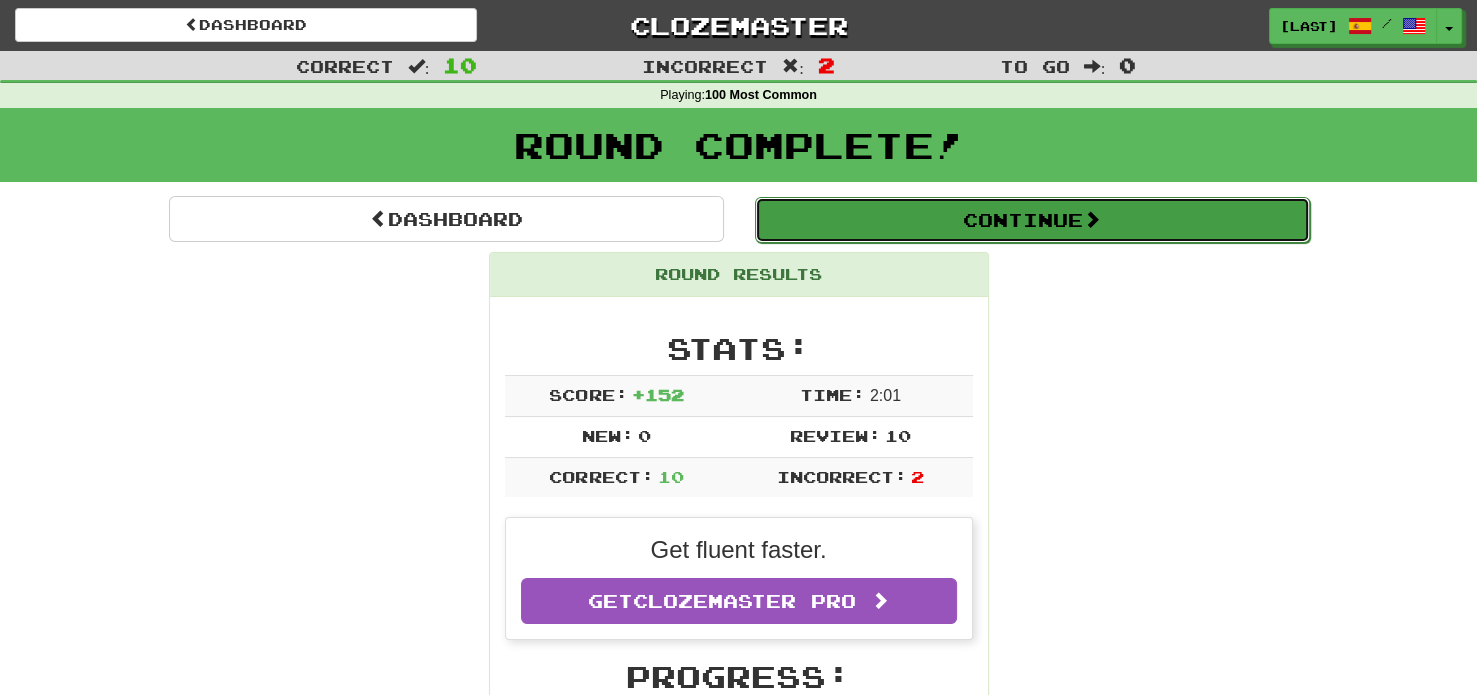 click on "Continue" at bounding box center [1032, 220] 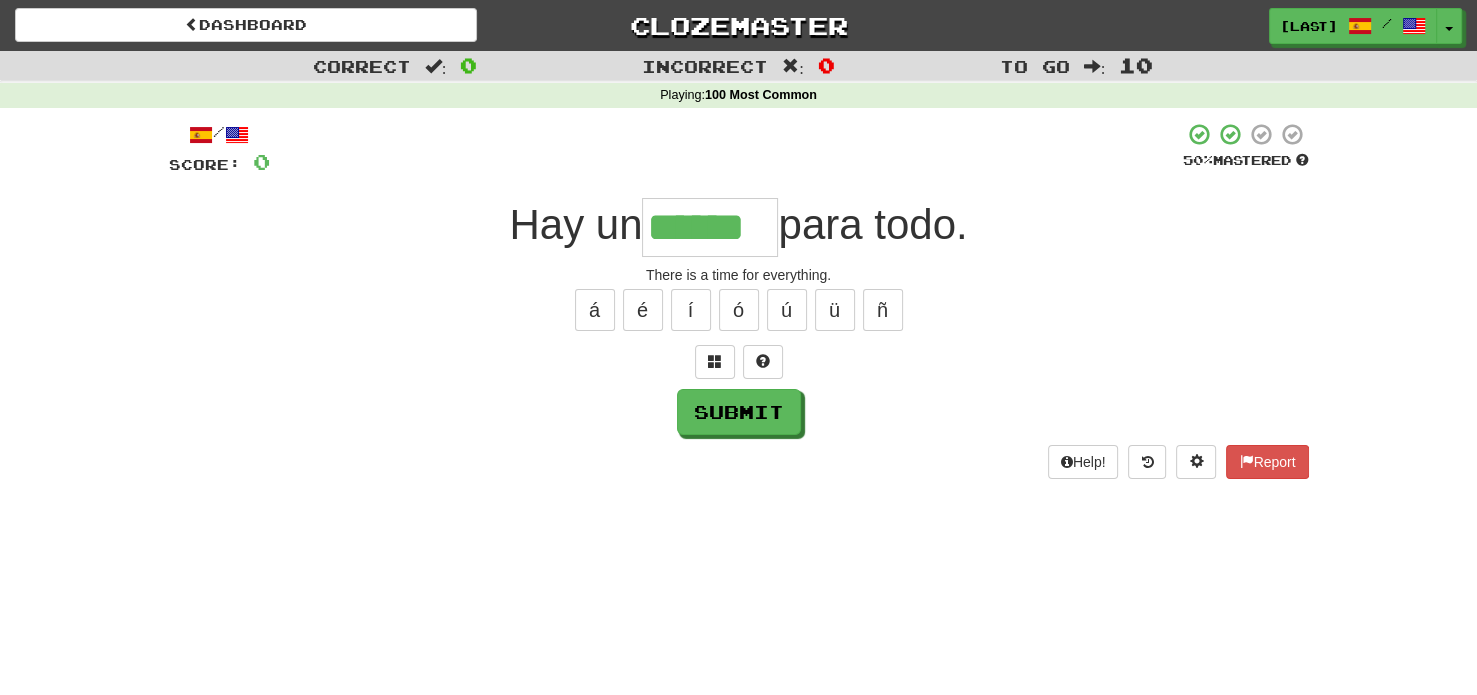 type on "******" 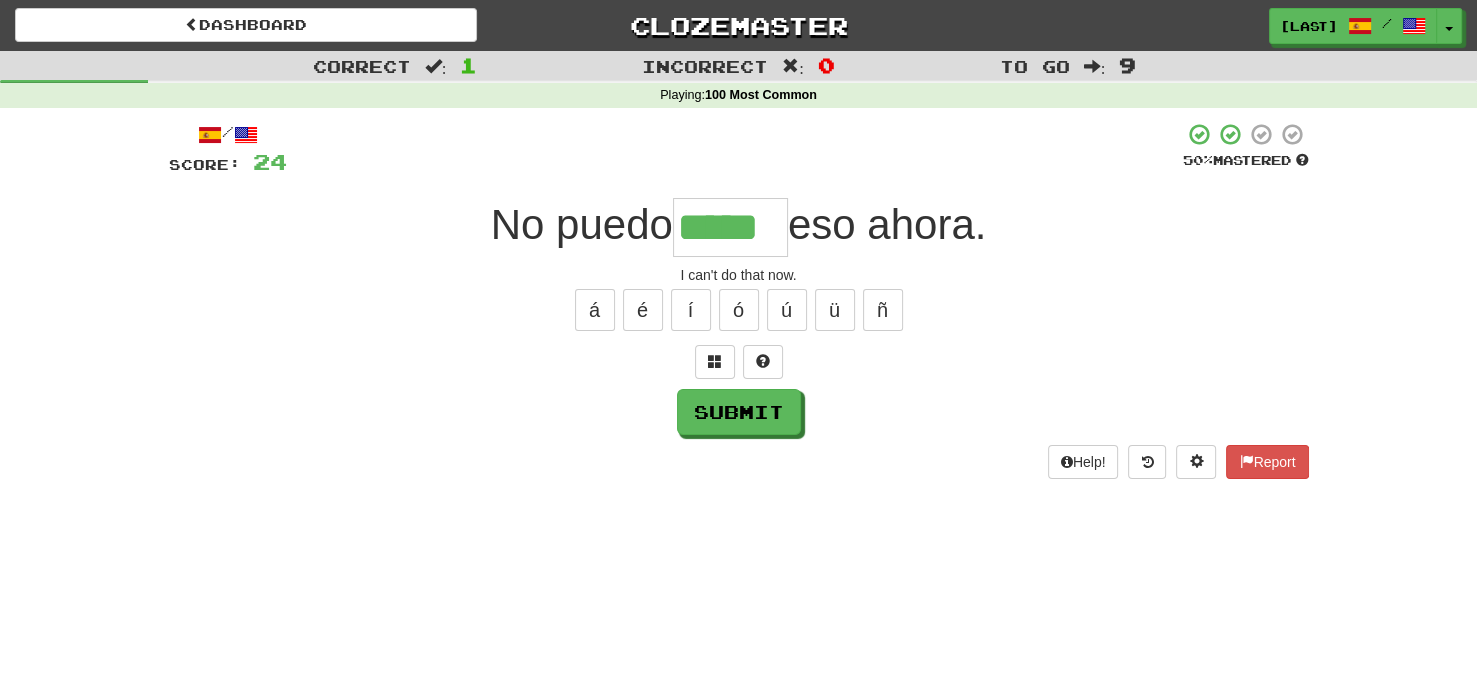 type on "*****" 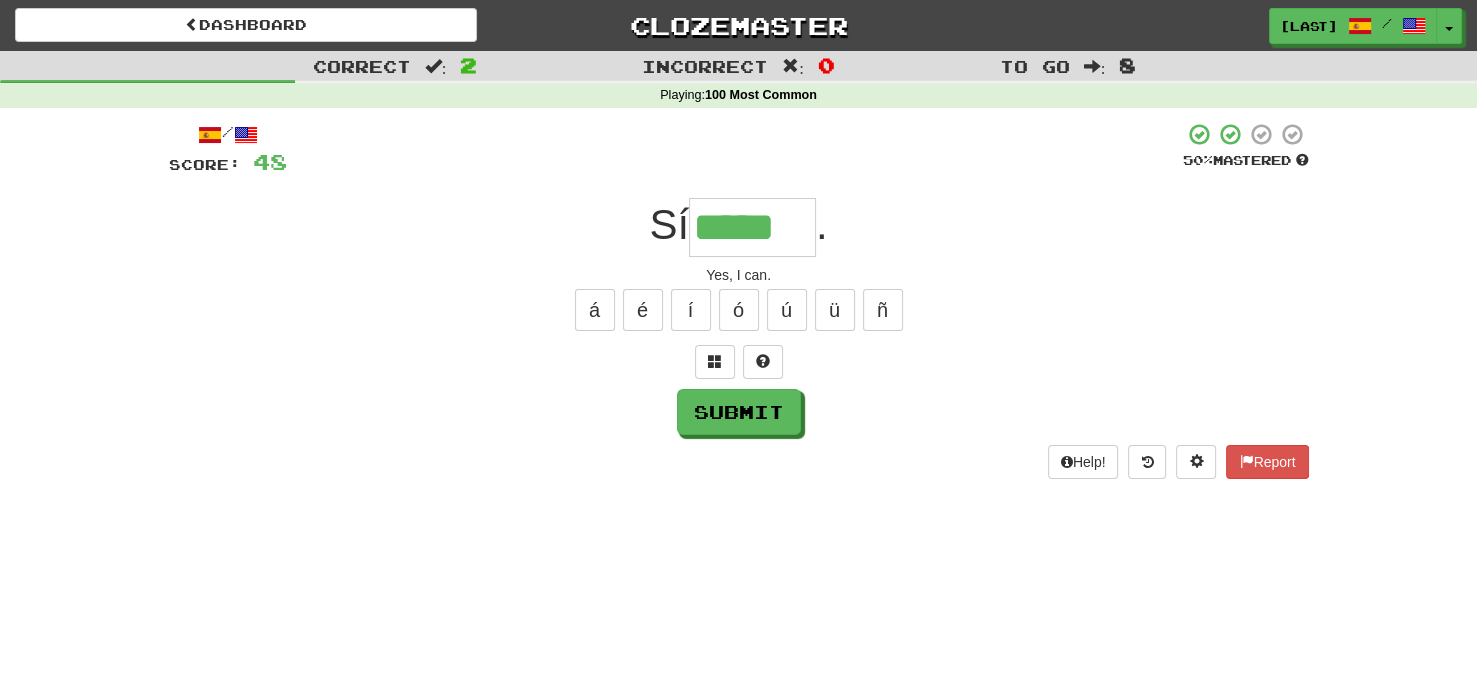 type on "*****" 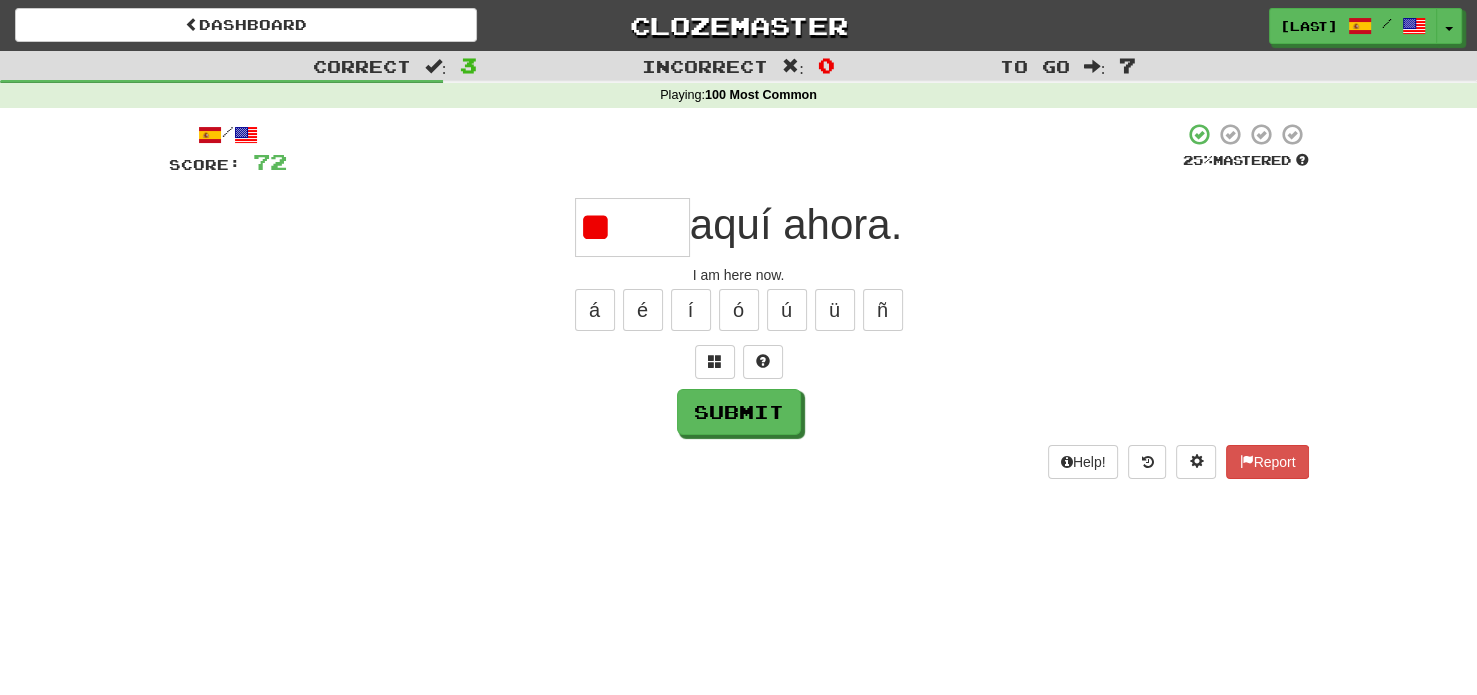 type on "*" 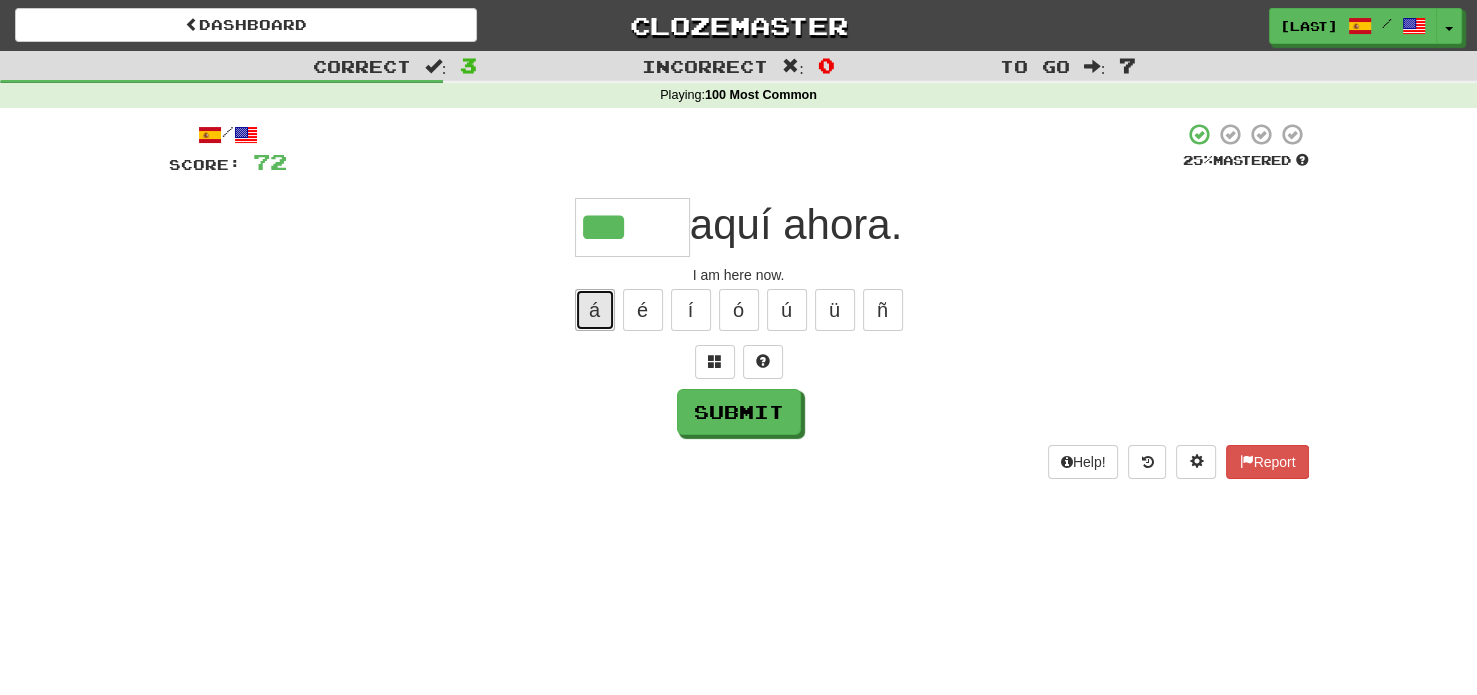 click on "á" at bounding box center (595, 310) 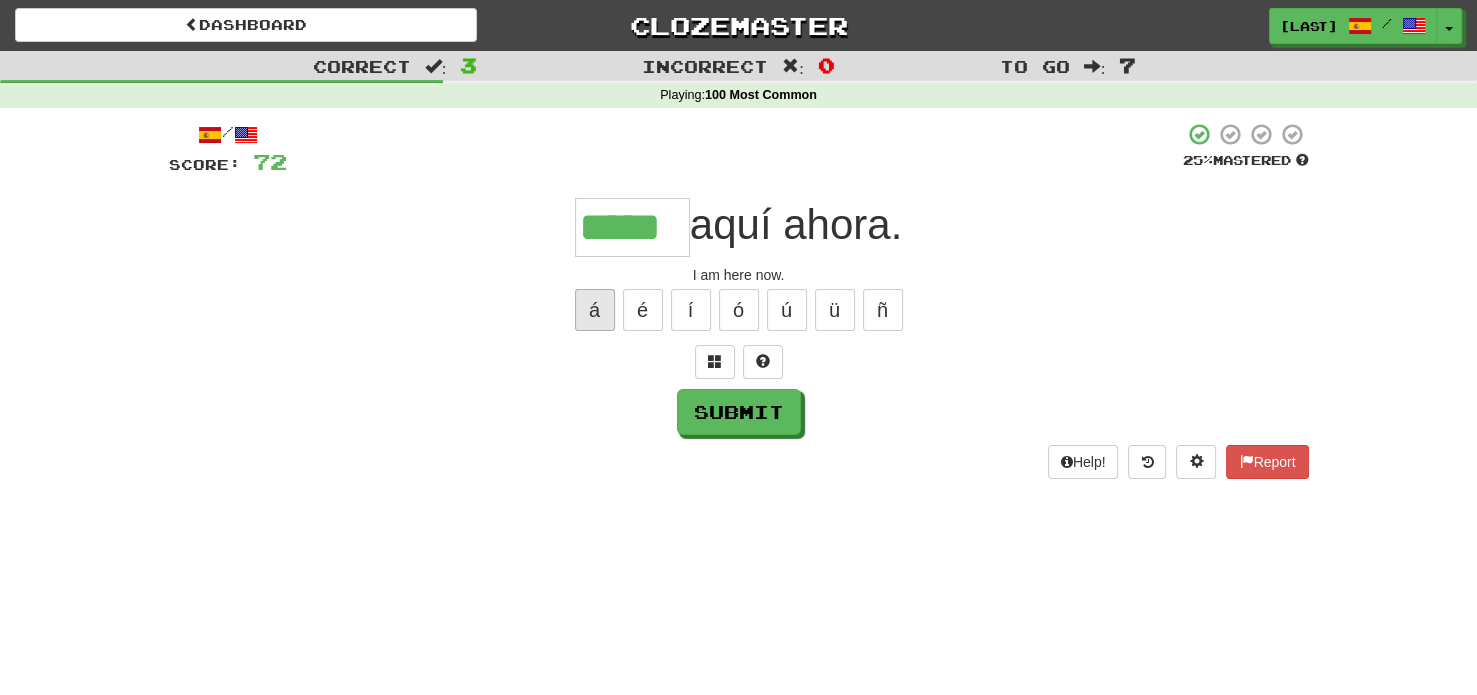type on "*****" 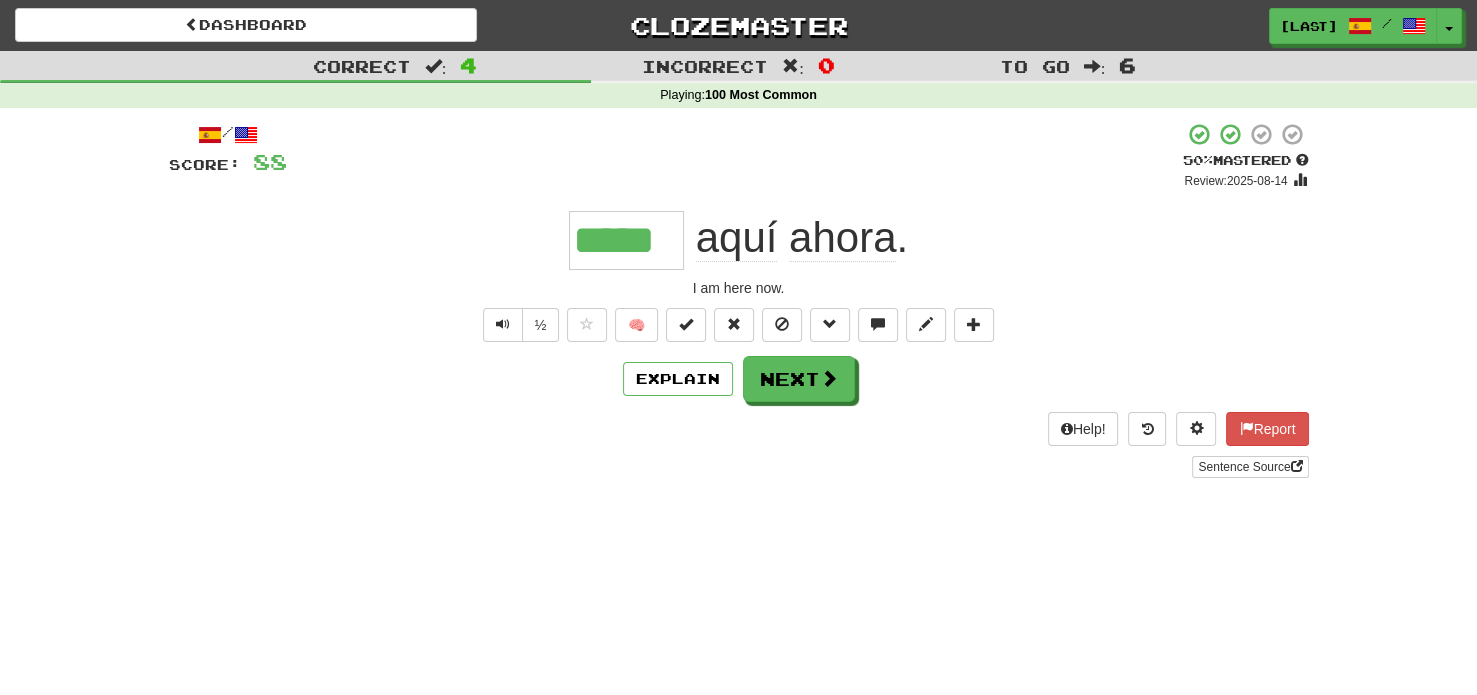 type 